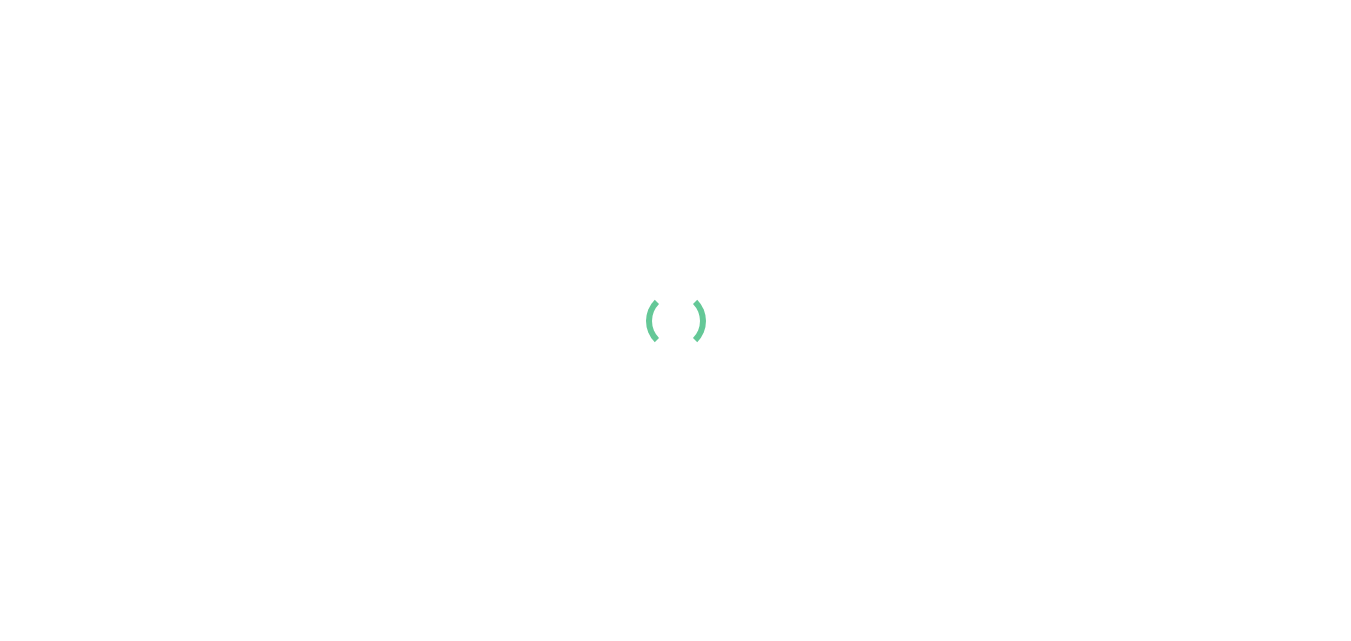 scroll, scrollTop: 0, scrollLeft: 0, axis: both 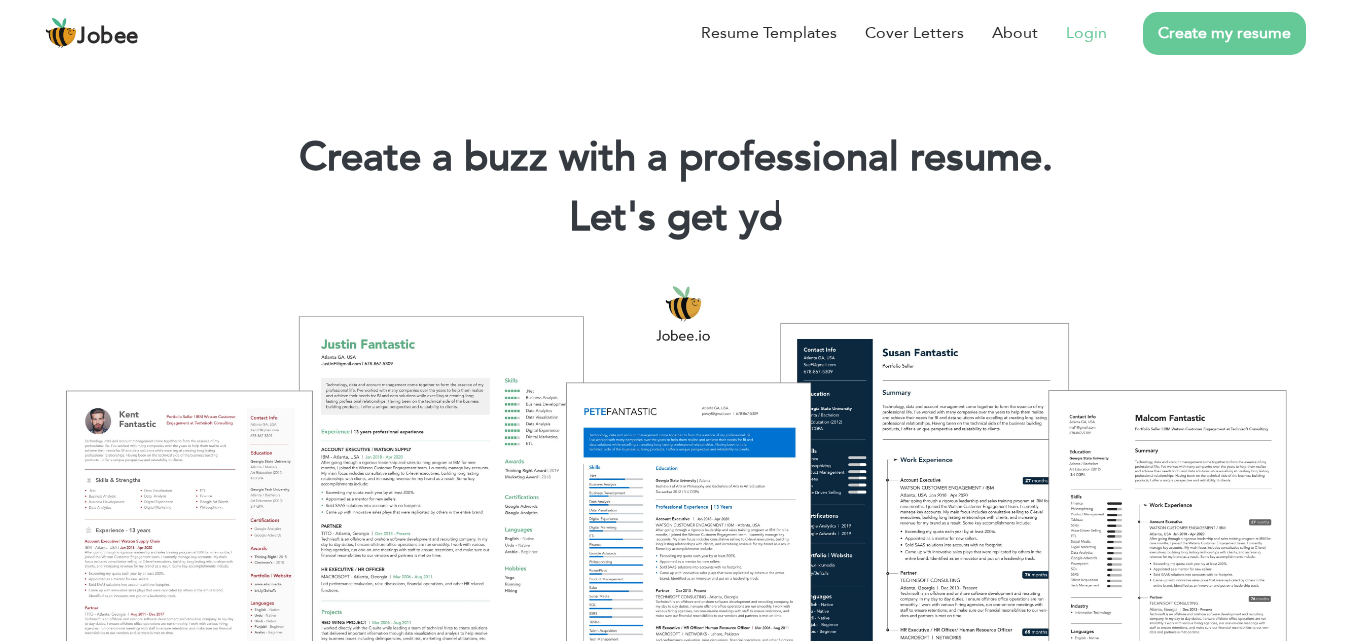 click on "Login" at bounding box center (1072, 33) 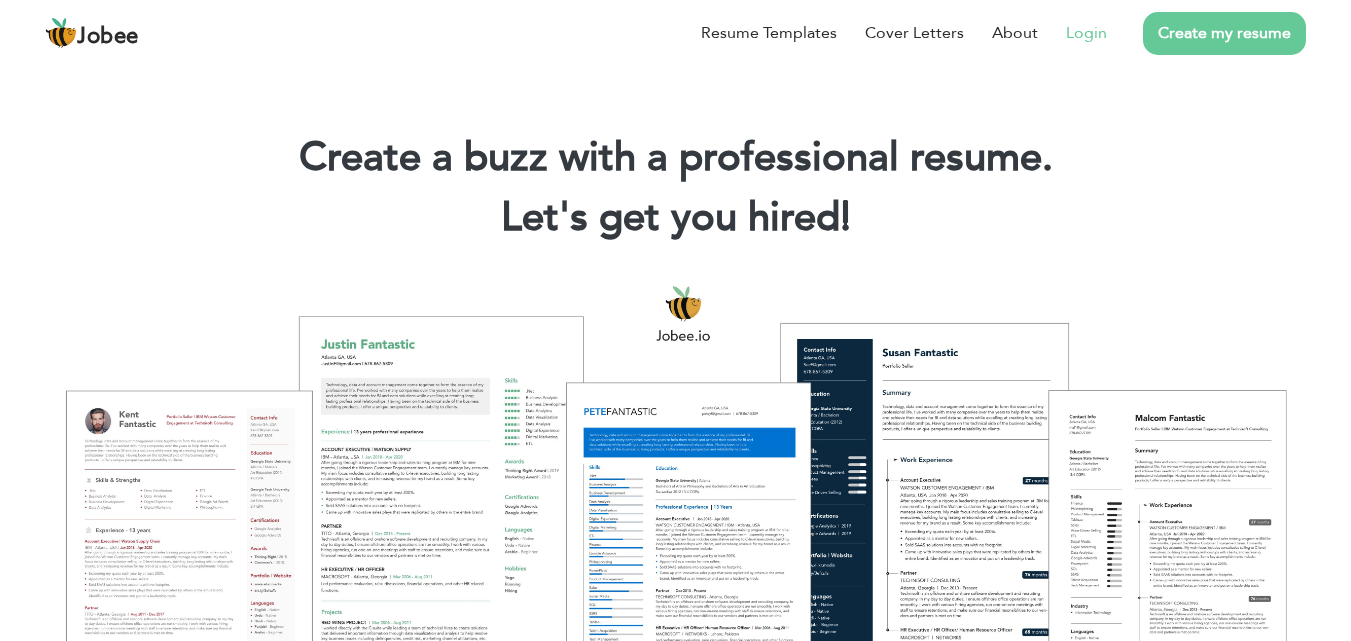 click on "Login" at bounding box center [1086, 33] 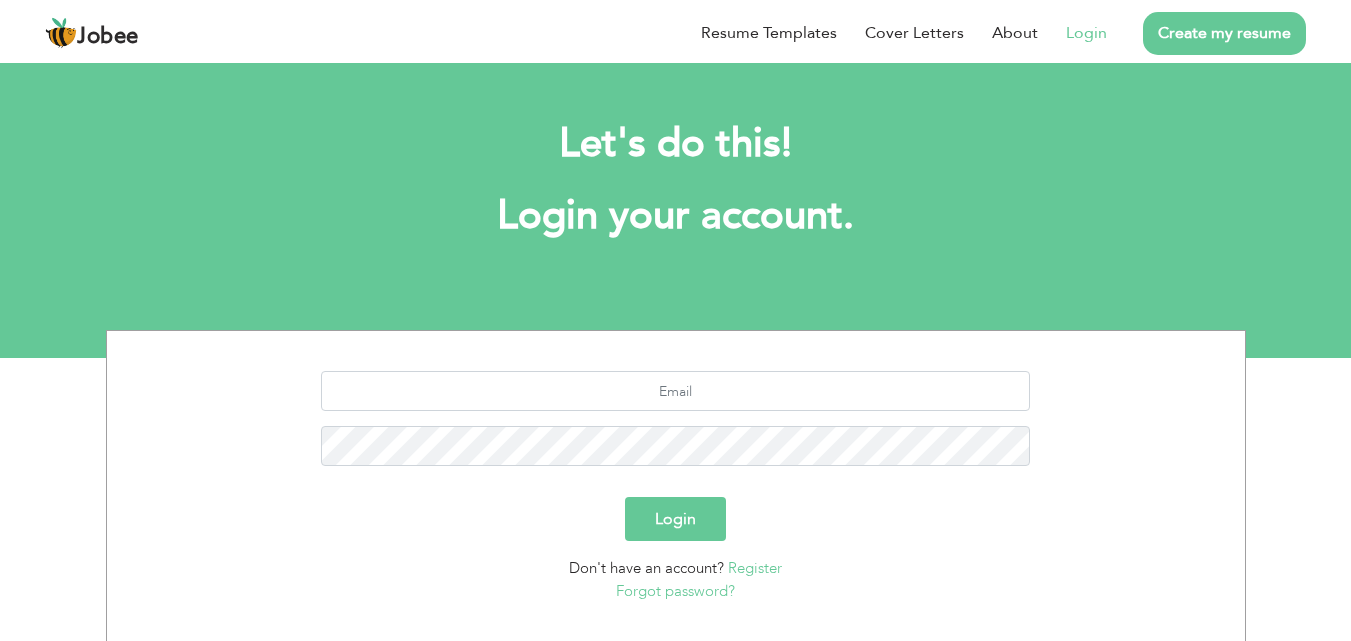 scroll, scrollTop: 0, scrollLeft: 0, axis: both 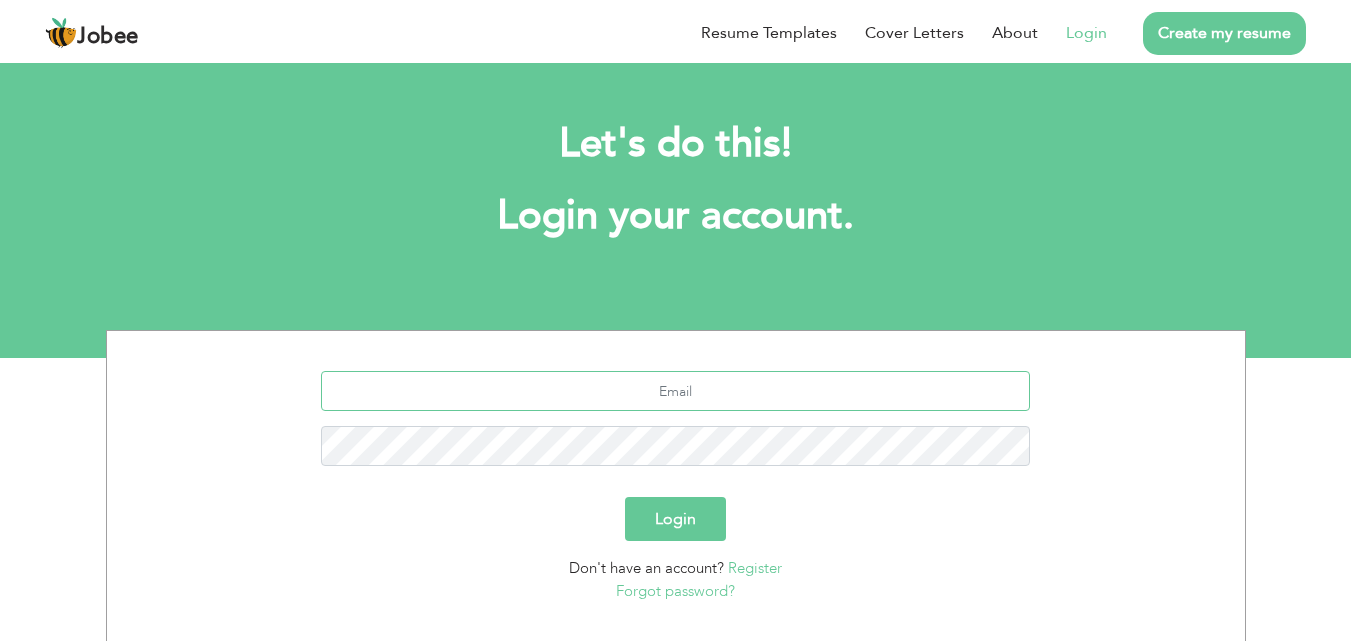 click at bounding box center (675, 391) 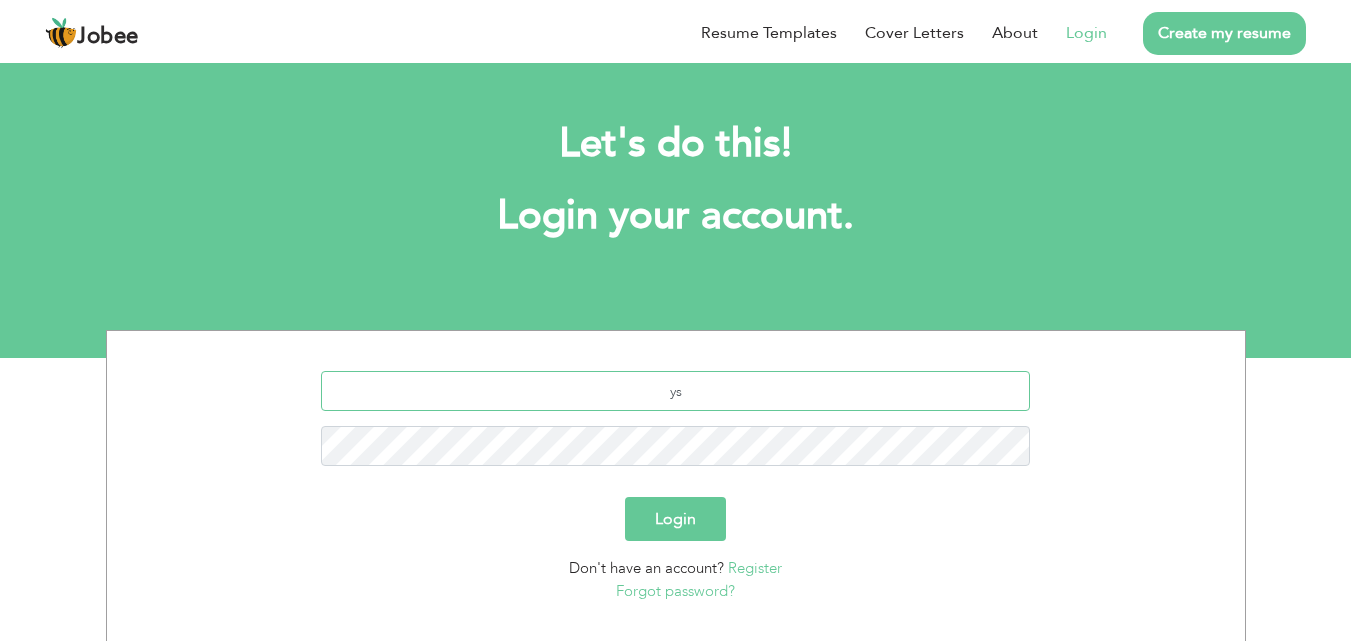 type on "y" 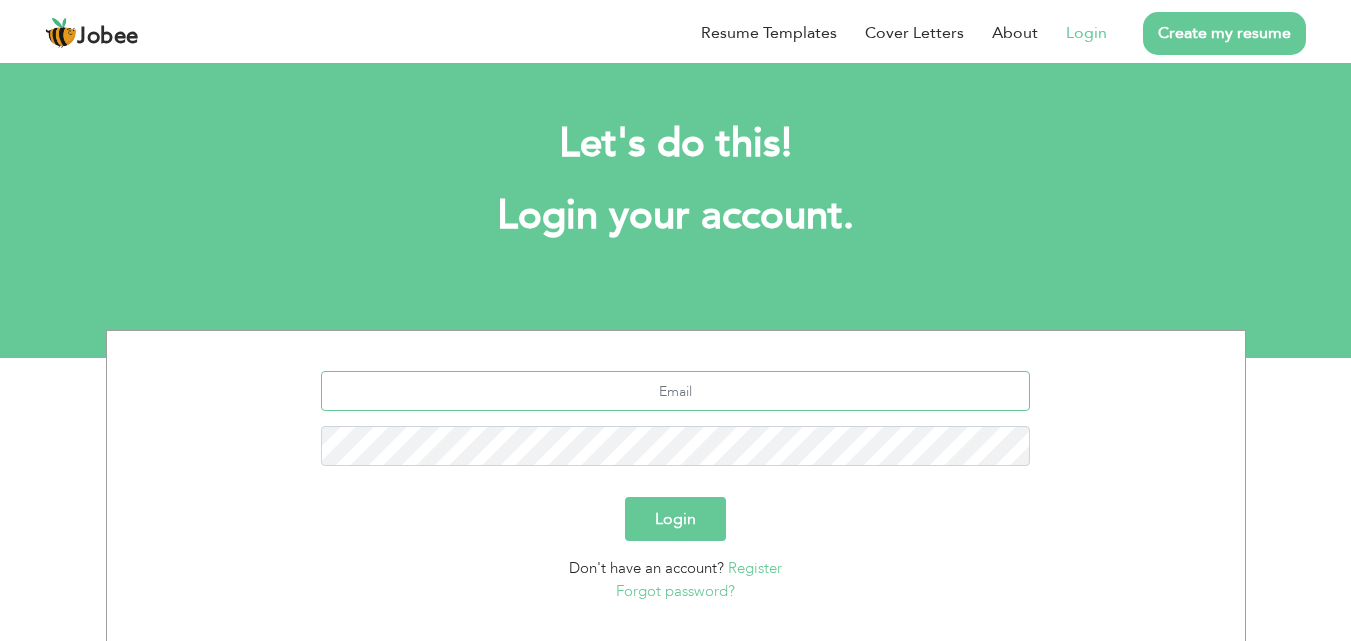 click at bounding box center (675, 391) 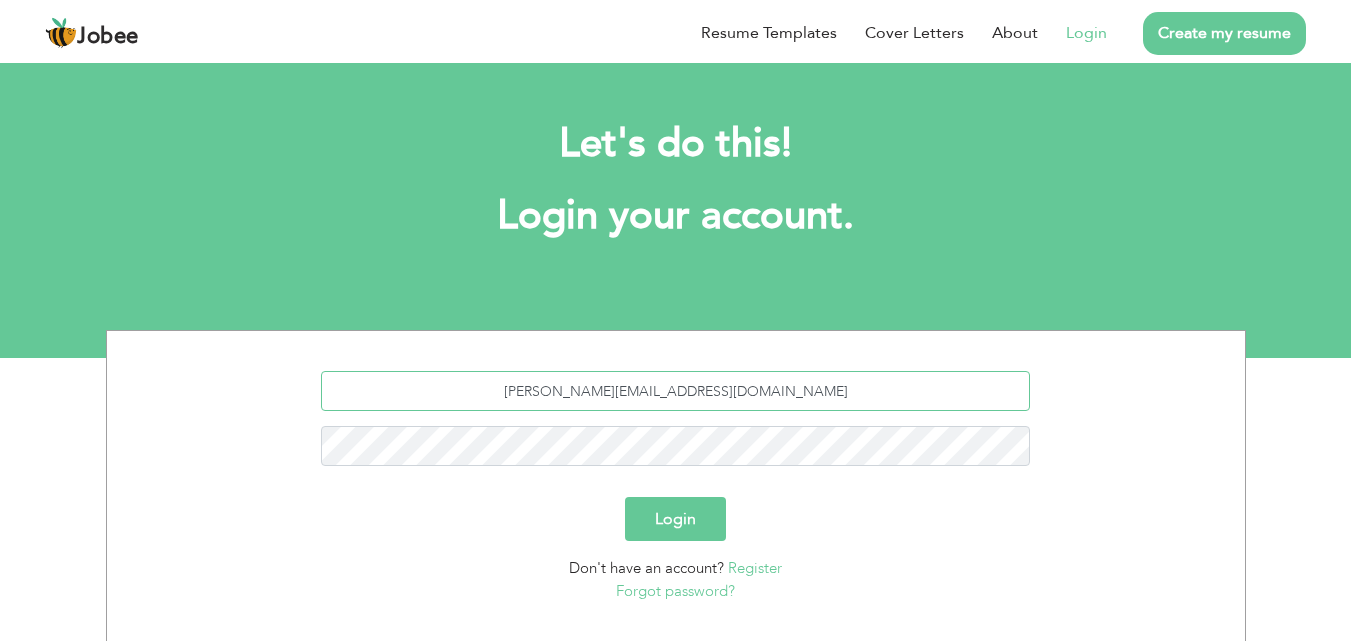 type on "syedali.hasaan1515@gmail.com" 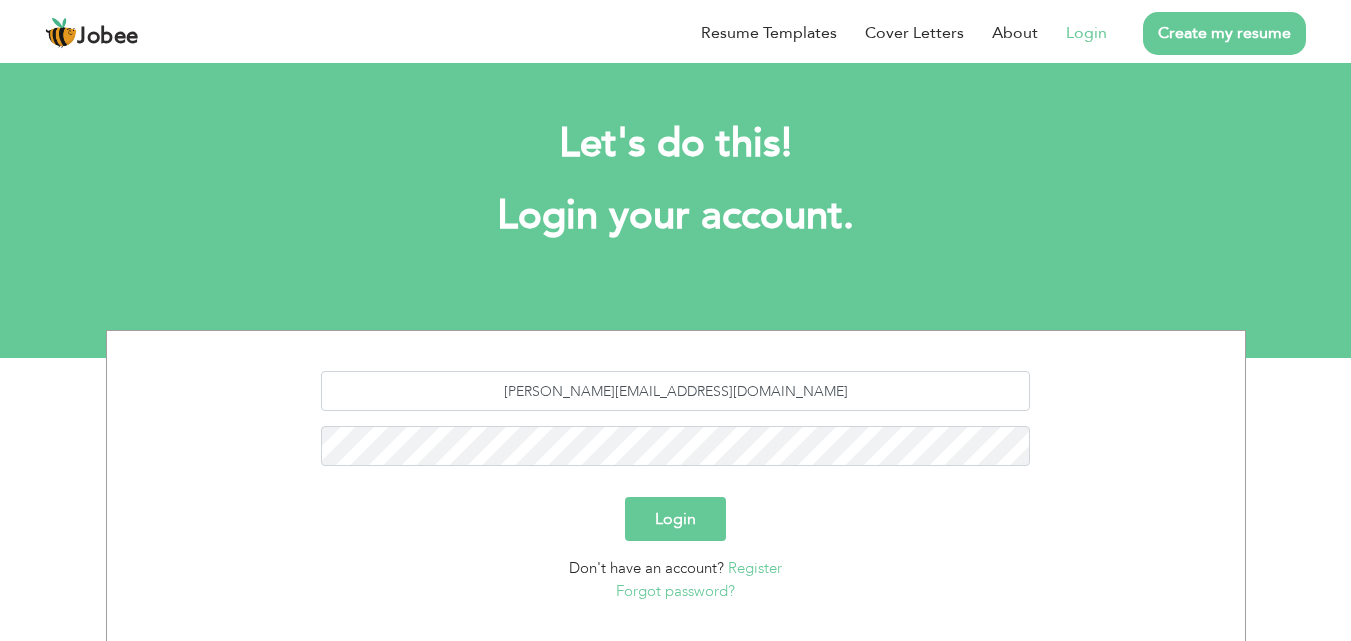click on "Login" at bounding box center (675, 519) 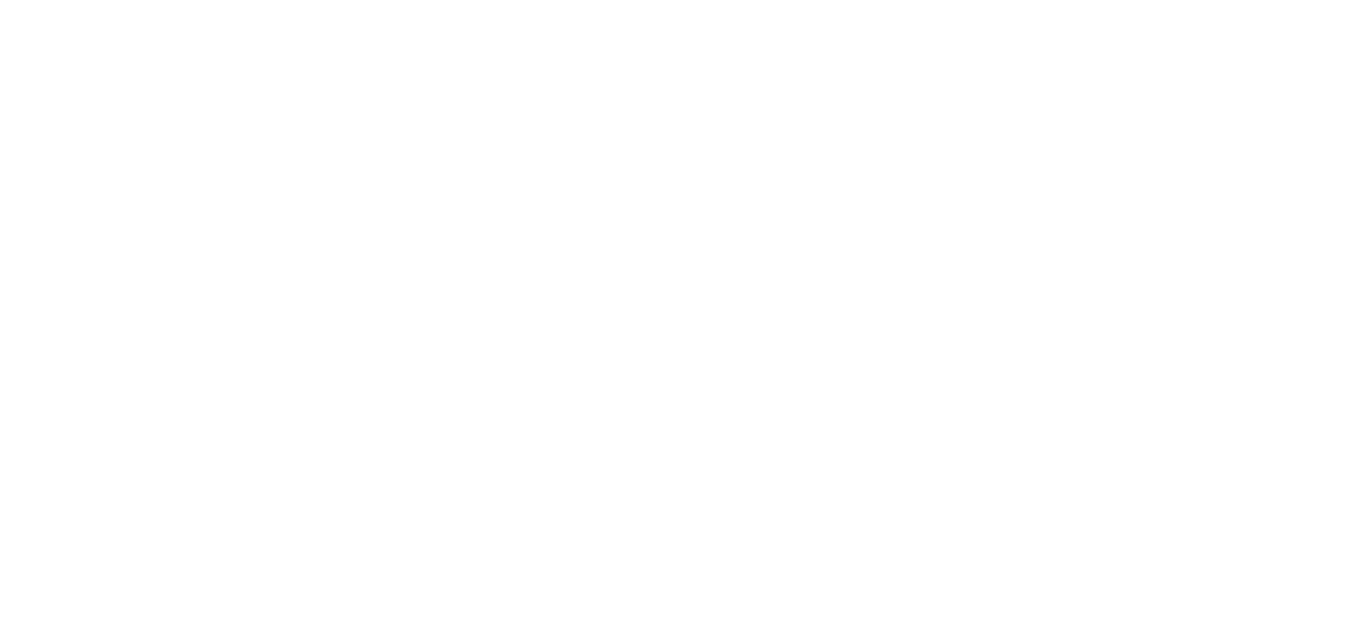 scroll, scrollTop: 0, scrollLeft: 0, axis: both 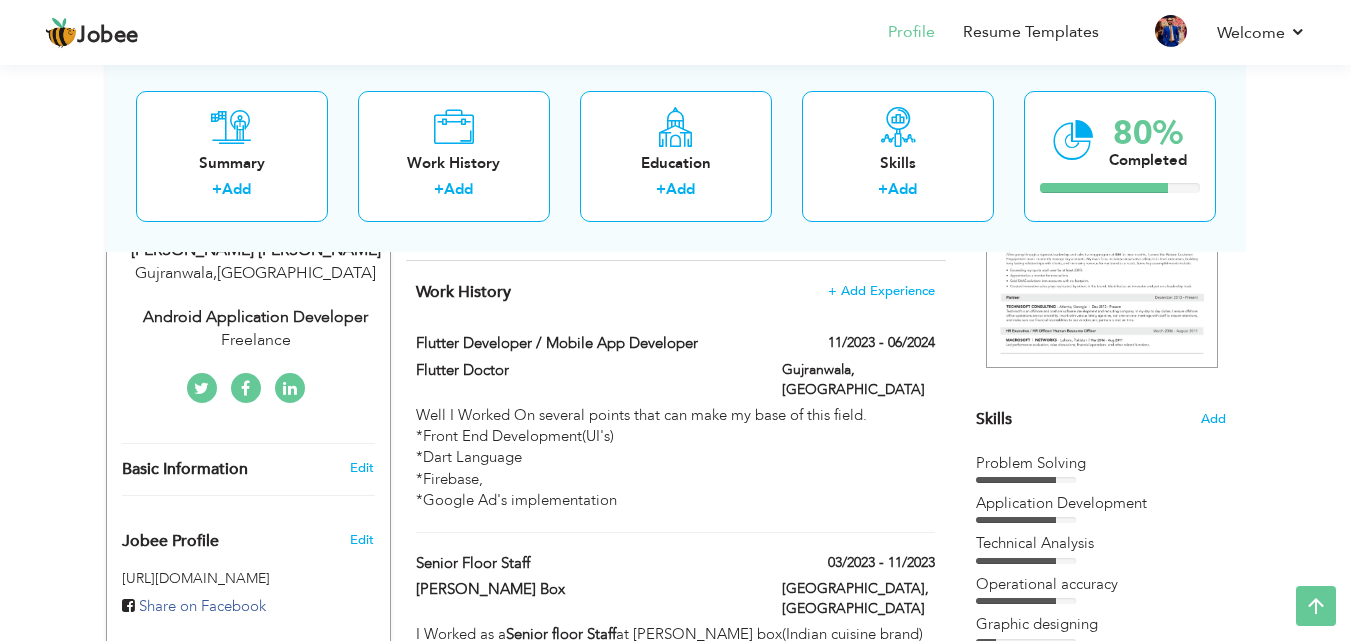drag, startPoint x: 622, startPoint y: 485, endPoint x: 411, endPoint y: 319, distance: 268.4716 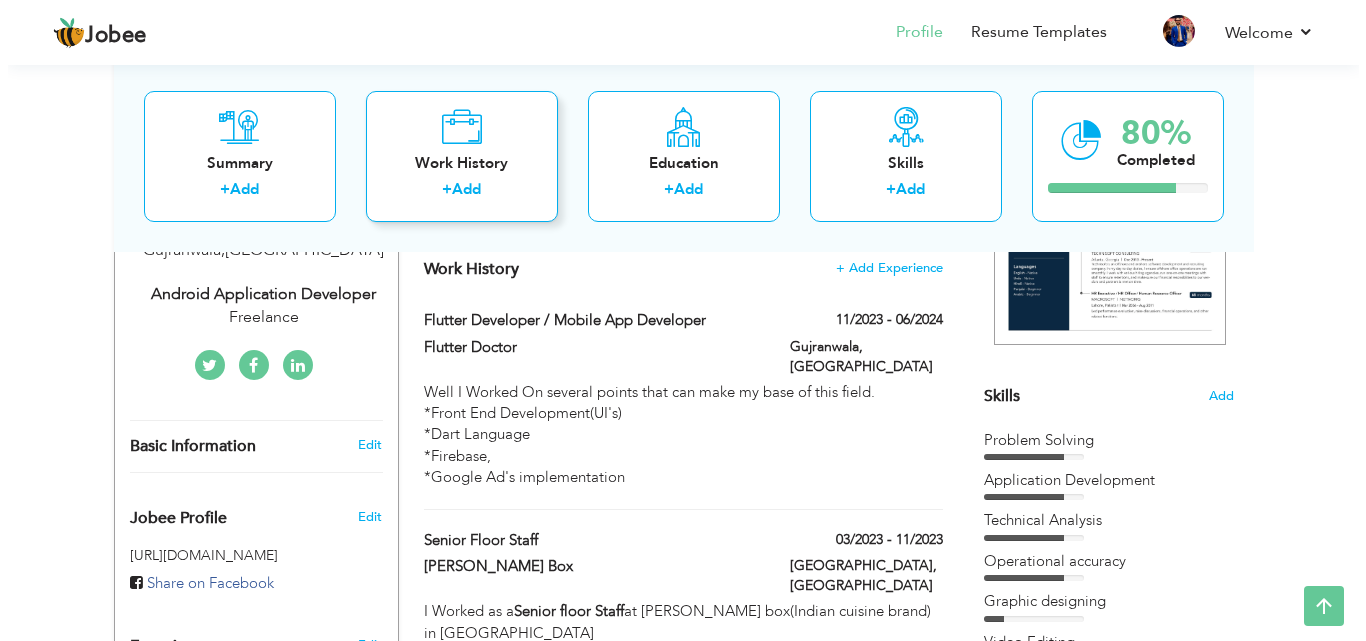 scroll, scrollTop: 391, scrollLeft: 0, axis: vertical 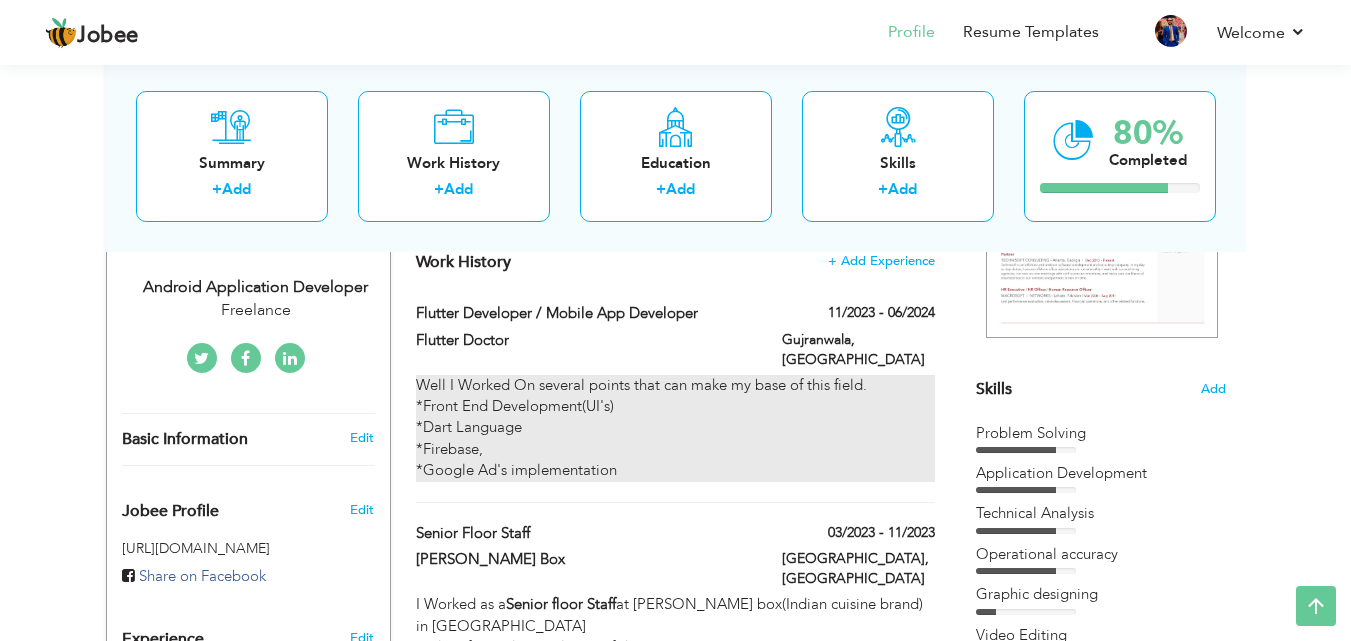 click on "Well I Worked On several points that can make my base of this field.
*Front End Development(UI's)
*Dart Language
*Firebase,
*Google Ad's implementation" at bounding box center (675, 428) 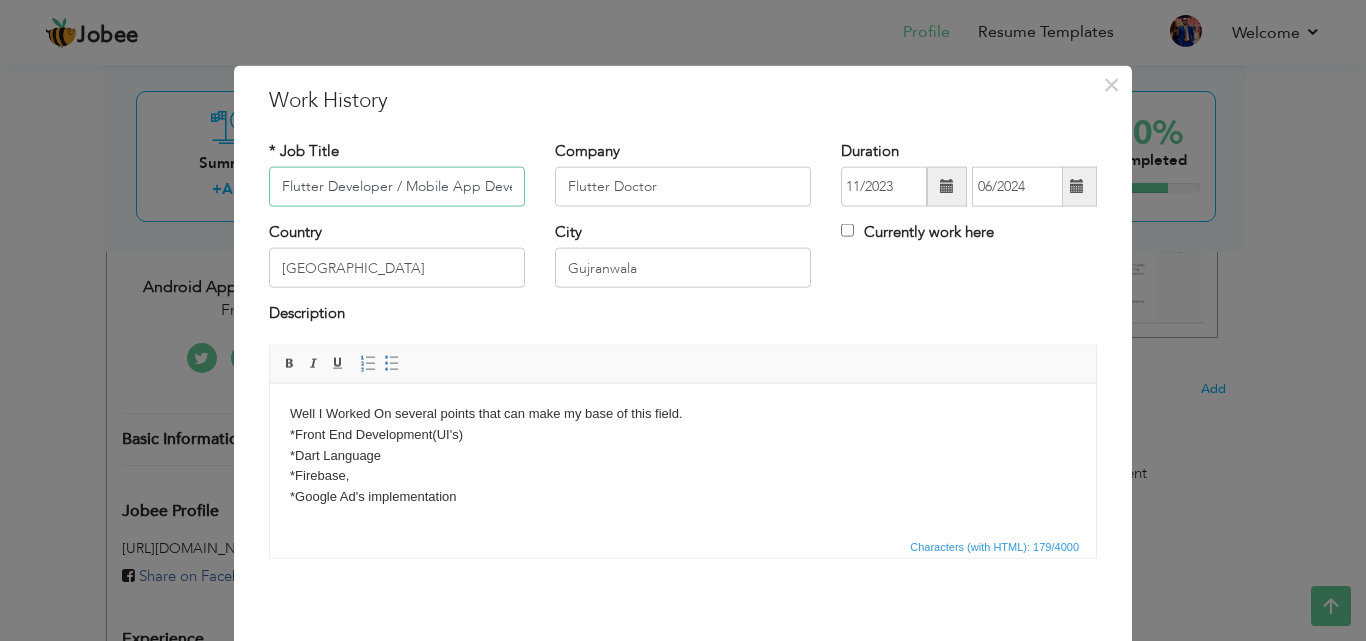 scroll, scrollTop: 0, scrollLeft: 35, axis: horizontal 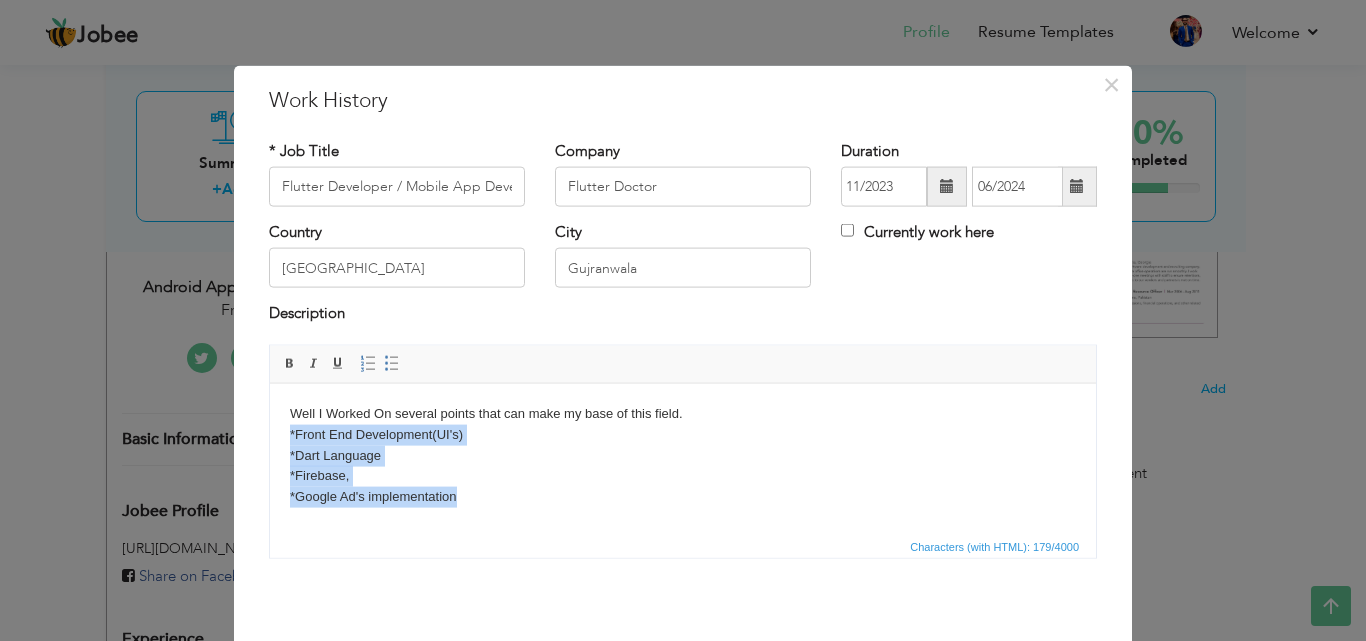 drag, startPoint x: 495, startPoint y: 492, endPoint x: 289, endPoint y: 433, distance: 214.28252 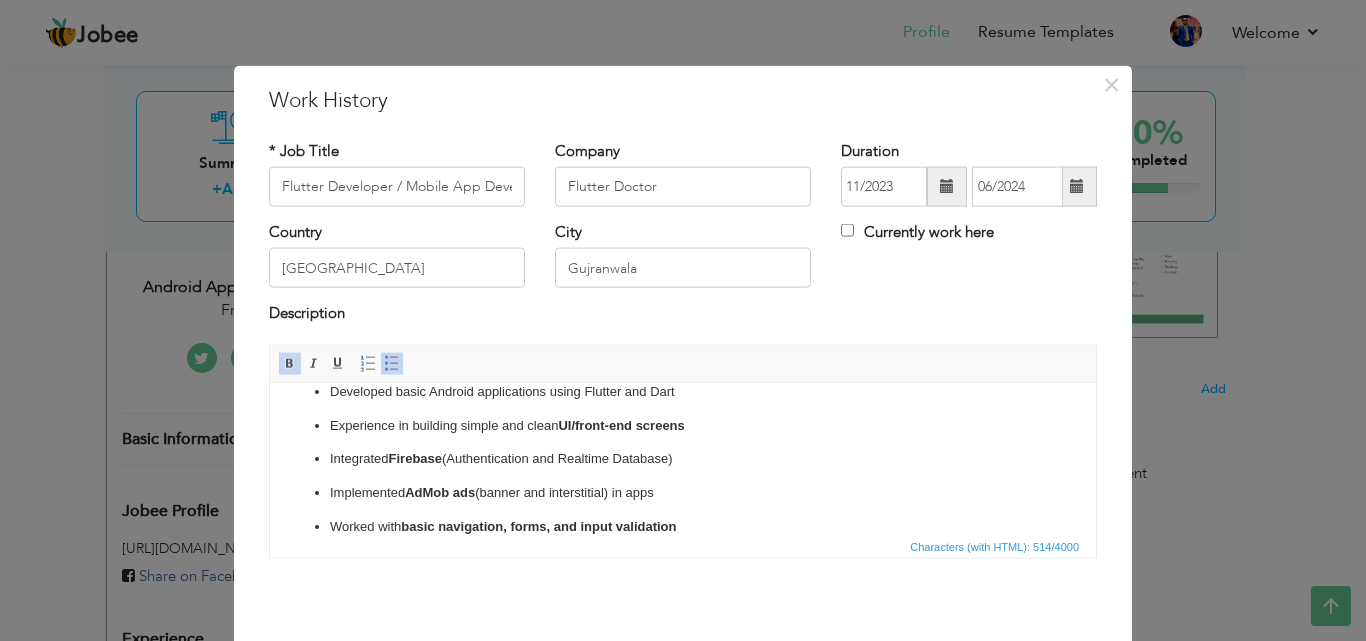 scroll, scrollTop: 0, scrollLeft: 0, axis: both 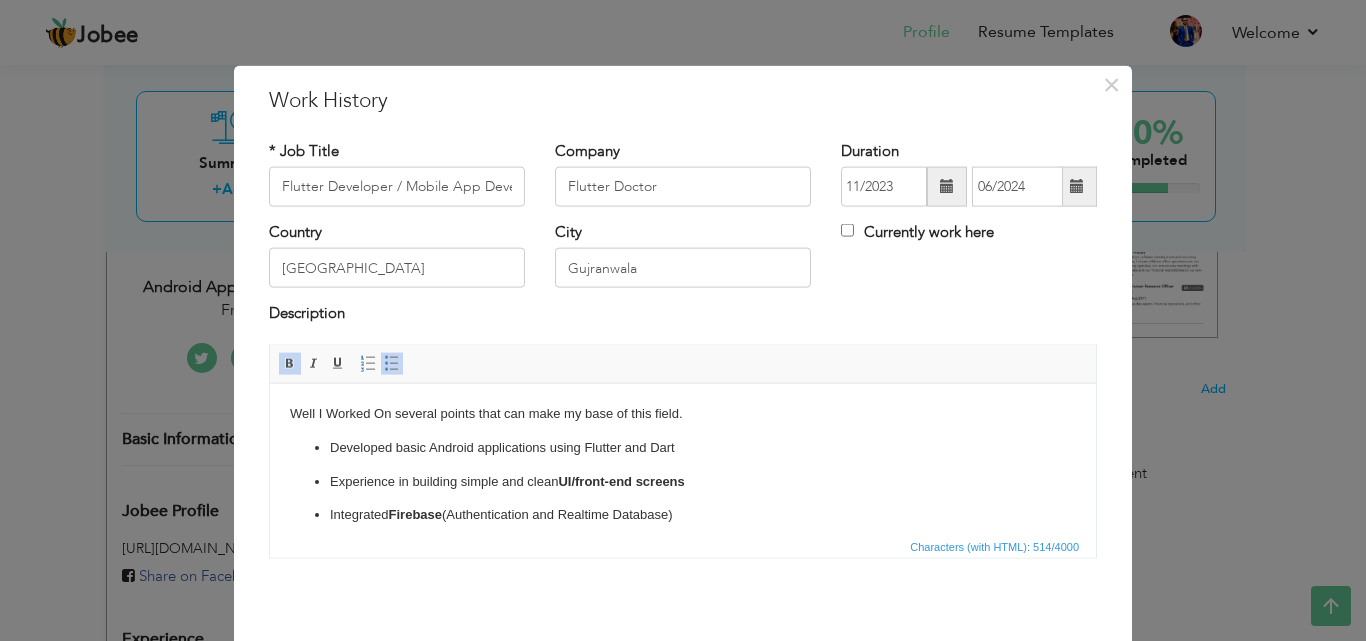 click on "Experience in building simple and clean  UI/front-end screens" at bounding box center (683, 481) 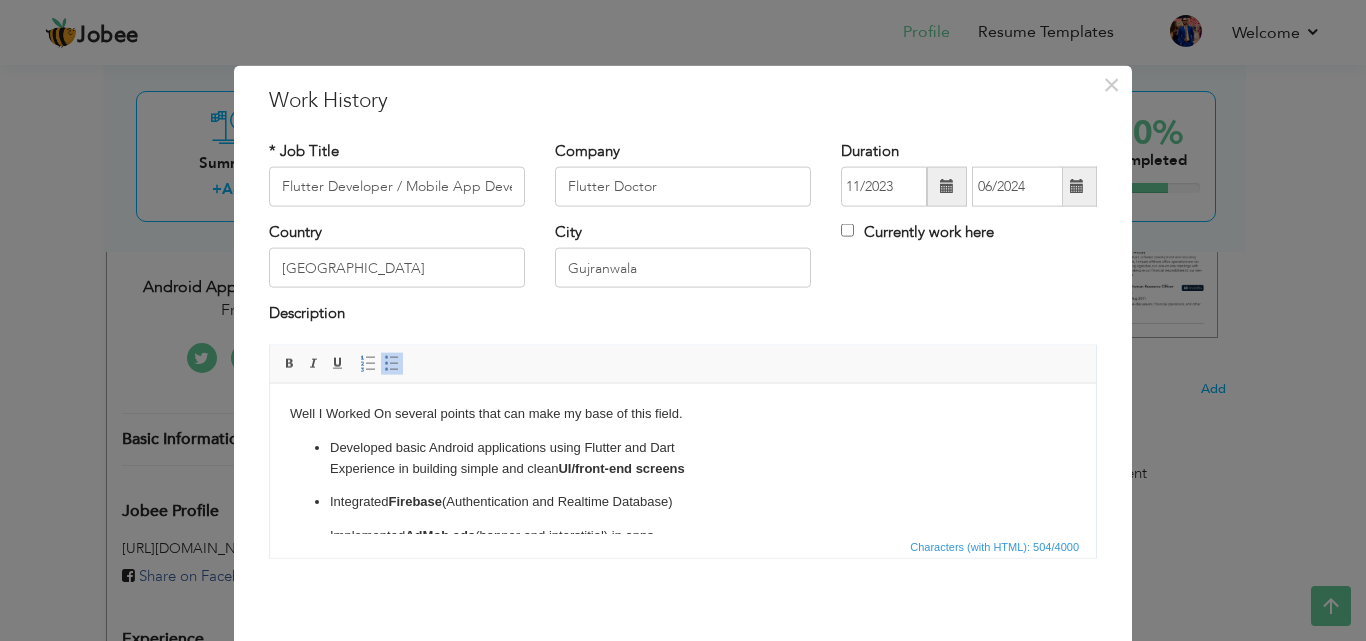 click on "Developed basic Android applications using Flutter and Dart Experience in building simple and clean  UI/front-end screens" at bounding box center (683, 458) 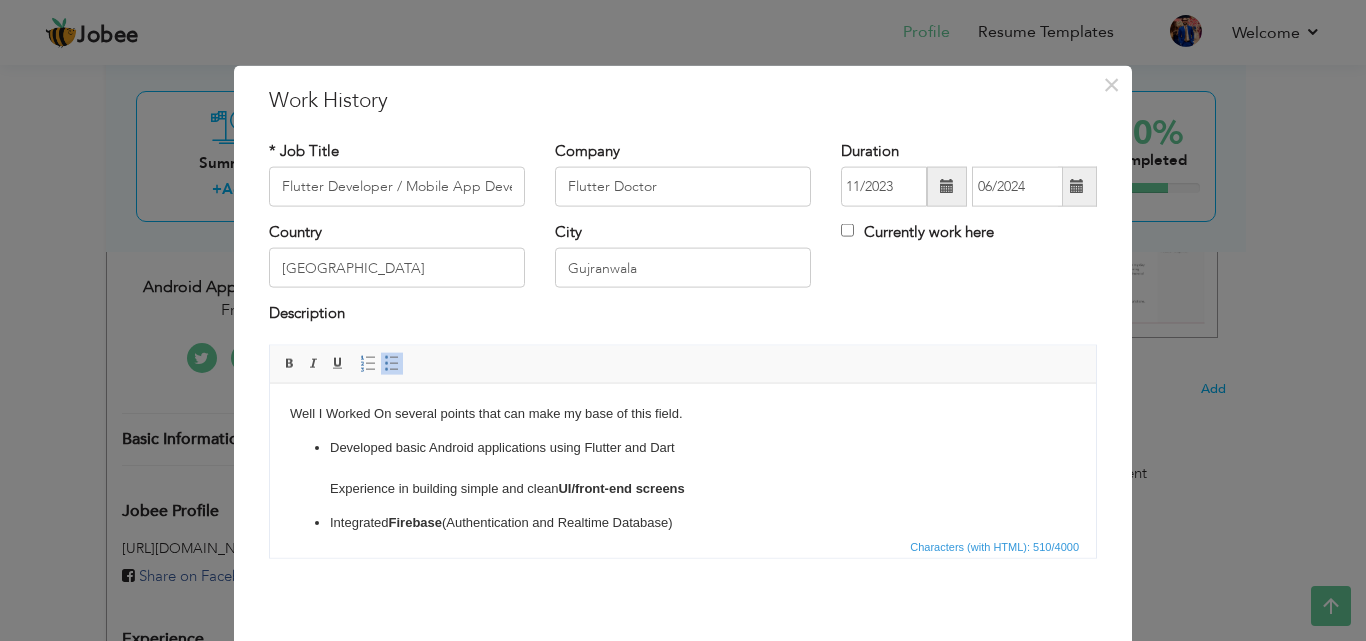 type 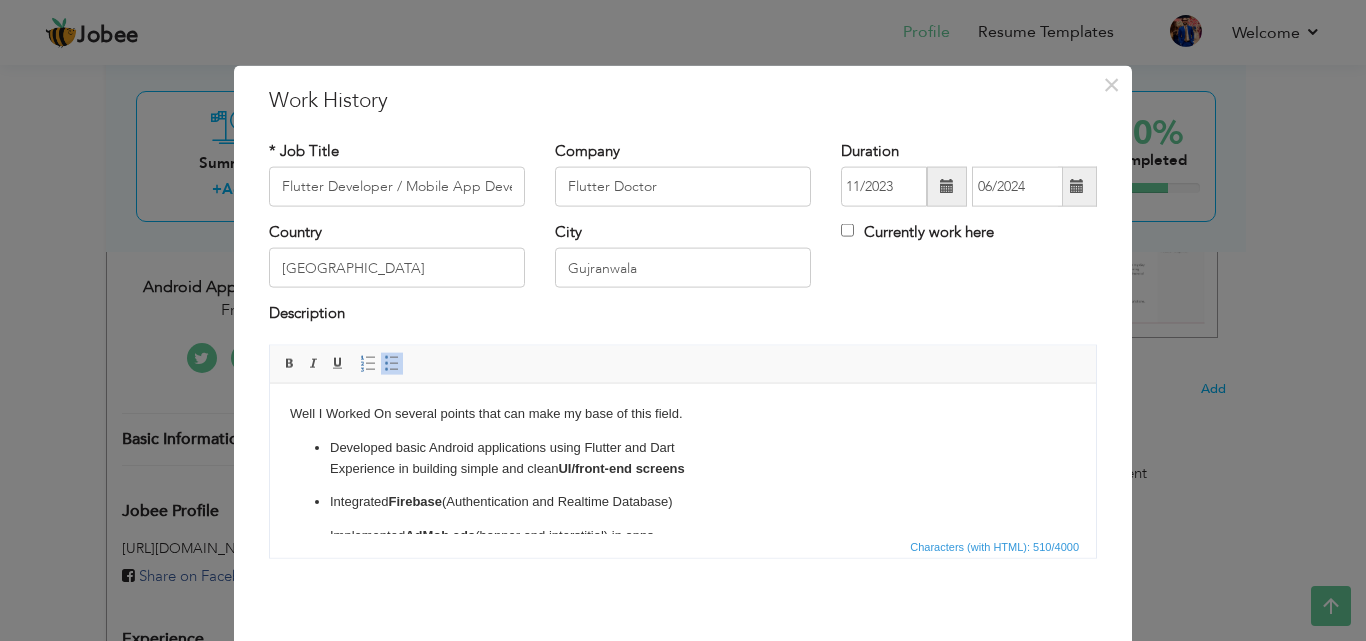 drag, startPoint x: 305, startPoint y: 449, endPoint x: 322, endPoint y: 452, distance: 17.262676 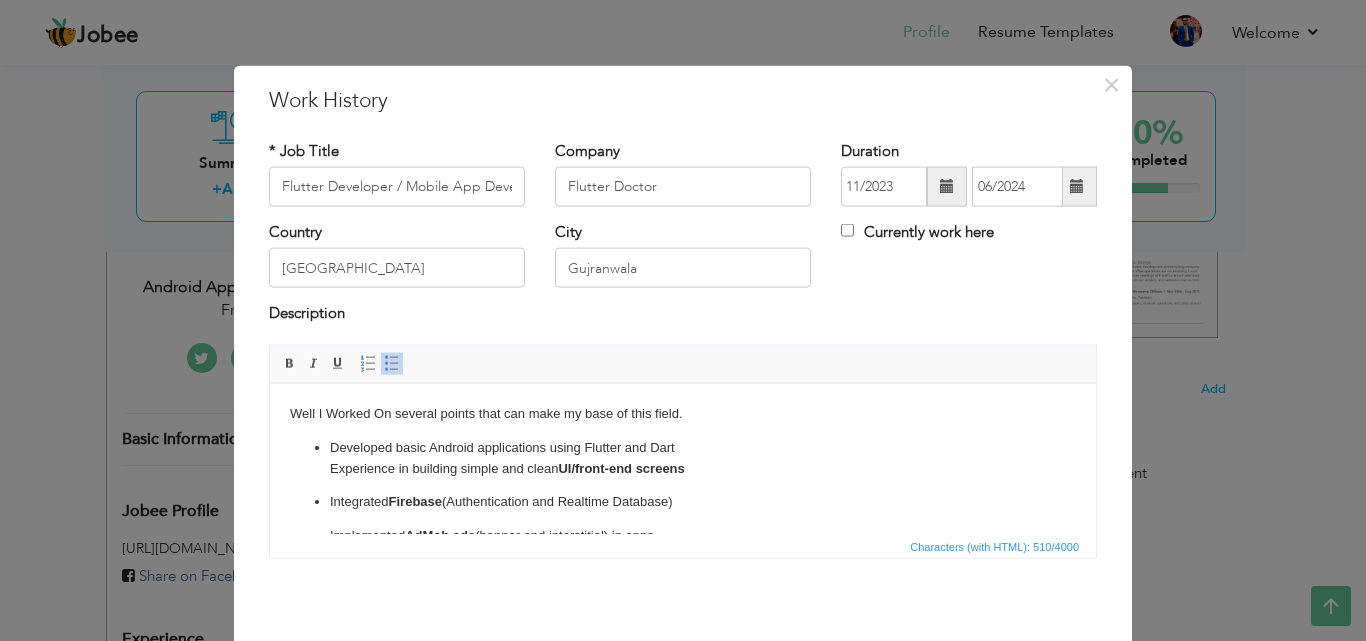 click on "Developed basic Android applications using Flutter and Dart Experience in building simple and clean  UI/front-end screens Integrated  Firebase  (Authentication and Realtime Database) Implemented  AdMob ads  (banner and interstitial) in apps Worked with  basic navigation, forms, and input validation" at bounding box center (683, 508) 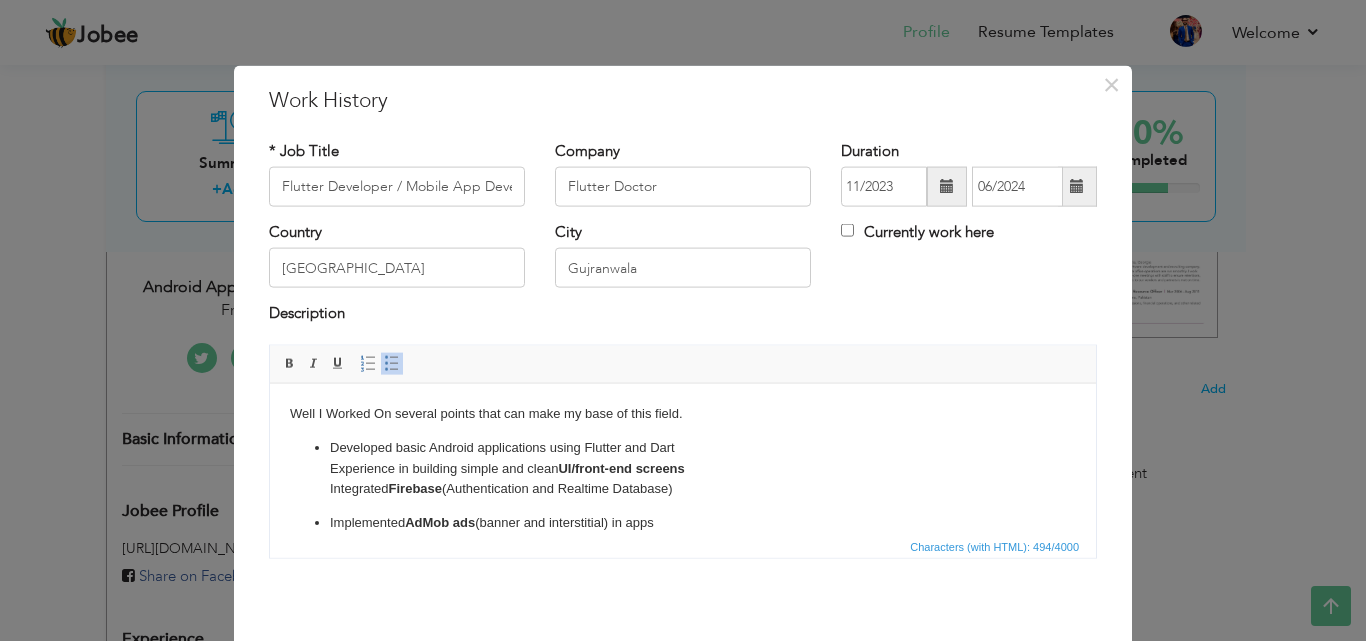 click on "Developed basic Android applications using Flutter and Dart Experience in building simple and clean  UI/front-end screens ​​​​​​​ Integrated  Firebase  (Authentication and Realtime Database) Implemented  AdMob ads  (banner and interstitial) in apps Worked with  basic navigation, forms, and input validation" at bounding box center [683, 502] 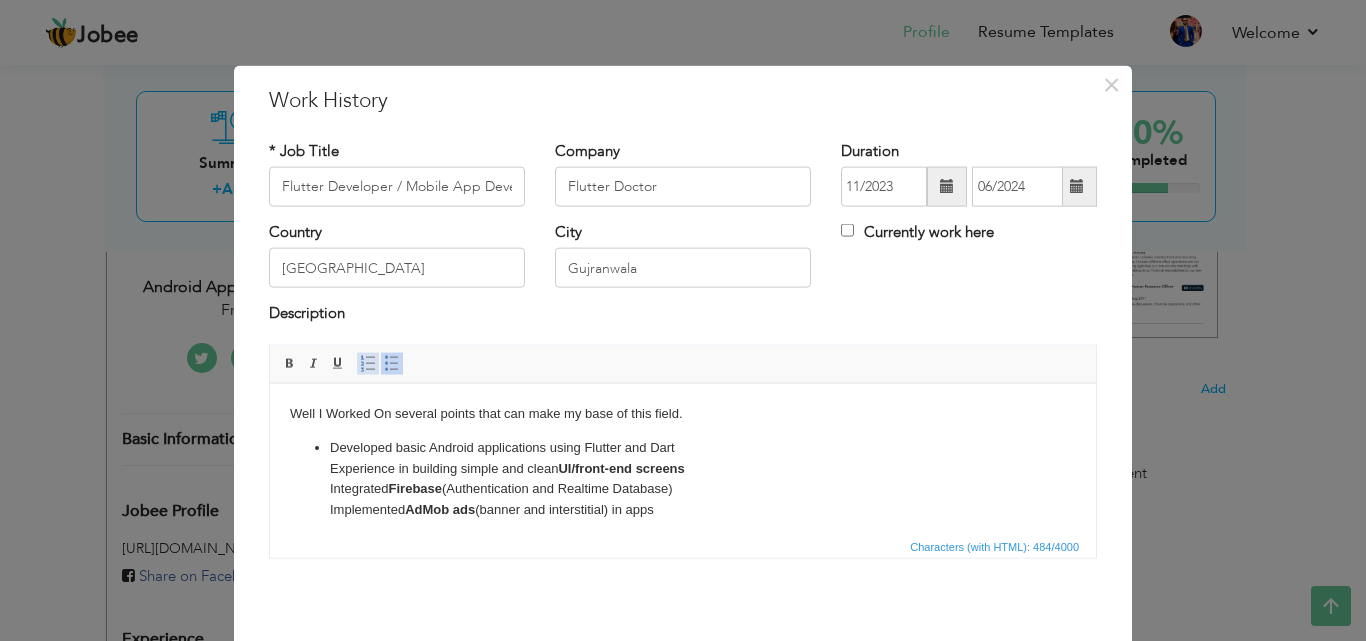 click at bounding box center [368, 363] 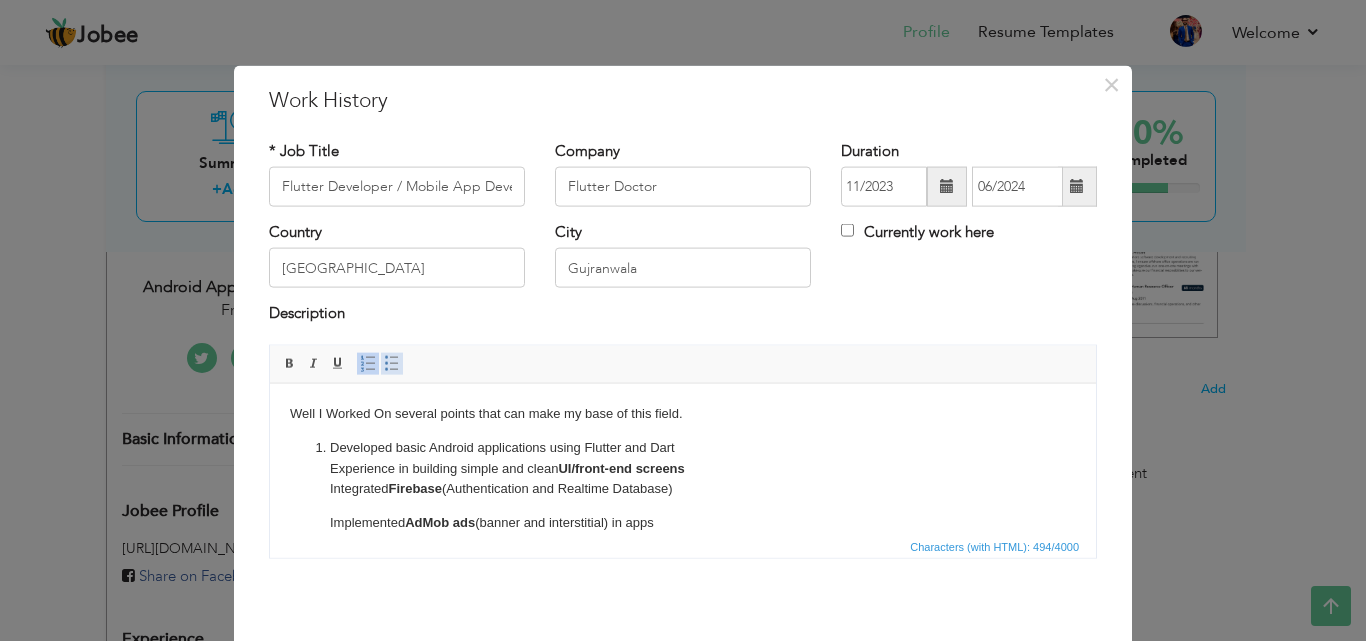 click at bounding box center (392, 363) 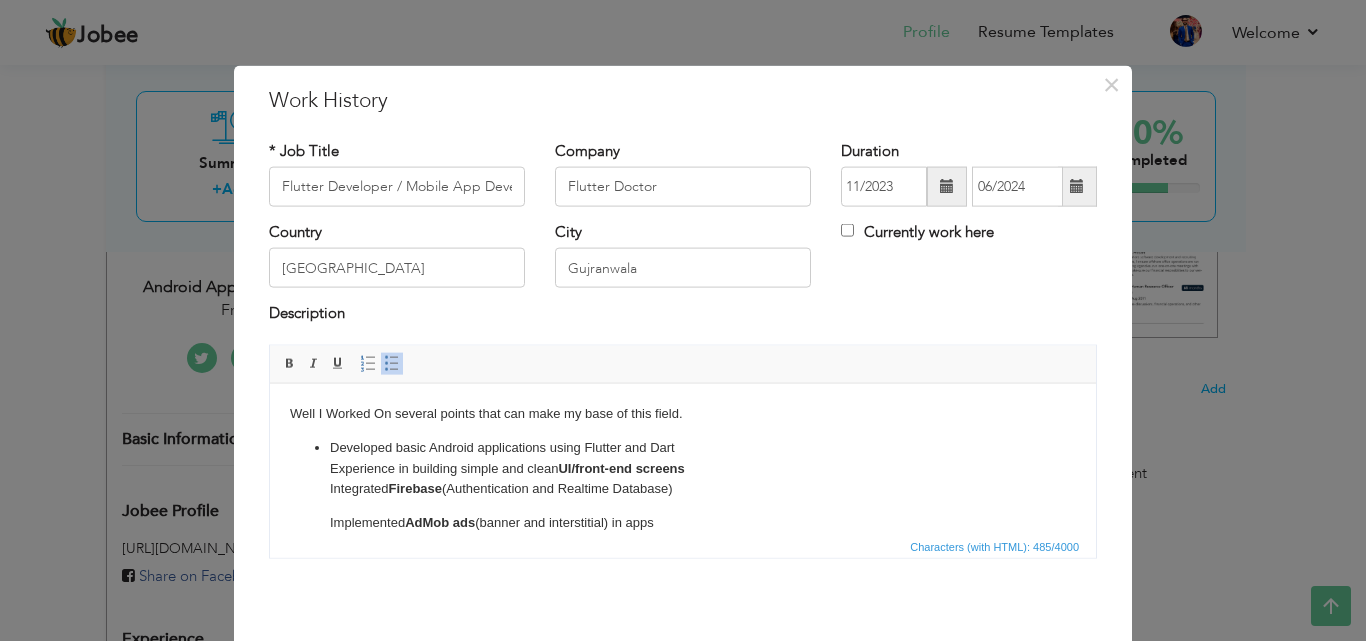 click on "Developed basic Android applications using Flutter and Dart Experience in building simple and clean  UI/front-end screens Integrated  Firebase  (Authentication and Realtime Database) ​​​​​​​ Implemented  AdMob ads  (banner and interstitial) in apps Worked with  basic navigation, forms, and input validation" at bounding box center [683, 502] 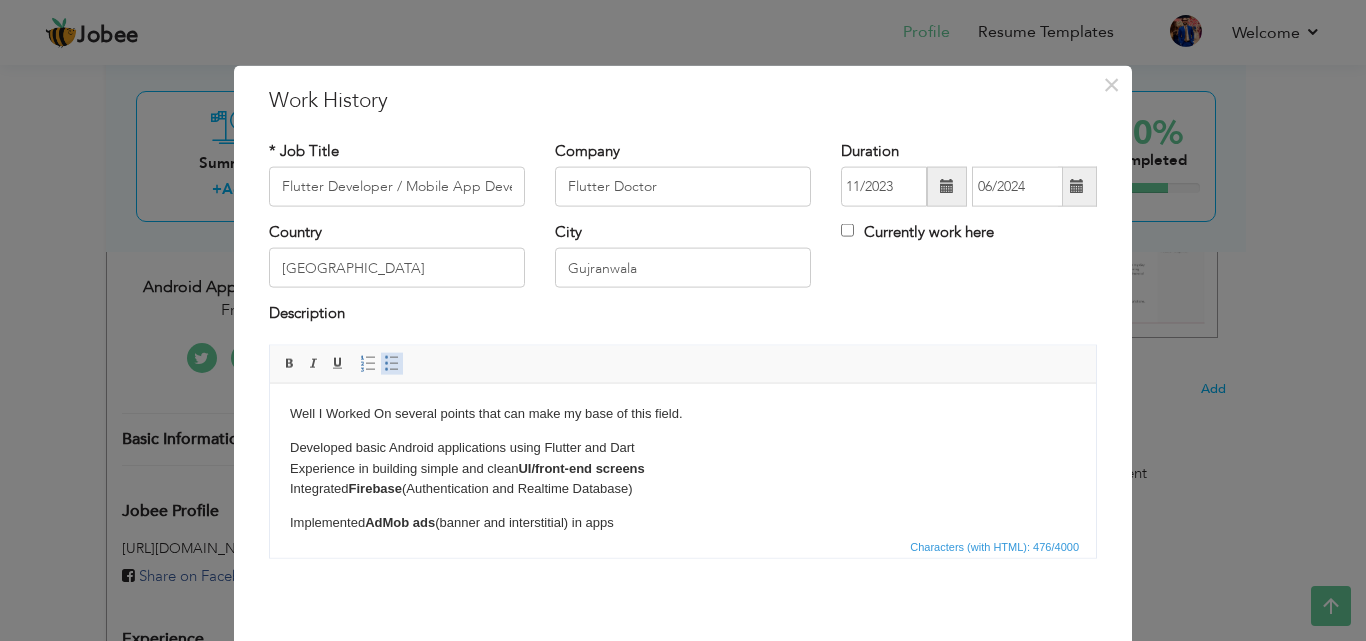 click at bounding box center (392, 363) 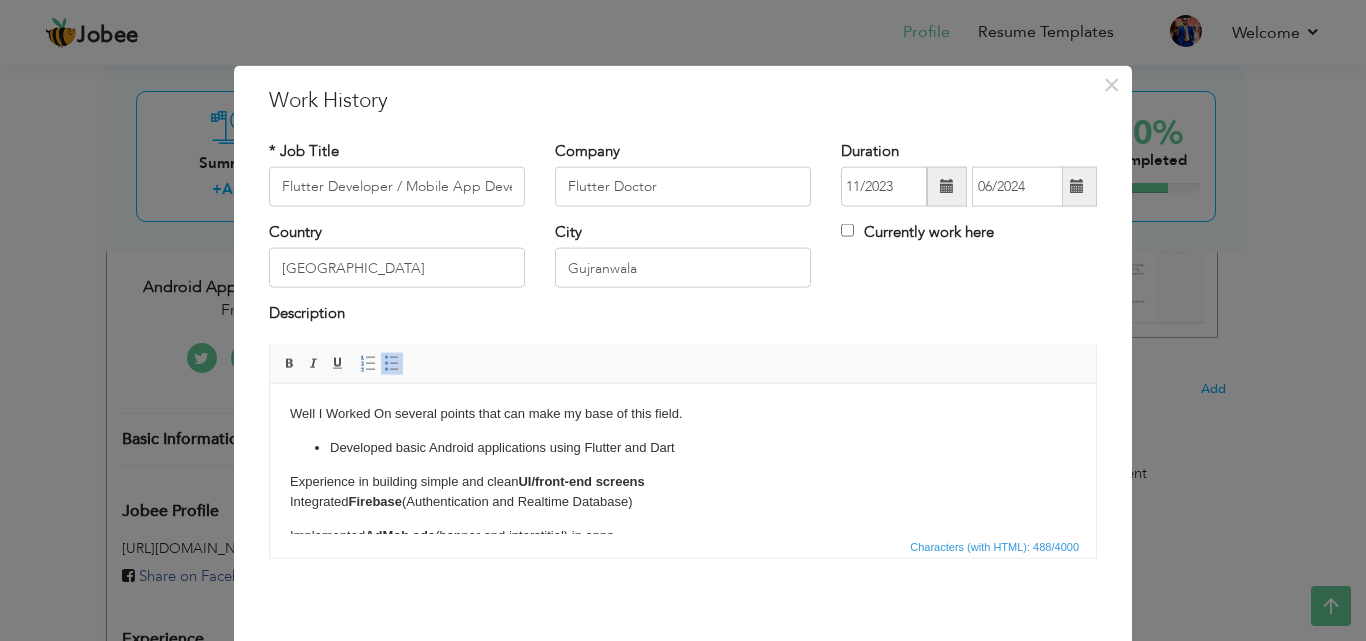 click on "Well I Worked On several points that can make my base of this field. Developed basic Android applications using Flutter and Dart Experience in building simple and clean  UI/front-end screens Integrated  Firebase  (Authentication and Realtime Database) ​​​​​​​ Implemented  AdMob ads  (banner and interstitial) in apps Worked with  basic navigation, forms, and input validation" at bounding box center (683, 491) 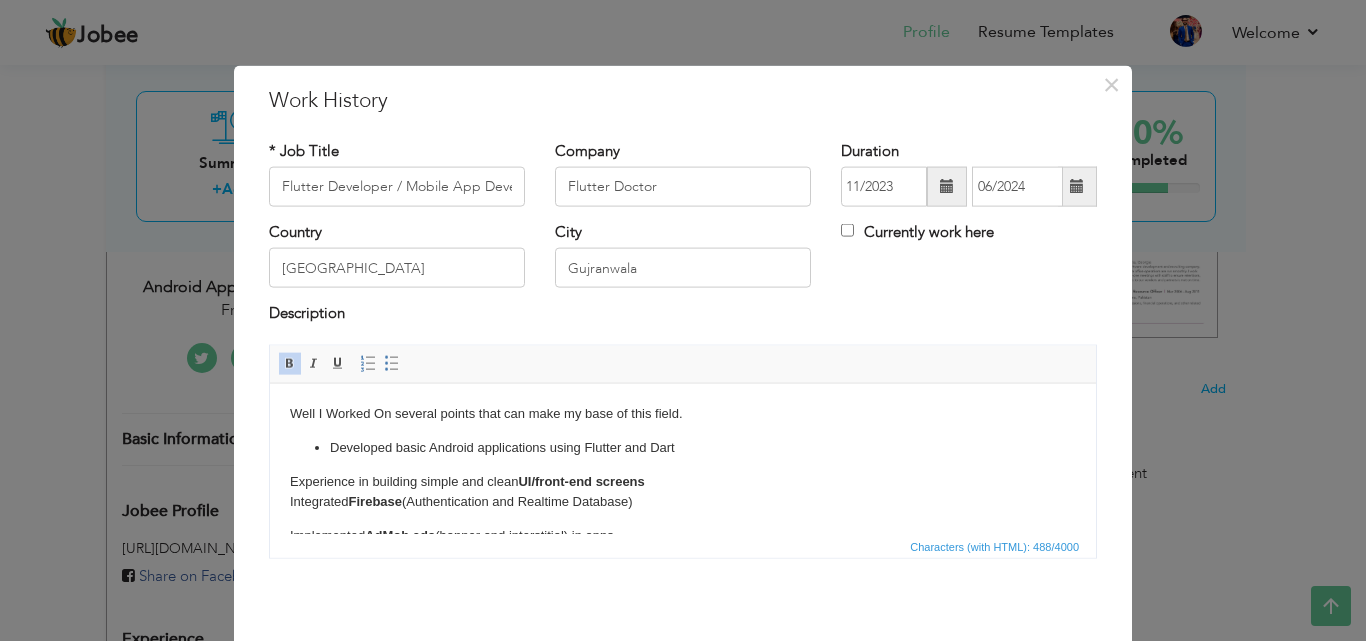 click on "Experience in building simple and clean  UI/front-end screens Integrated  Firebase  (Authentication and Realtime Database)" at bounding box center [683, 492] 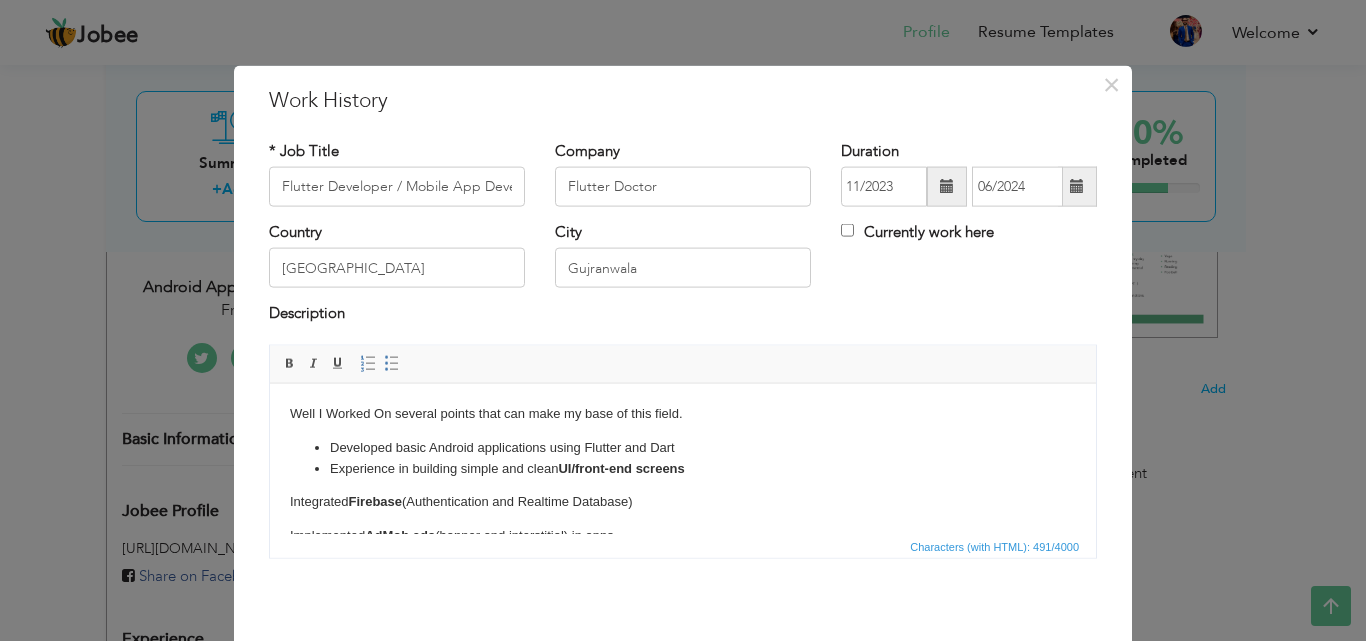 click on "Well I Worked On several points that can make my base of this field. Developed basic Android applications using Flutter and Dart Experience in building simple and clean  UI/front-end screens Integrated  Firebase  (Authentication and Realtime Database) ​​​​​​​ Implemented  AdMob ads  (banner and interstitial) in apps Worked with  basic navigation, forms, and input validation" at bounding box center [683, 491] 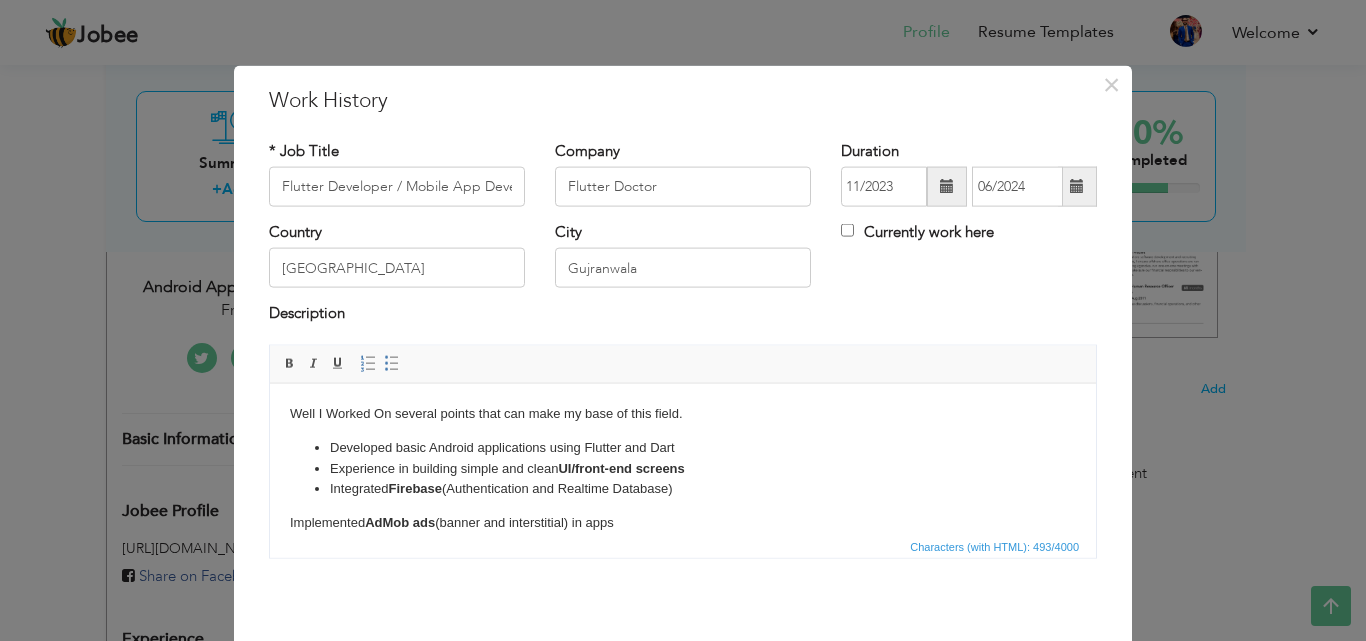 click on "Well I Worked On several points that can make my base of this field. Developed basic Android applications using Flutter and Dart Experience in building simple and clean  UI/front-end screens Integrated  Firebase  (Authentication and Realtime Database) ​​​​​​​ Implemented  AdMob ads  (banner and interstitial) in apps Worked with  basic navigation, forms, and input validation" at bounding box center (683, 485) 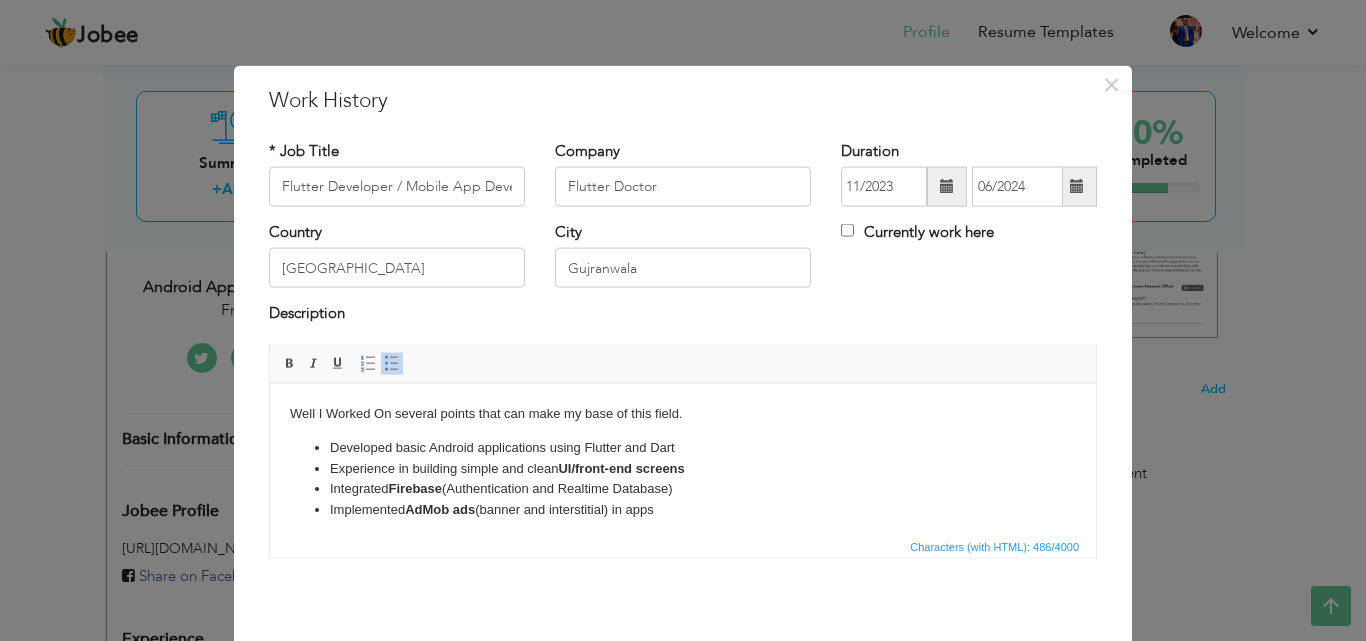 scroll, scrollTop: 41, scrollLeft: 0, axis: vertical 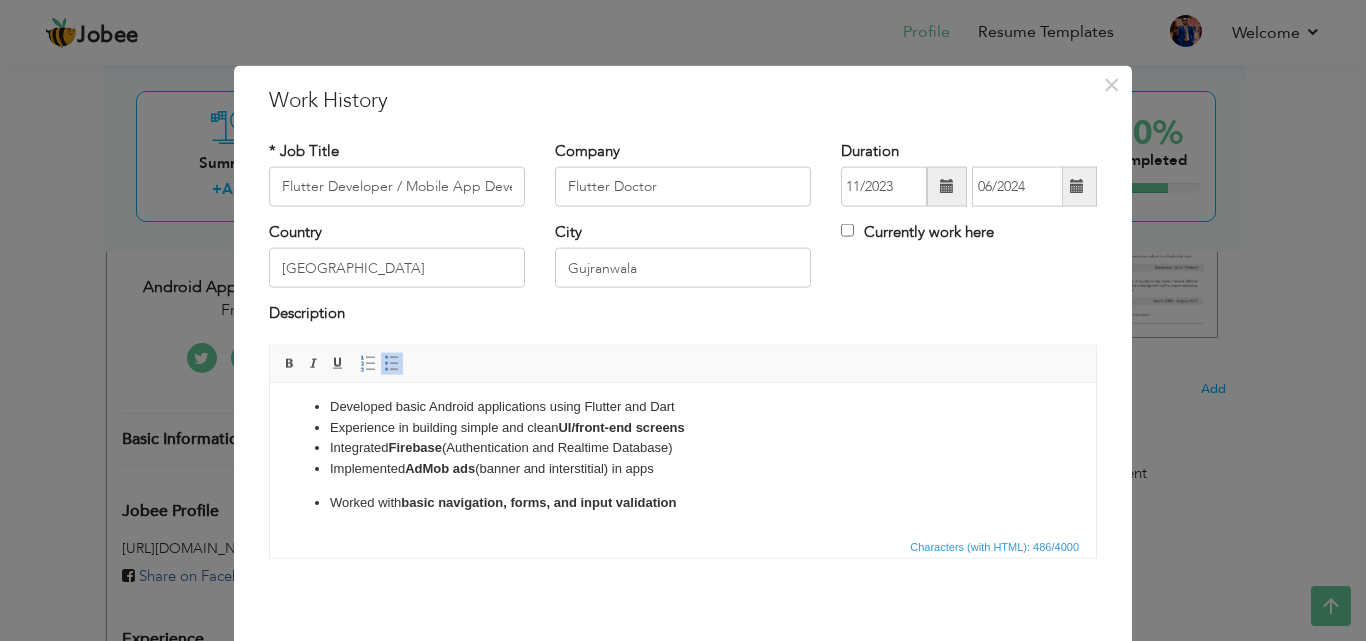 click on "Developed basic Android applications using Flutter and Dart Experience in building simple and clean  UI/front-end screens Integrated  Firebase  (Authentication and Realtime Database) ​​​​​​​ Implemented  AdMob ads  (banner and interstitial) in apps Worked with  basic navigation, forms, and input validation" at bounding box center [683, 454] 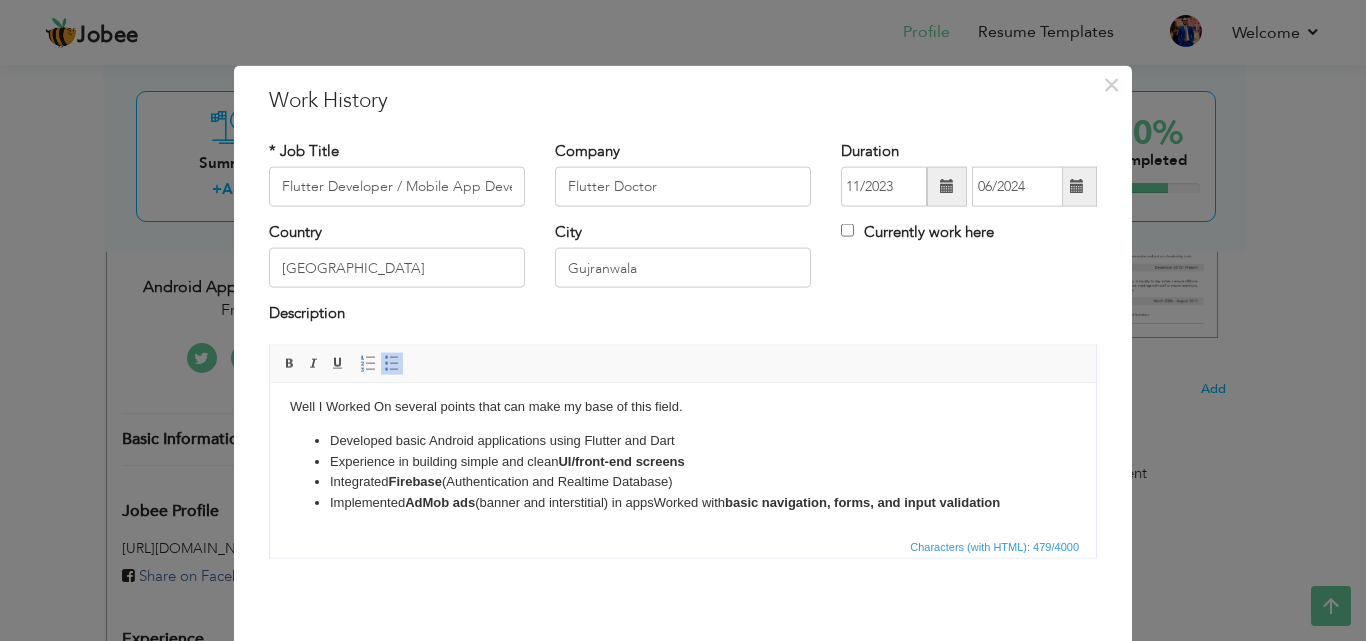 scroll, scrollTop: 28, scrollLeft: 0, axis: vertical 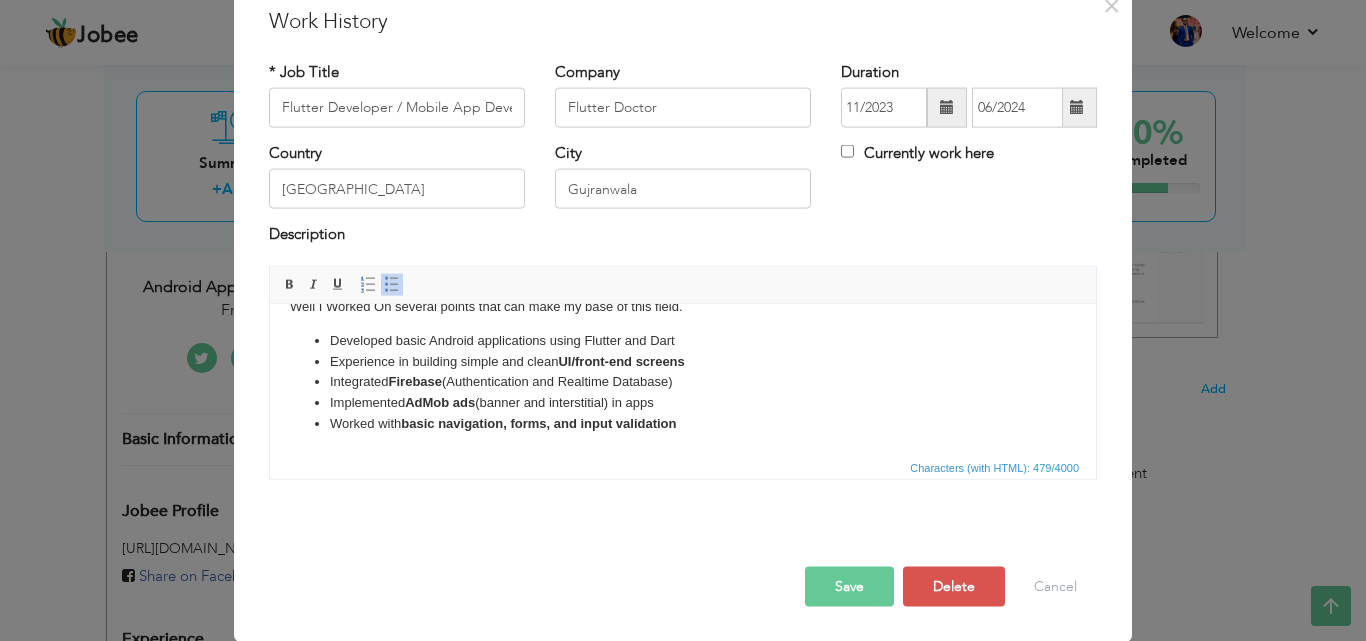 click on "​​​​​​​ Implemented  AdMob ads  (banner and interstitial) in apps" at bounding box center [683, 402] 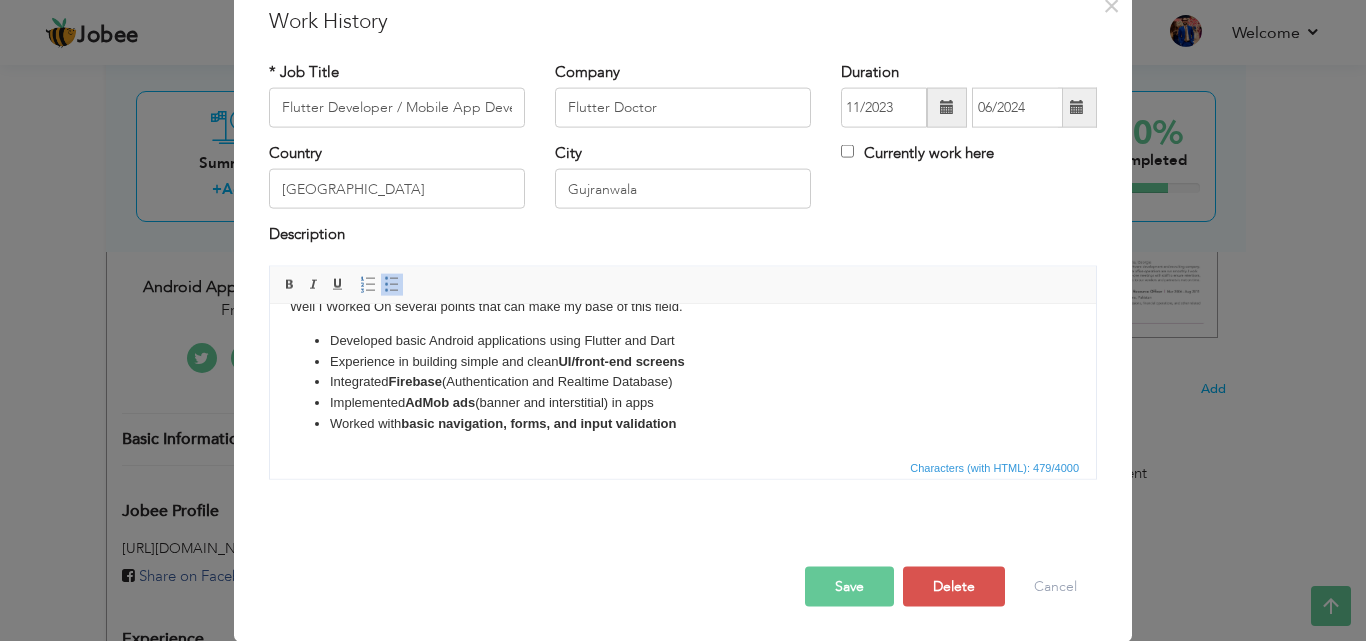 click on "Save" at bounding box center (849, 586) 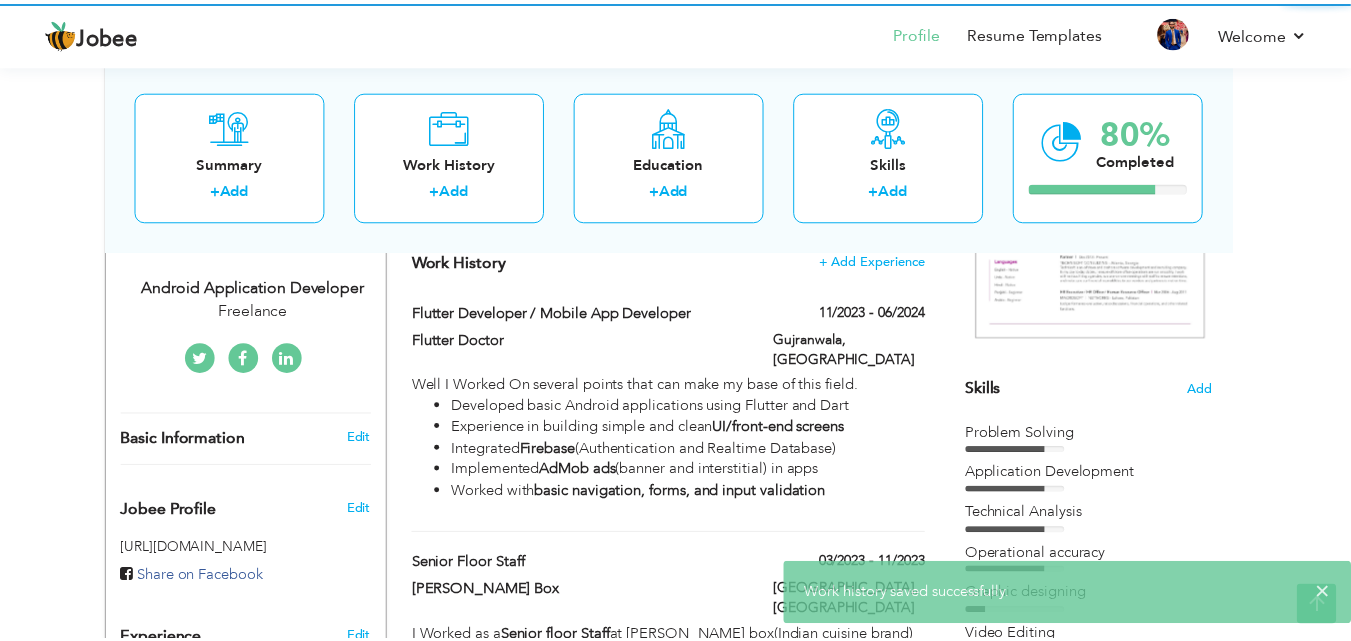 scroll, scrollTop: 0, scrollLeft: 0, axis: both 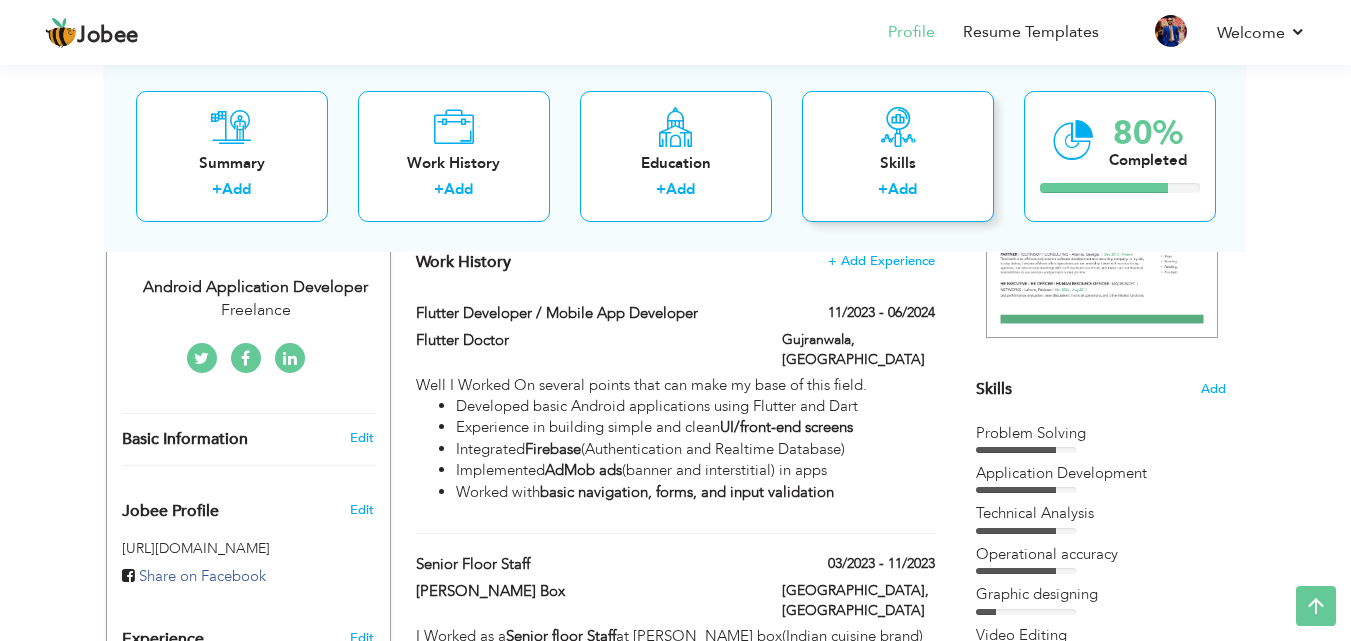 drag, startPoint x: 831, startPoint y: 492, endPoint x: 896, endPoint y: 114, distance: 383.5479 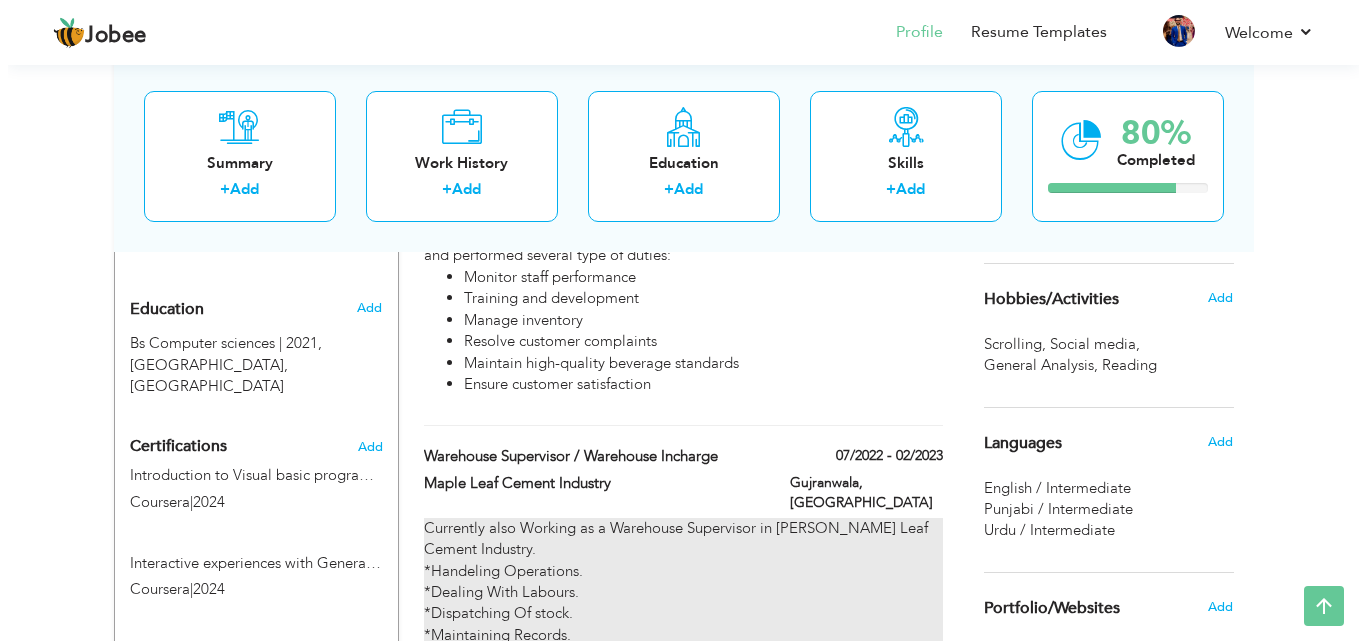 scroll, scrollTop: 813, scrollLeft: 0, axis: vertical 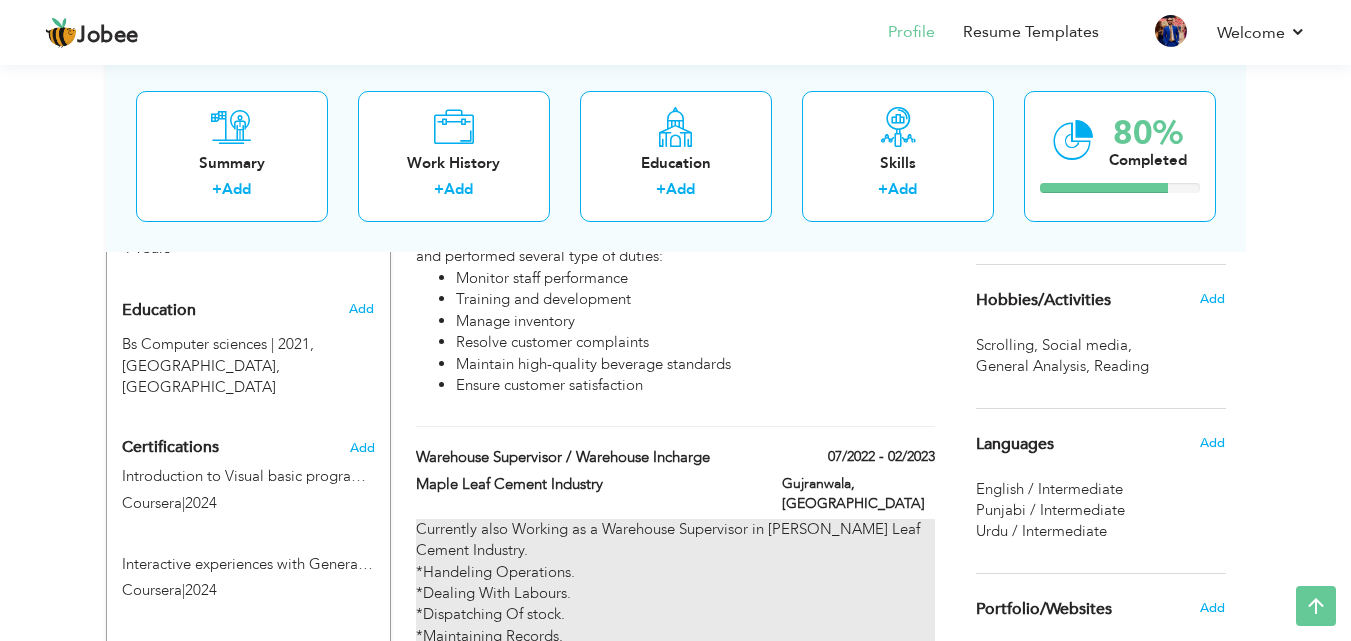 click on "Currently also Working as a Warehouse Supervisor in [PERSON_NAME] Leaf Cement Industry.
*Handeling Operations.
*Dealing With Labours.
*Dispatching Of stock.
*Maintaining Records." at bounding box center (675, 583) 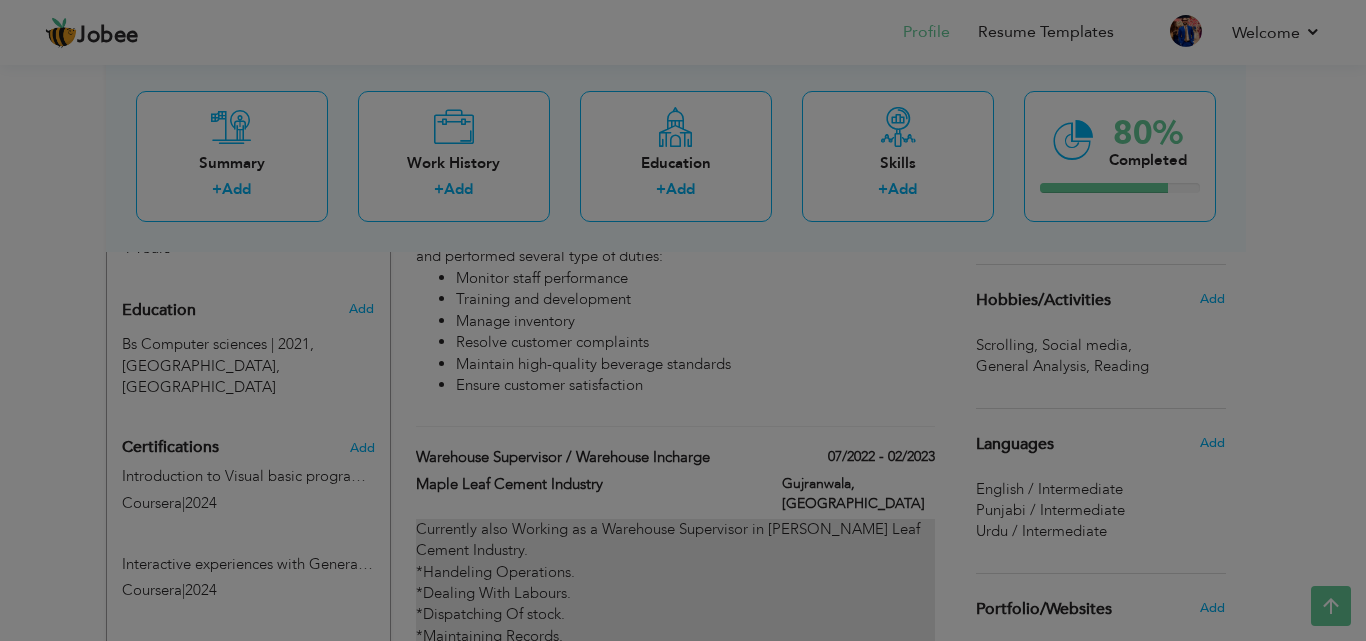 scroll, scrollTop: 0, scrollLeft: 0, axis: both 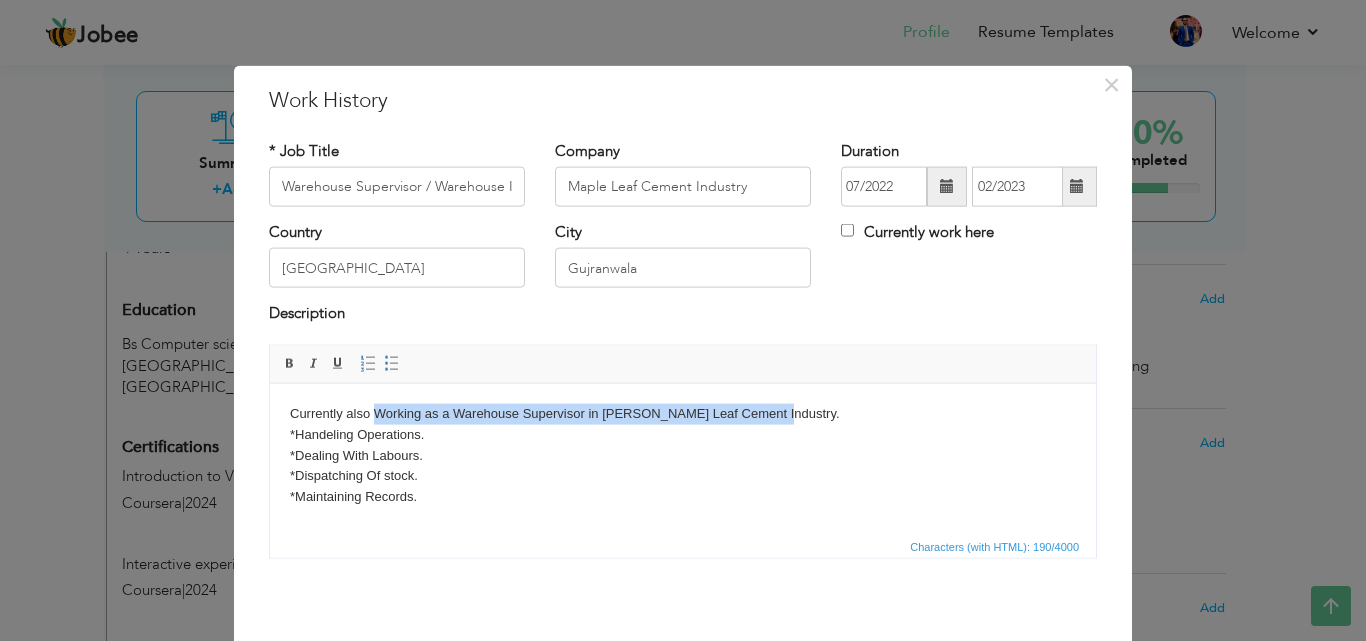 drag, startPoint x: 778, startPoint y: 414, endPoint x: 377, endPoint y: 411, distance: 401.01123 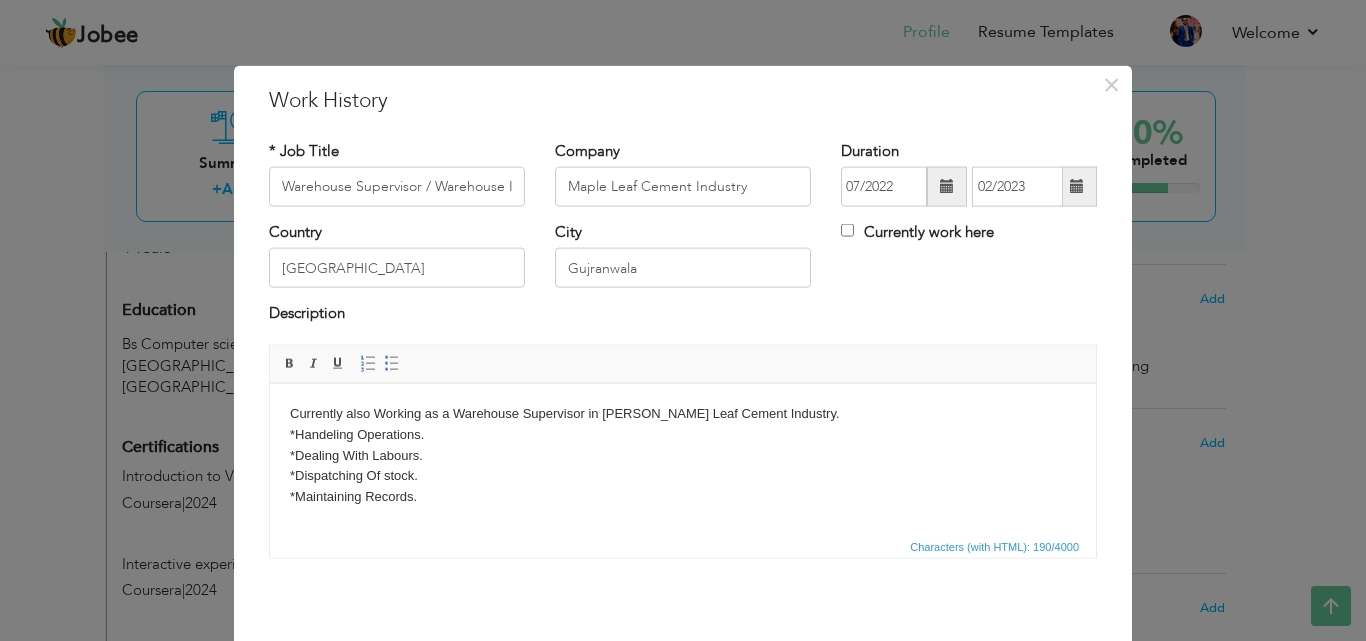 type 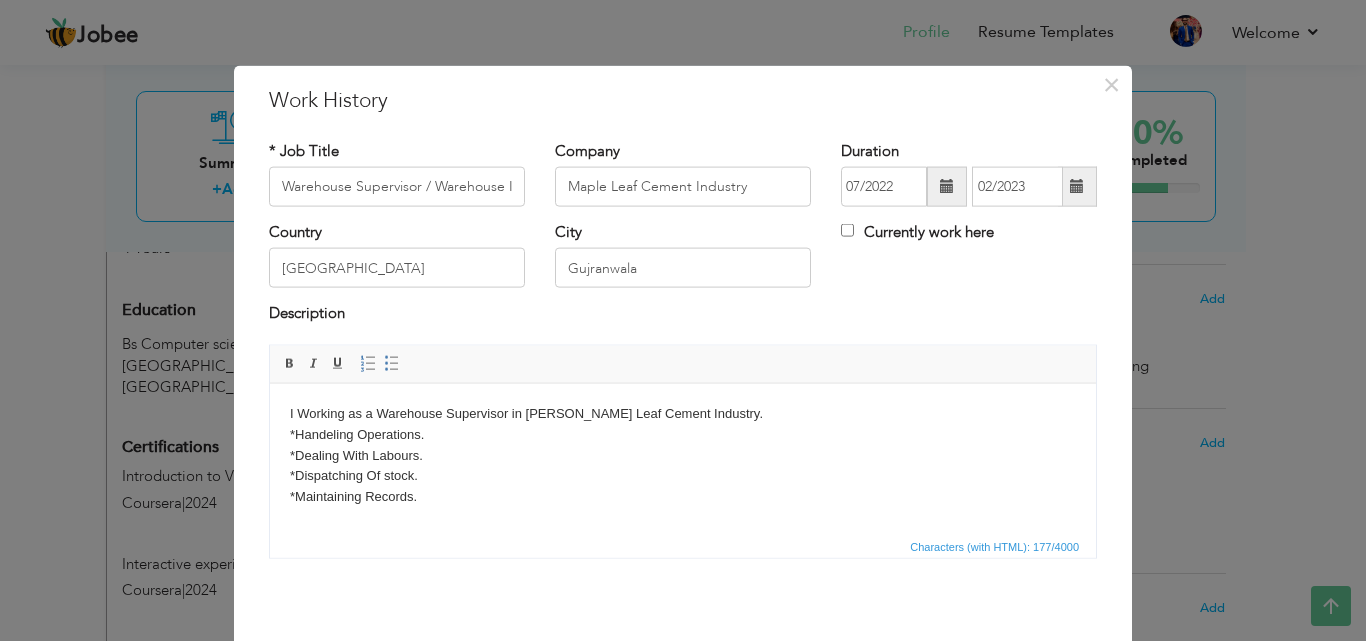 click on "I Working as a Warehouse Supervisor in [PERSON_NAME] Leaf Cement Industry. *Handeling Operations. *Dealing With Labours. *Dispatching Of stock. *Maintaining Records." at bounding box center [683, 455] 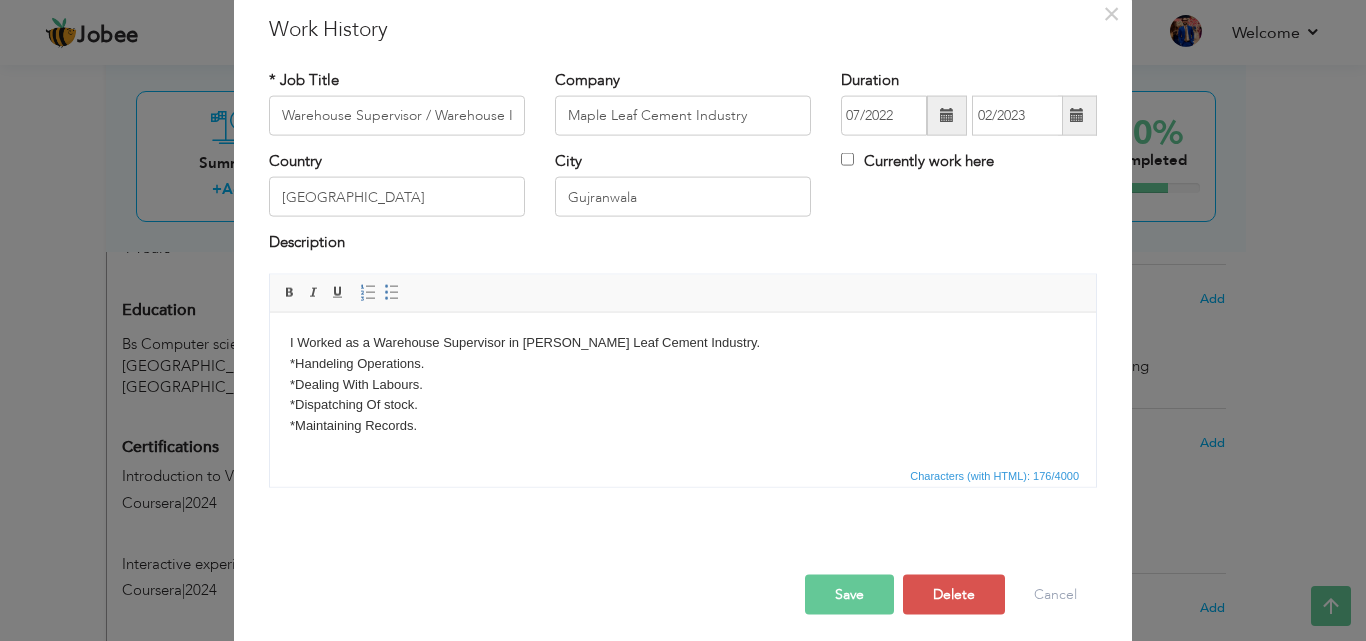 scroll, scrollTop: 79, scrollLeft: 0, axis: vertical 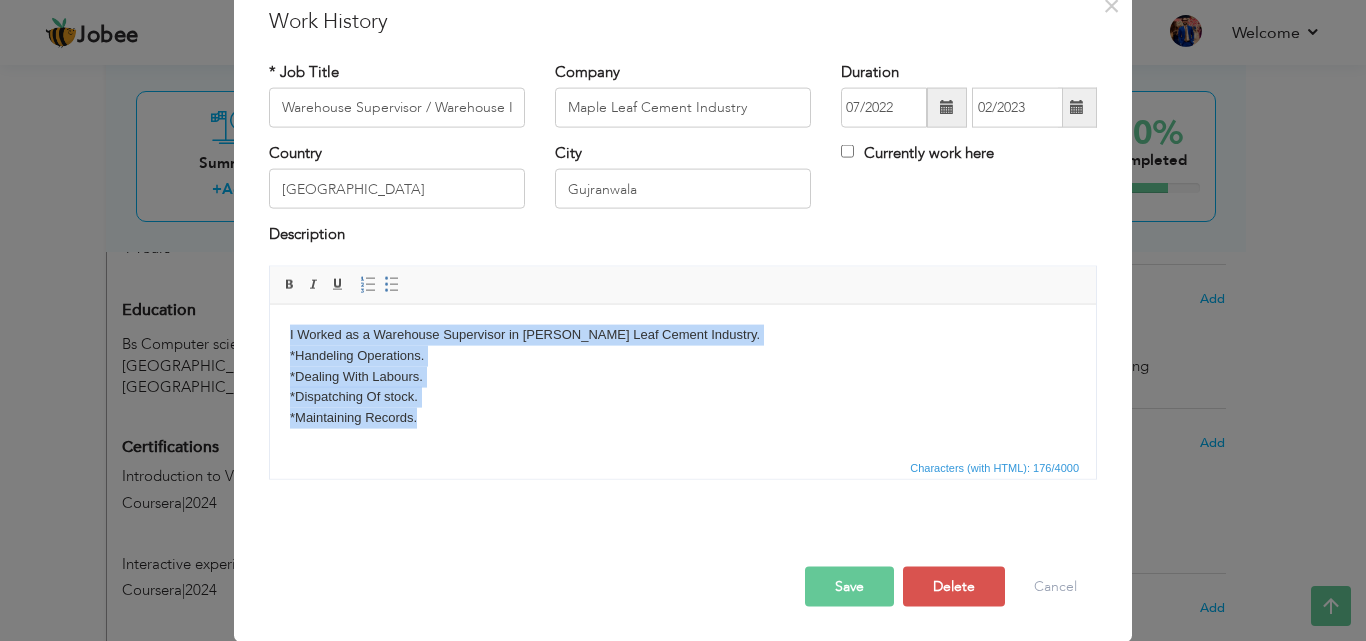 drag, startPoint x: 527, startPoint y: 424, endPoint x: 518, endPoint y: 642, distance: 218.1857 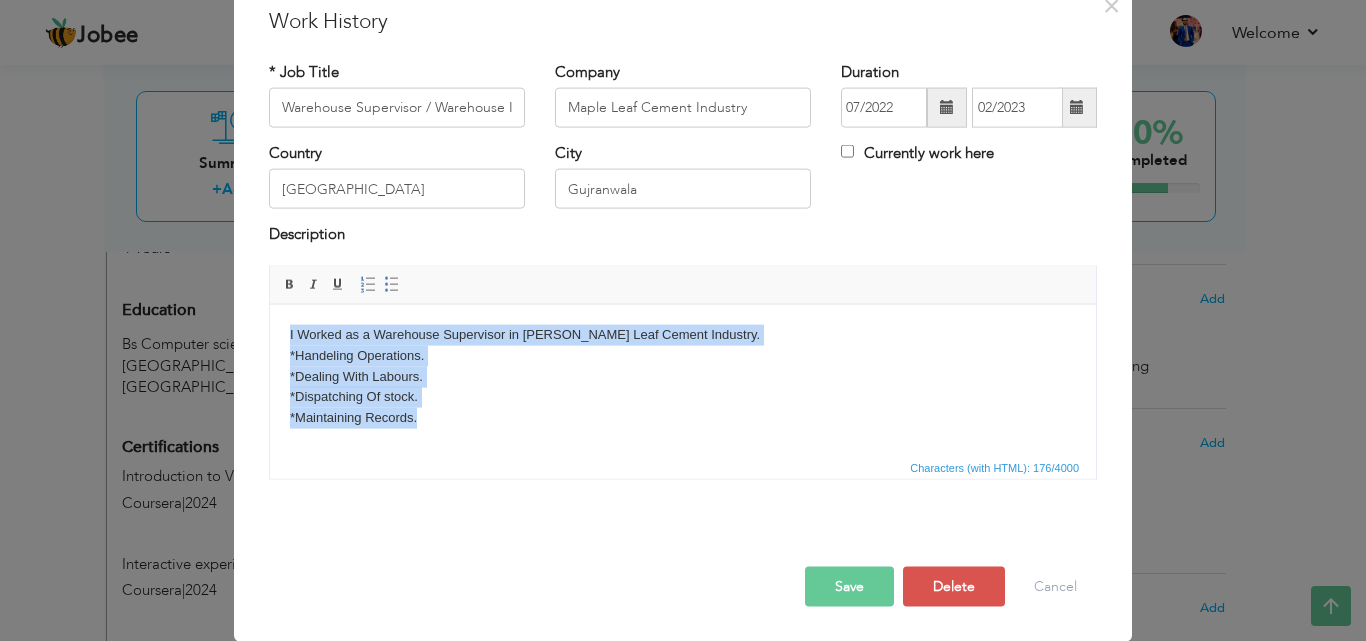 copy on "I Worked as a Warehouse Supervisor in [PERSON_NAME] Leaf Cement Industry. *Handeling Operations. *Dealing With Labours. *Dispatching Of stock. *Maintaining Records." 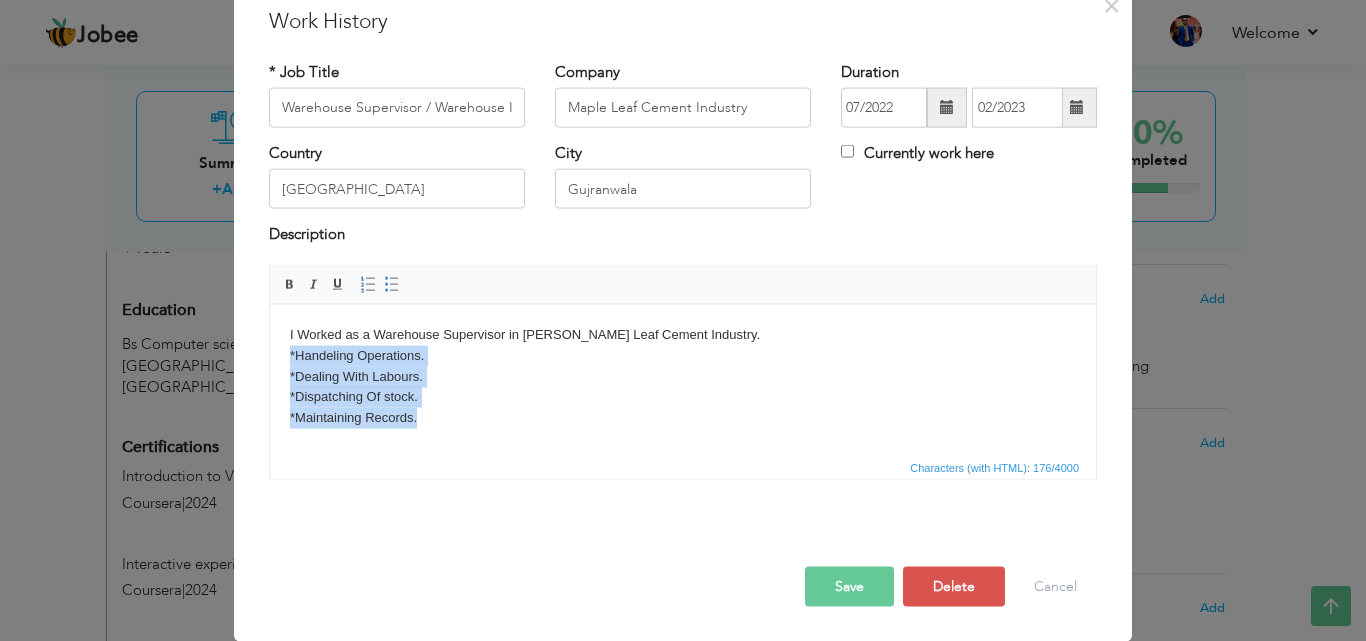 drag, startPoint x: 441, startPoint y: 418, endPoint x: 279, endPoint y: 350, distance: 175.69292 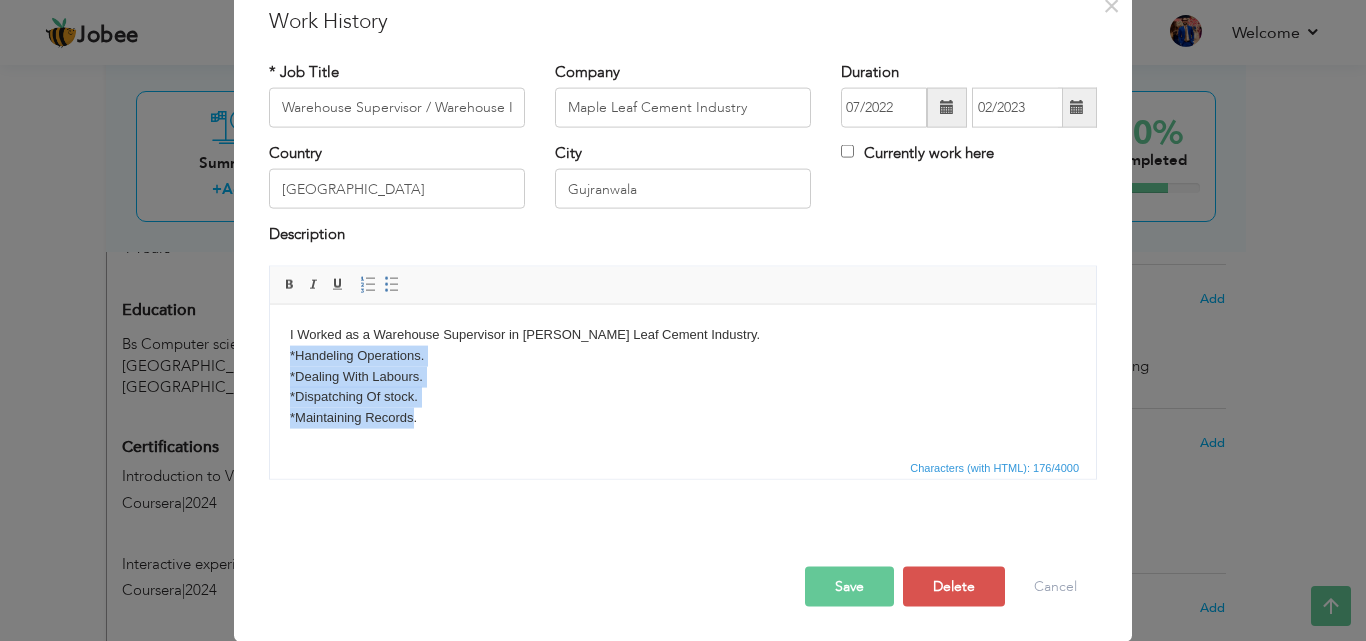 drag, startPoint x: 414, startPoint y: 414, endPoint x: 284, endPoint y: 352, distance: 144.02777 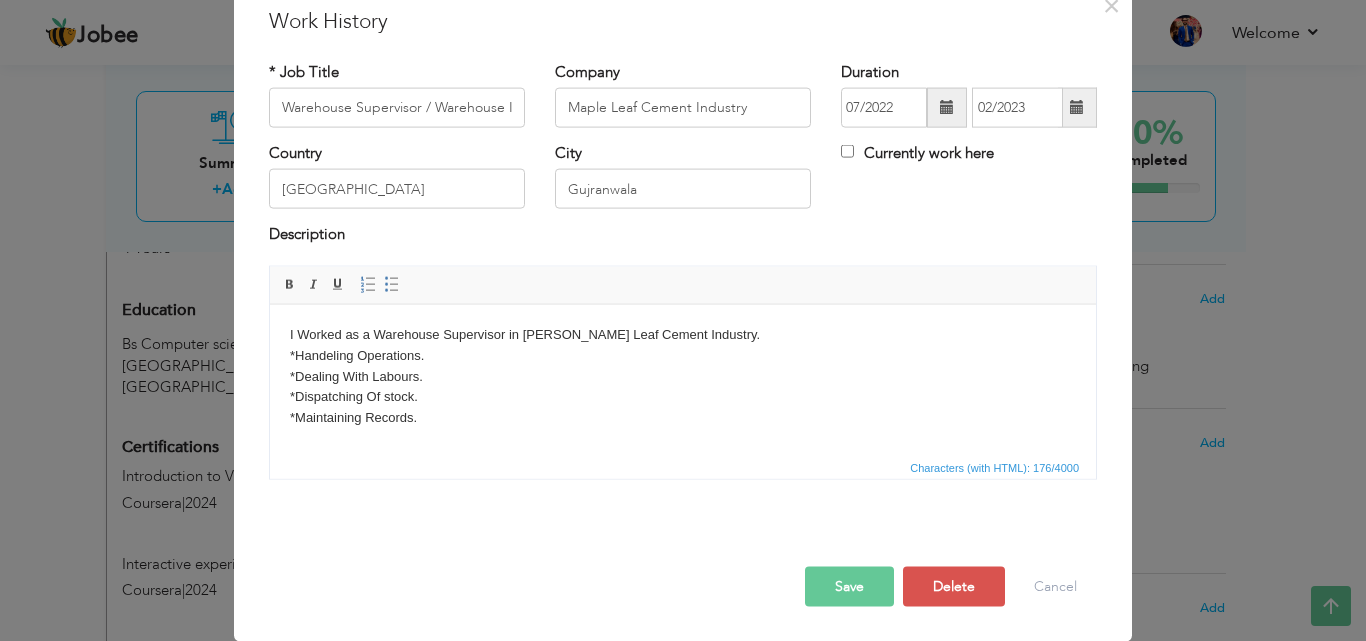 scroll, scrollTop: 22, scrollLeft: 0, axis: vertical 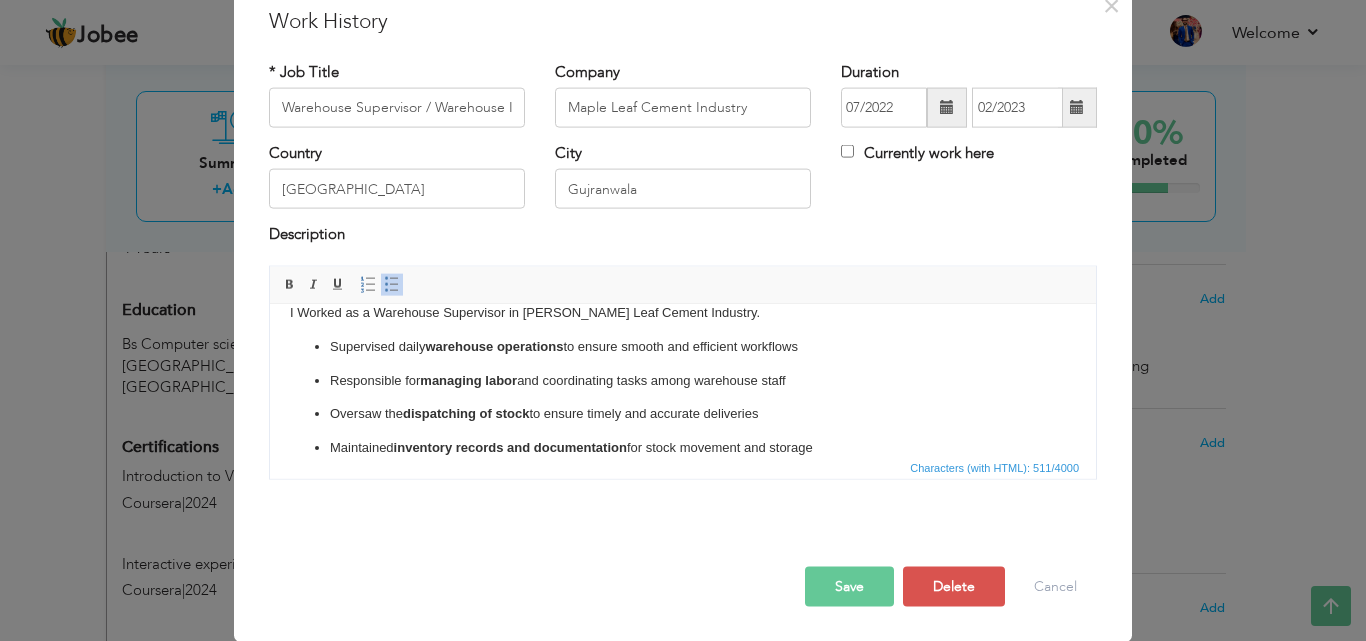 click on "Maintained  inventory records and documentation  for stock movement and storage" at bounding box center (683, 447) 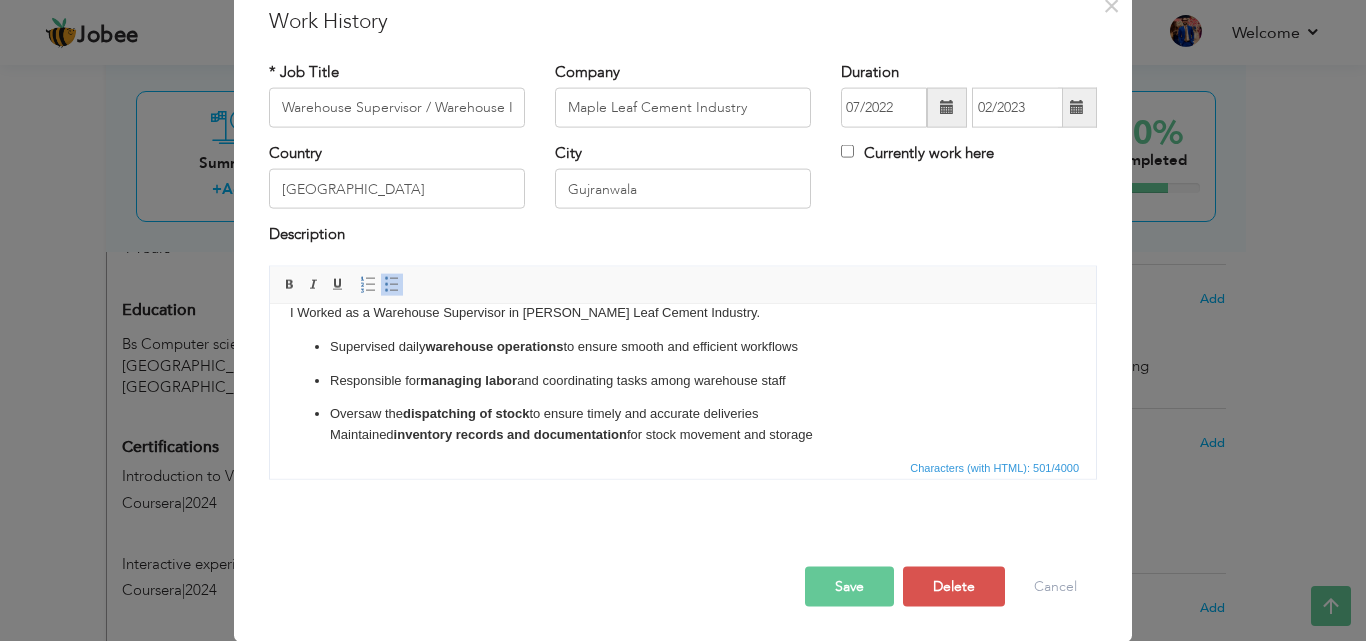 click on "Supervised daily  warehouse operations  to ensure smooth and efficient workflows Responsible for  managing labor  and coordinating tasks among warehouse staff Oversaw the  dispatching of stock  to ensure timely and accurate deliveries ​​​​​​​ Maintained  inventory records and documentation  for stock movement and storage" at bounding box center [683, 390] 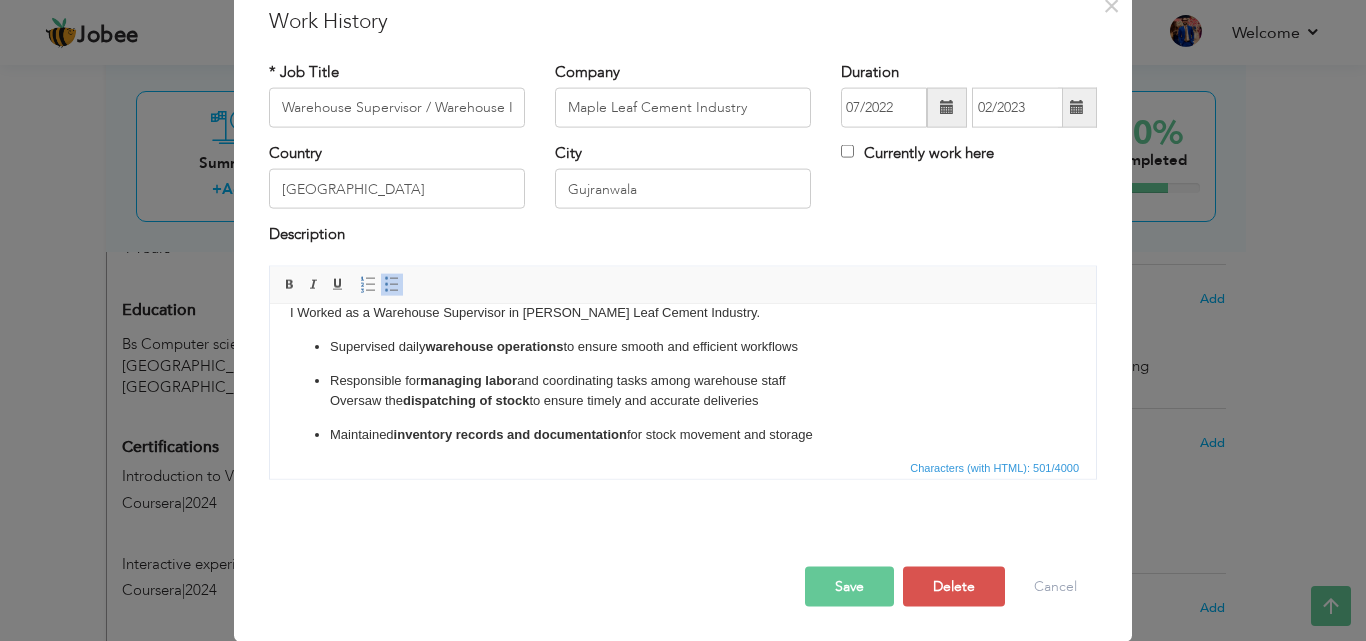 click on "Supervised daily  warehouse operations  to ensure smooth and efficient workflows Responsible for  managing labor  and coordinating tasks among warehouse staff ​​​​​​​ Oversaw the  dispatching of stock  to ensure timely and accurate deliveries Maintained  inventory records and documentation  for stock movement and storage" at bounding box center [683, 390] 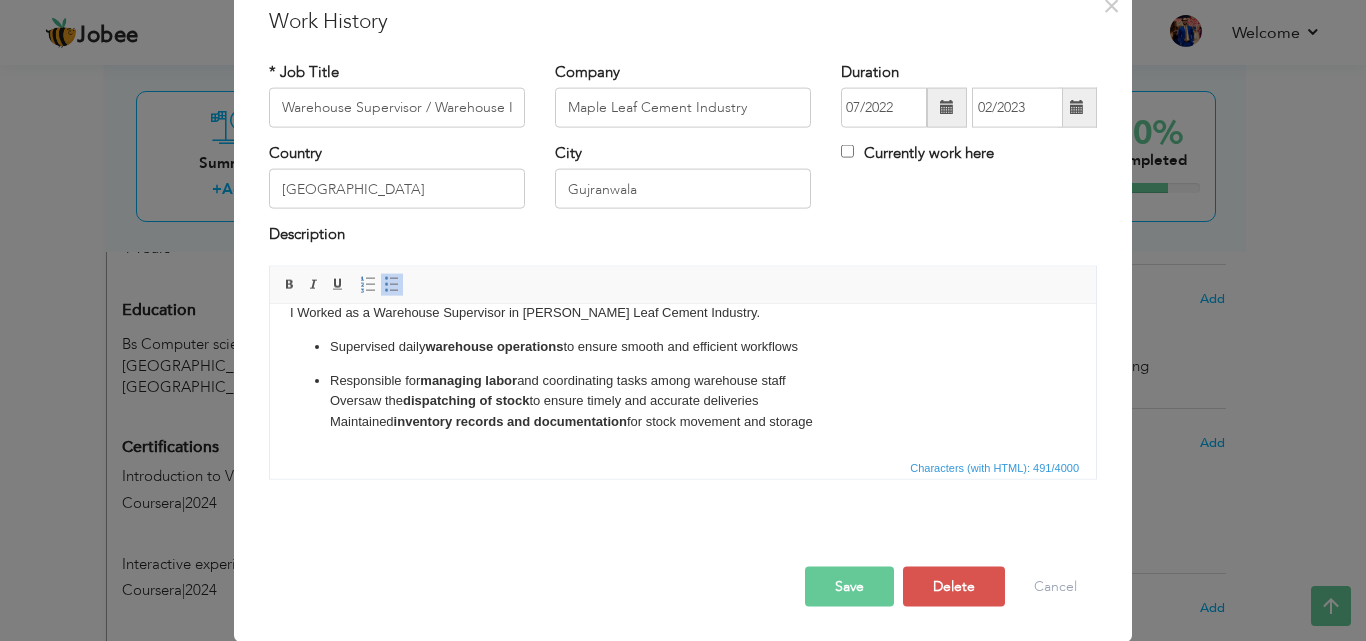 click on "Supervised daily  warehouse operations  to ensure smooth and efficient workflows Responsible for  managing labor  and coordinating tasks among warehouse staff Oversaw the  dispatching of stock  to ensure timely and accurate deliveries ​​​​​​​ Maintained  inventory records and documentation  for stock movement and storage" at bounding box center (683, 384) 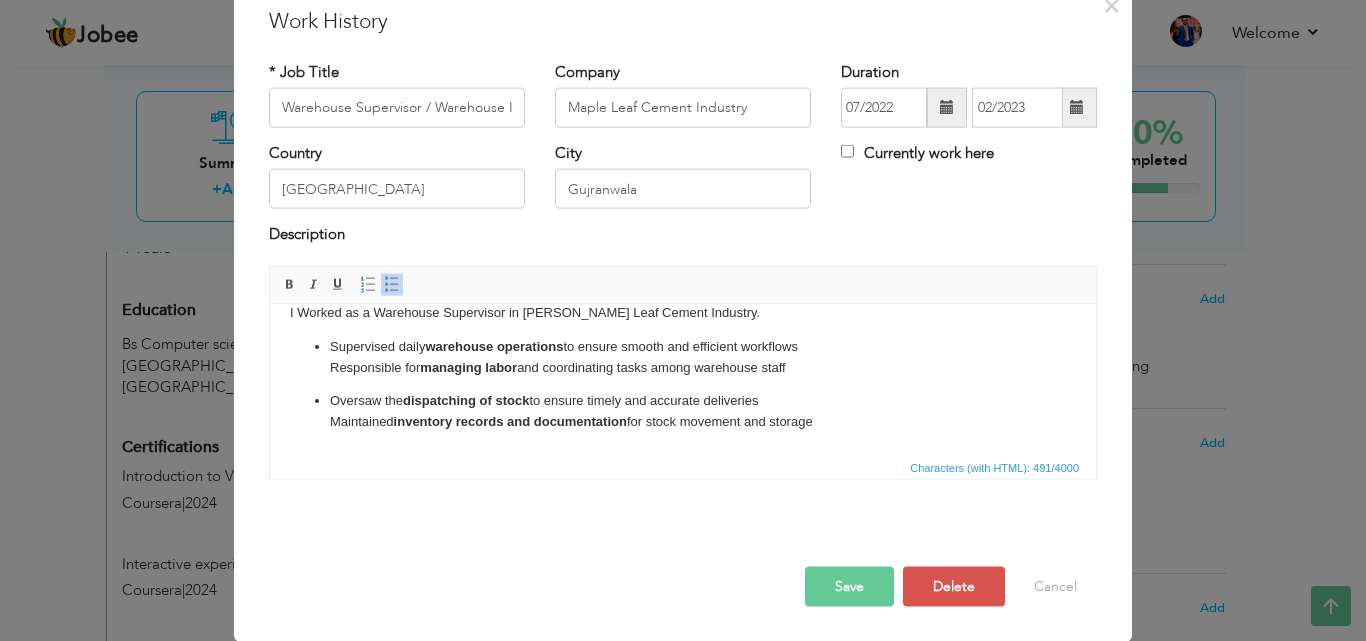 click on "Oversaw the  dispatching of stock  to ensure timely and accurate deliveries Maintained  inventory records and documentation  for stock movement and storage" at bounding box center [683, 411] 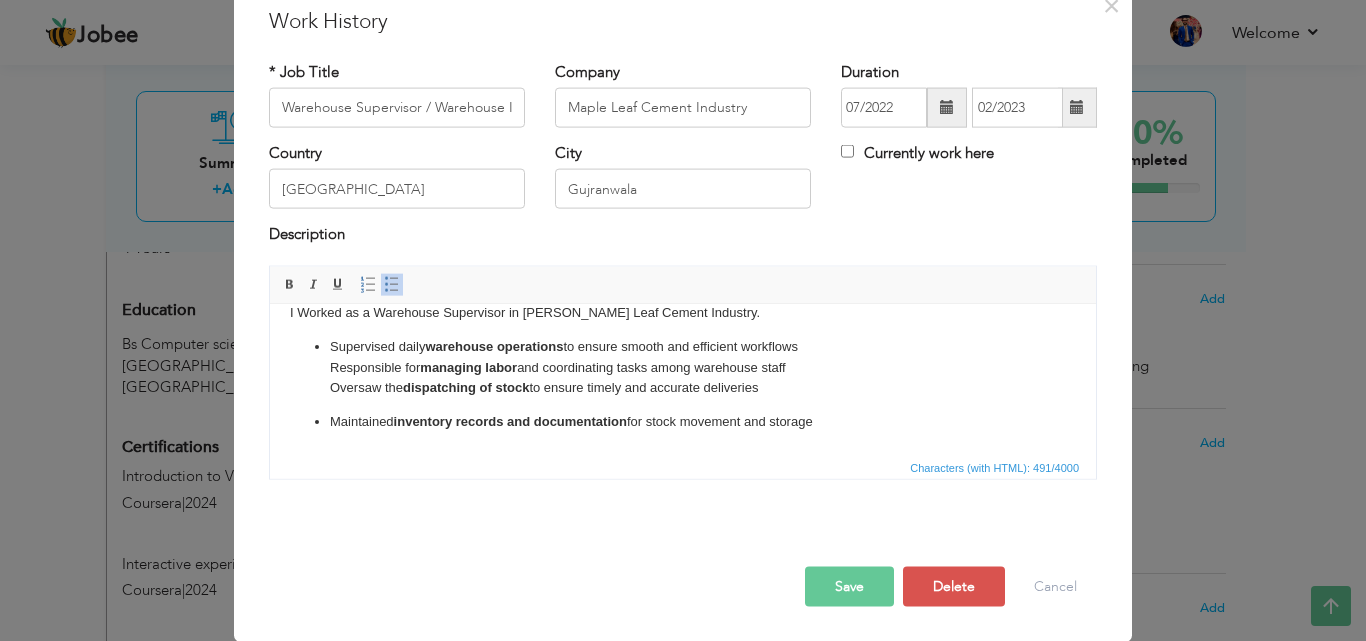 click on "Supervised daily  warehouse operations  to ensure smooth and efficient workflows Responsible for  managing labor  and coordinating tasks among warehouse staff ​​​​​​​ Oversaw the  dispatching of stock  to ensure timely and accurate deliveries Maintained  inventory records and documentation  for stock movement and storage" at bounding box center (683, 384) 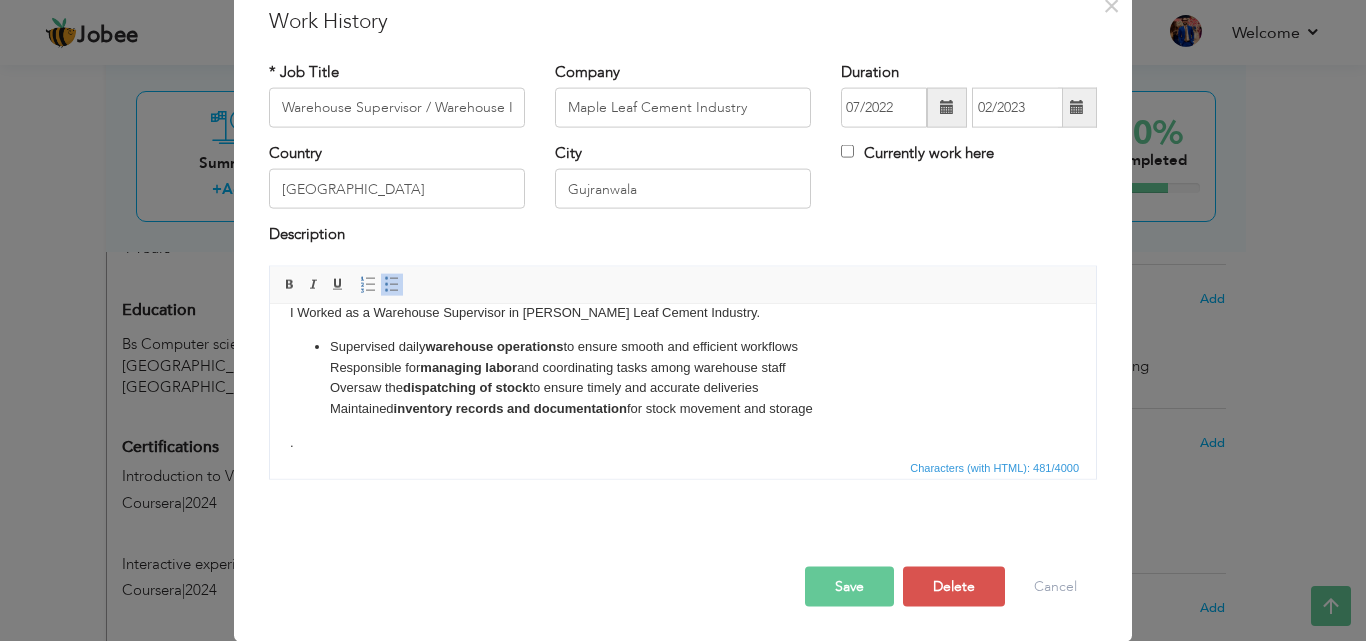 click on "Supervised daily  warehouse operations  to ensure smooth and efficient workflows Responsible for  managing labor  and coordinating tasks among warehouse staff Oversaw the  dispatching of stock  to ensure timely and accurate deliveries ​​​​​​​ Maintained  inventory records and documentation  for stock movement and storage" at bounding box center (683, 377) 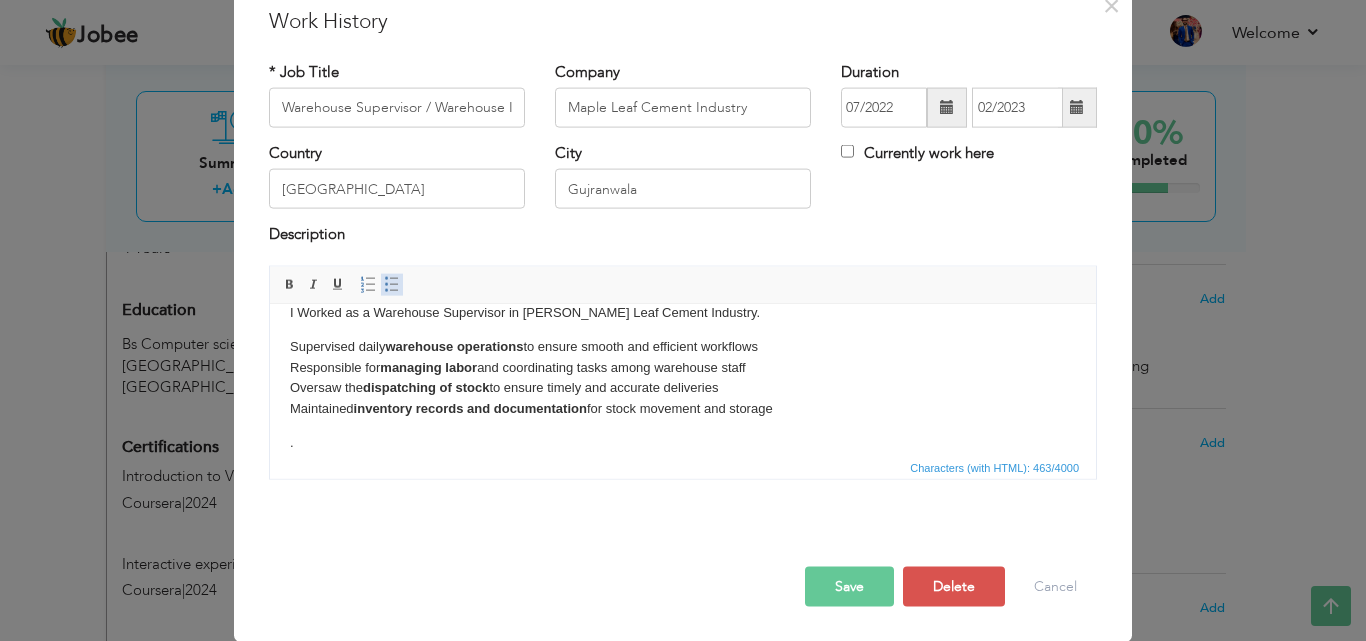 click on "Insert/Remove Bulleted List" at bounding box center (392, 284) 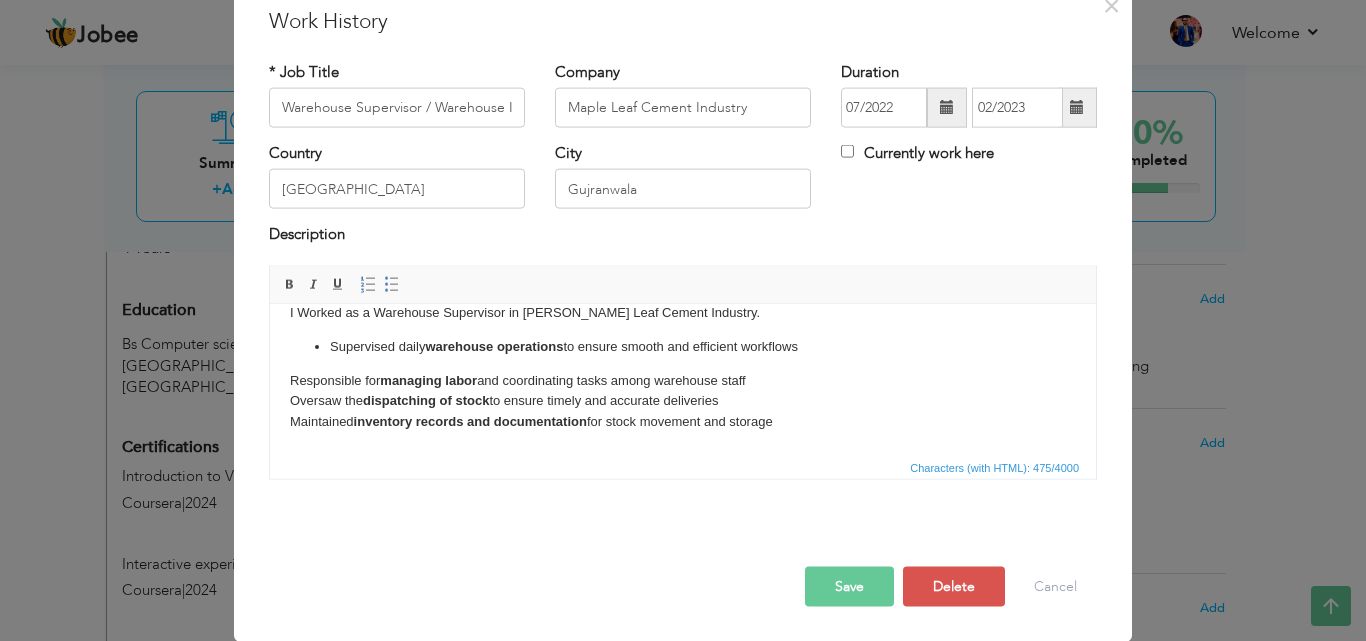 click on "I Worked as a Warehouse Supervisor in [PERSON_NAME] Leaf Cement Industry. Supervised daily  warehouse operations  to ensure smooth and efficient workflows Responsible for  managing labor  and coordinating tasks among warehouse staff Oversaw the  dispatching of stock  to ensure timely and accurate deliveries ​​​​​​​ Maintained  inventory records and documentation  for stock movement and storage ." at bounding box center [683, 384] 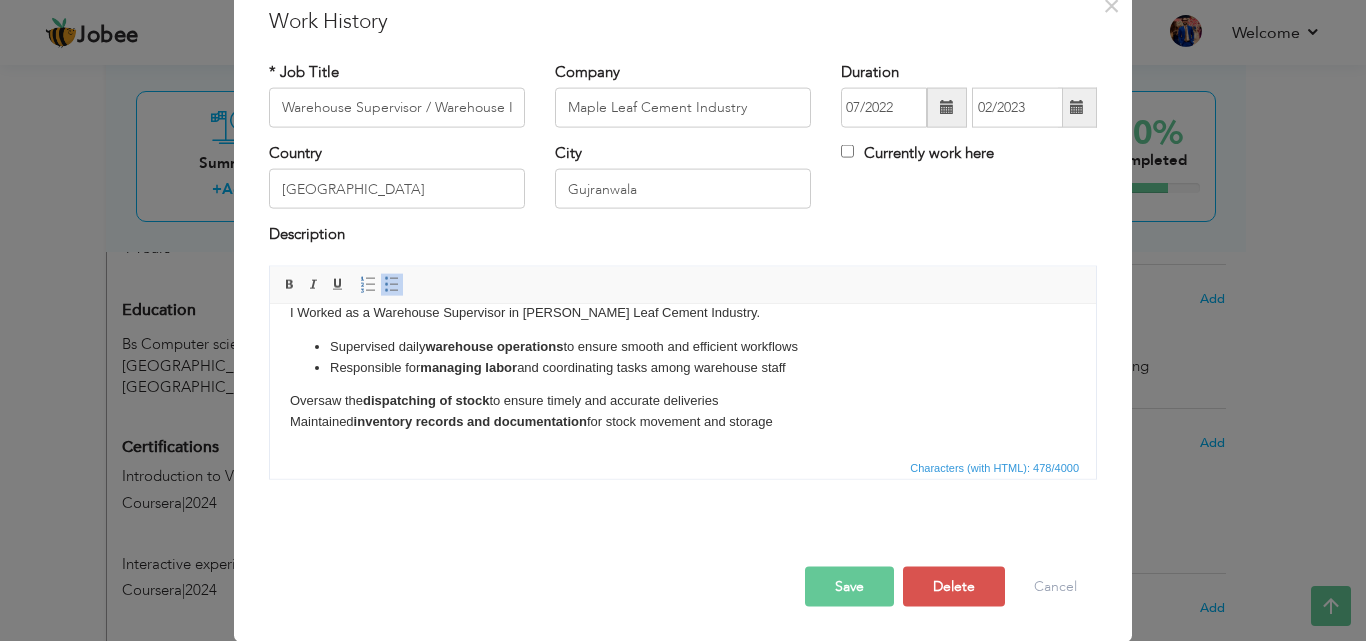 click on "Oversaw the  dispatching of stock  to ensure timely and accurate deliveries ​​​​​​​ Maintained  inventory records and documentation  for stock movement and storage" at bounding box center [683, 411] 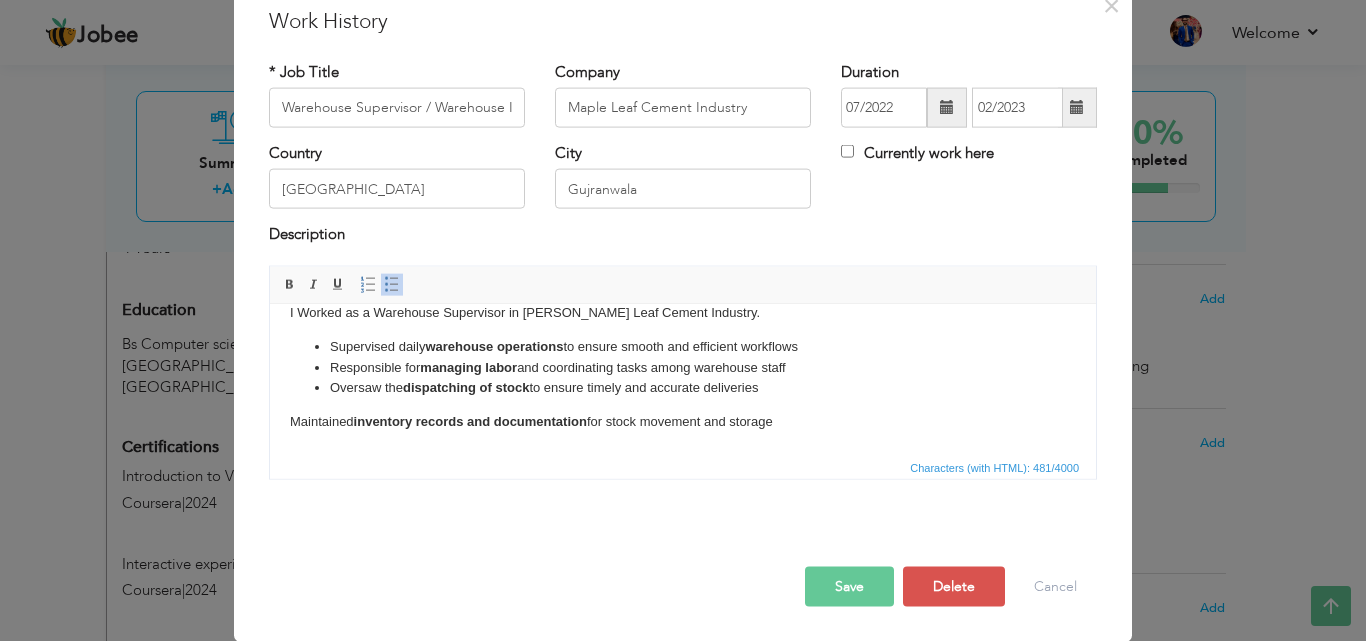 click on "I Worked as a Warehouse Supervisor in [PERSON_NAME] Leaf Cement Industry. Supervised daily  warehouse operations  to ensure smooth and efficient workflows Responsible for  managing labor  and coordinating tasks among warehouse staff Oversaw the  dispatching of stock  to ensure timely and accurate deliveries ​​​​​​​ Maintained  inventory records and documentation  for stock movement and storage ." at bounding box center (683, 384) 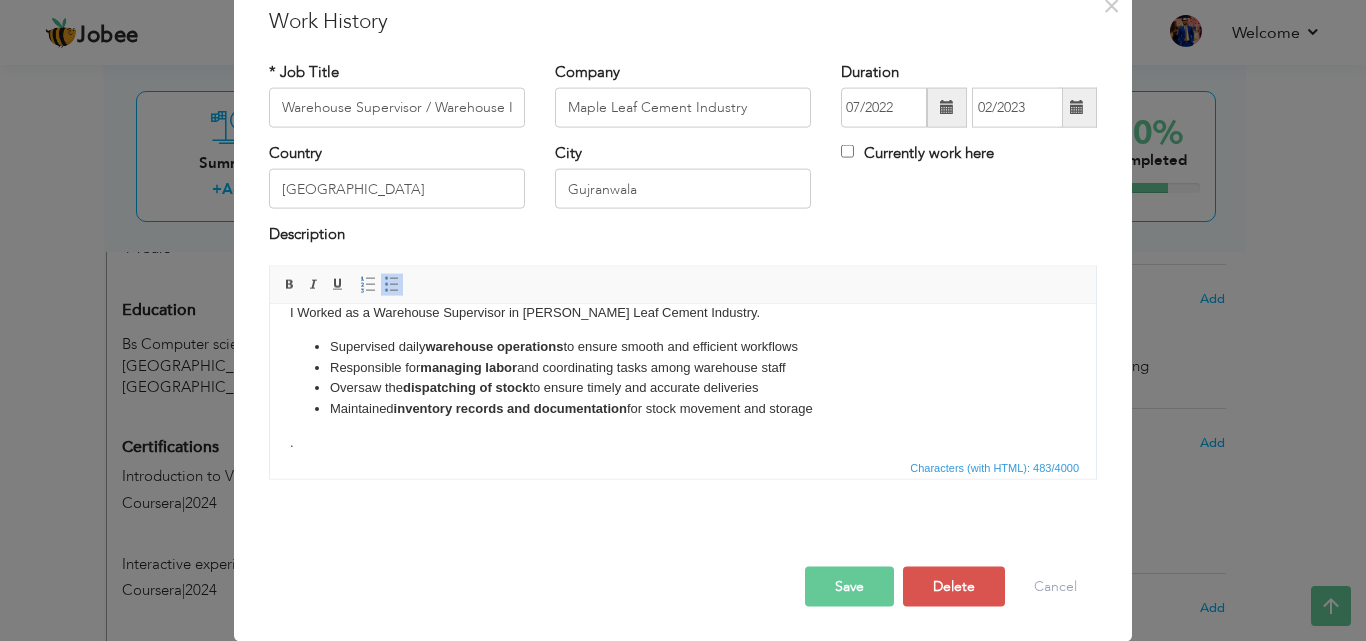 click on "I Worked as a Warehouse Supervisor in [PERSON_NAME] Leaf Cement Industry. Supervised daily  warehouse operations  to ensure smooth and efficient workflows Responsible for  managing labor  and coordinating tasks among warehouse staff Oversaw the  dispatching of stock  to ensure timely and accurate deliveries ​​​​​​​ Maintained  inventory records and documentation  for stock movement and storage ." at bounding box center (683, 377) 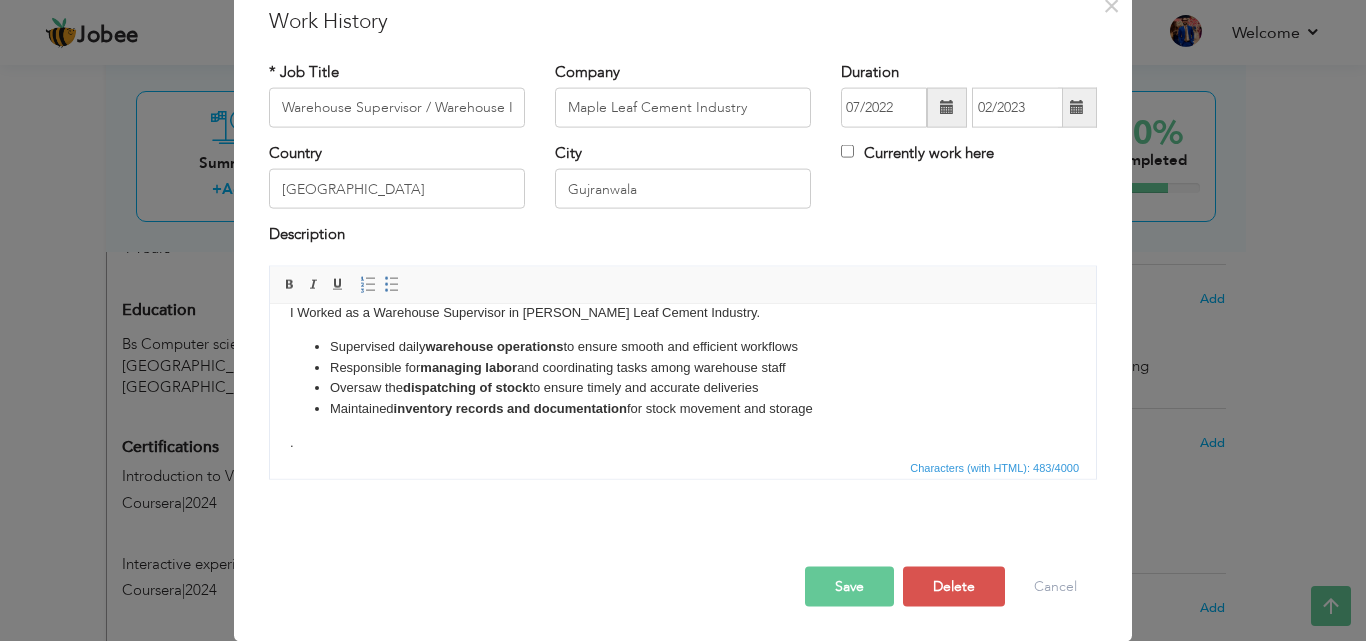click on "I Worked as a Warehouse Supervisor in [PERSON_NAME] Leaf Cement Industry. Supervised daily  warehouse operations  to ensure smooth and efficient workflows Responsible for  managing labor  and coordinating tasks among warehouse staff Oversaw the  dispatching of stock  to ensure timely and accurate deliveries ​​​​​​​ Maintained  inventory records and documentation  for stock movement and storage ." at bounding box center [683, 377] 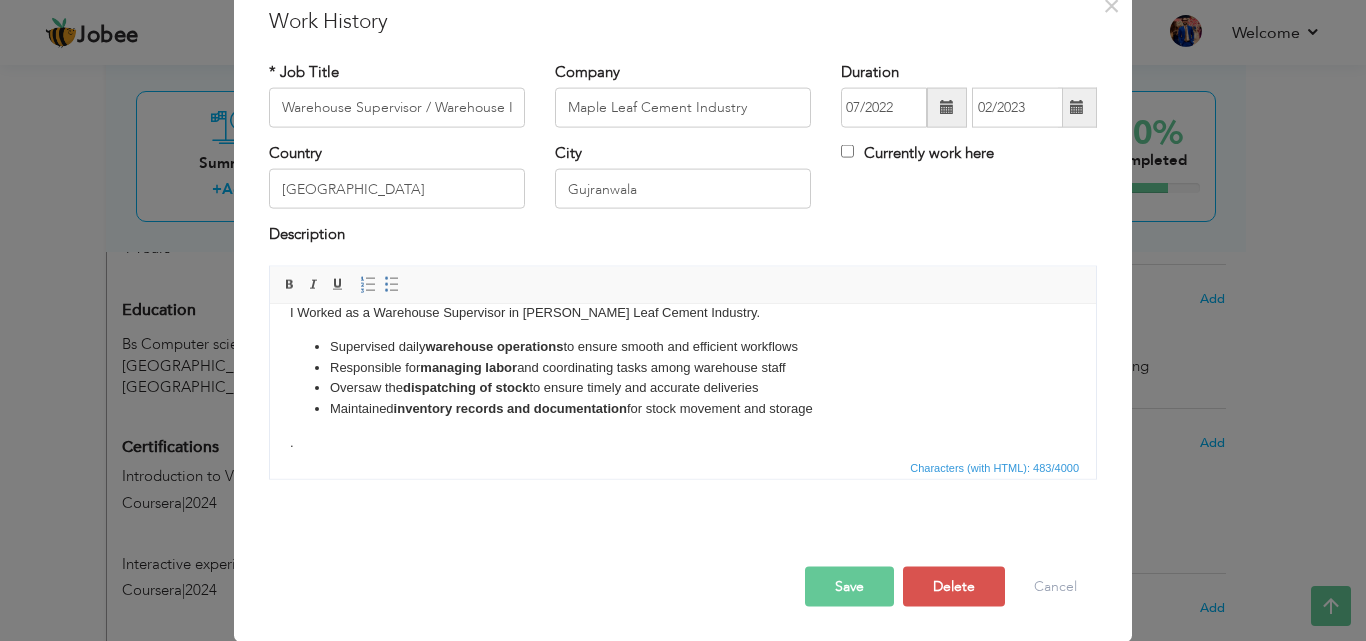 click on "I Worked as a Warehouse Supervisor in [PERSON_NAME] Leaf Cement Industry. Supervised daily  warehouse operations  to ensure smooth and efficient workflows Responsible for  managing labor  and coordinating tasks among warehouse staff Oversaw the  dispatching of stock  to ensure timely and accurate deliveries ​​​​​​​ Maintained  inventory records and documentation  for stock movement and storage ." at bounding box center (683, 377) 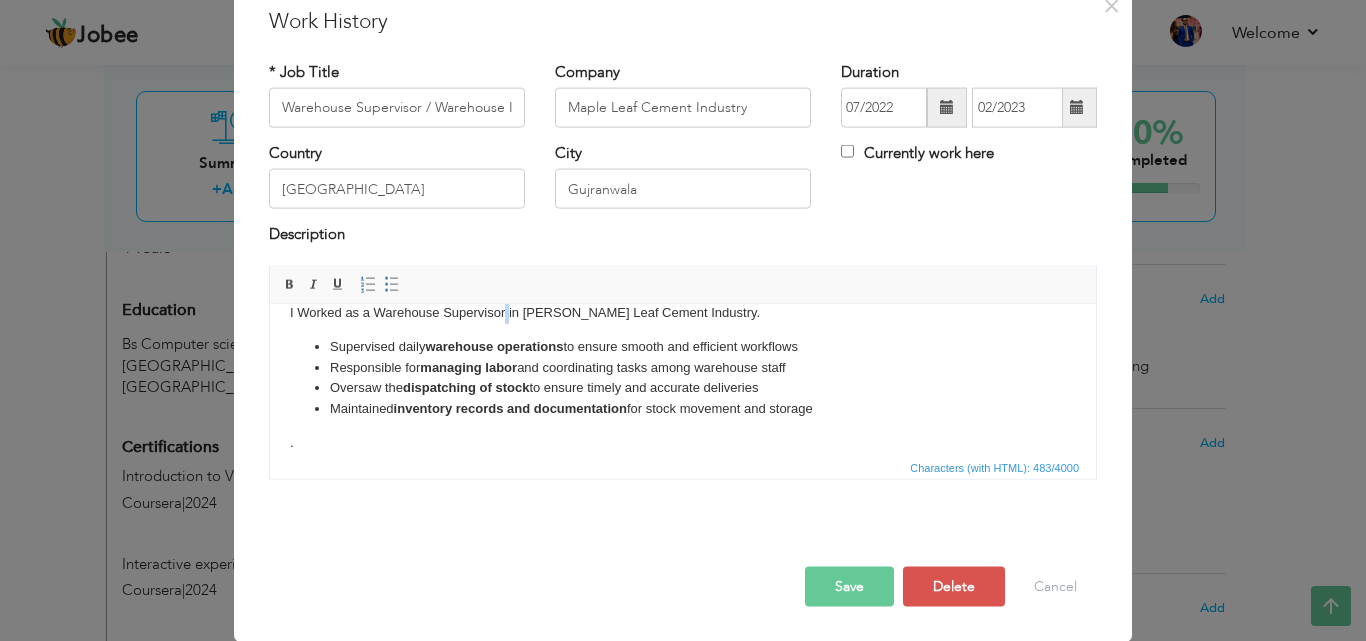 click on "I Worked as a Warehouse Supervisor in [PERSON_NAME] Leaf Cement Industry. Supervised daily  warehouse operations  to ensure smooth and efficient workflows Responsible for  managing labor  and coordinating tasks among warehouse staff Oversaw the  dispatching of stock  to ensure timely and accurate deliveries ​​​​​​​ Maintained  inventory records and documentation  for stock movement and storage ." at bounding box center [683, 377] 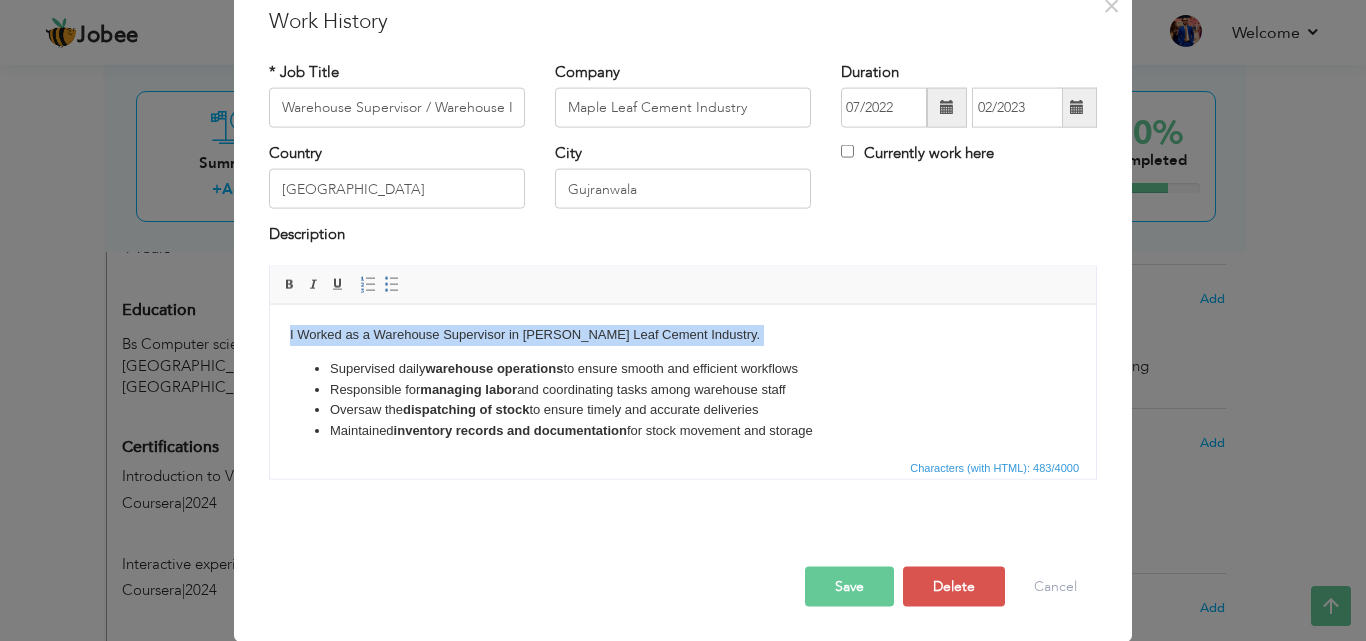 click on "I Worked as a Warehouse Supervisor in [PERSON_NAME] Leaf Cement Industry. Supervised daily  warehouse operations  to ensure smooth and efficient workflows Responsible for  managing labor  and coordinating tasks among warehouse staff Oversaw the  dispatching of stock  to ensure timely and accurate deliveries ​​​​​​​ Maintained  inventory records and documentation  for stock movement and storage ." at bounding box center [683, 399] 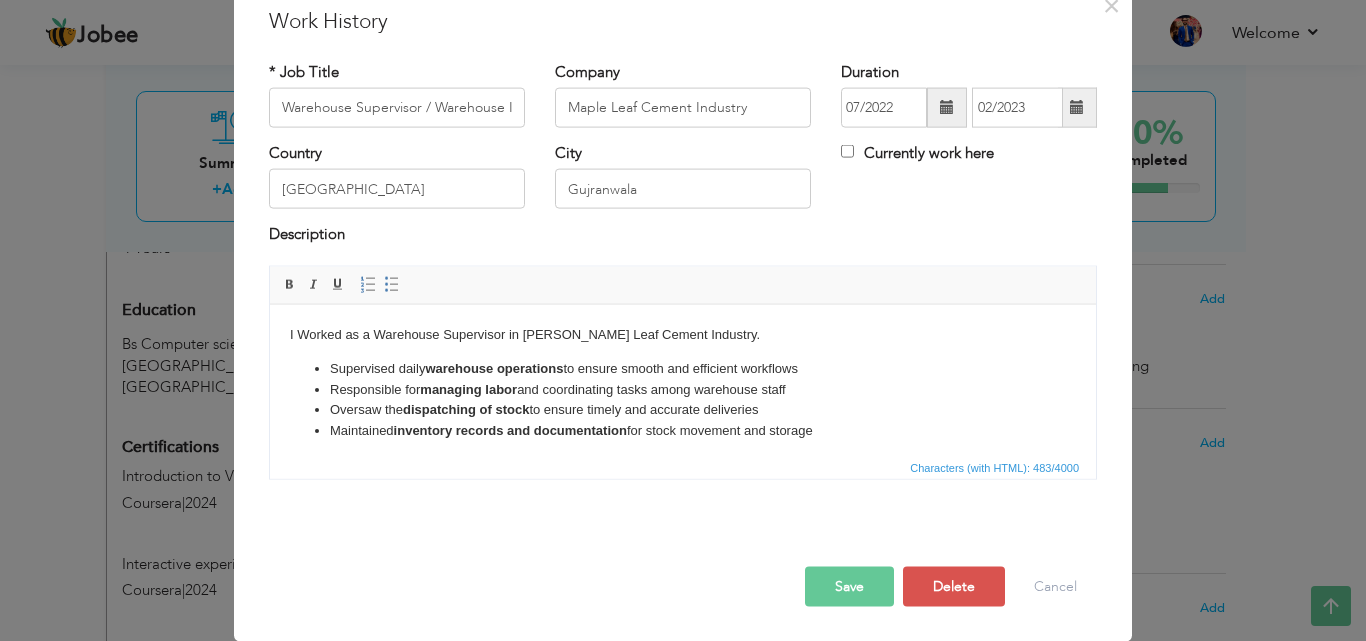 click on "I Worked as a Warehouse Supervisor in [PERSON_NAME] Leaf Cement Industry. Supervised daily  warehouse operations  to ensure smooth and efficient workflows Responsible for  managing labor  and coordinating tasks among warehouse staff Oversaw the  dispatching of stock  to ensure timely and accurate deliveries ​​​​​​​ Maintained  inventory records and documentation  for stock movement and storage ." at bounding box center (683, 399) 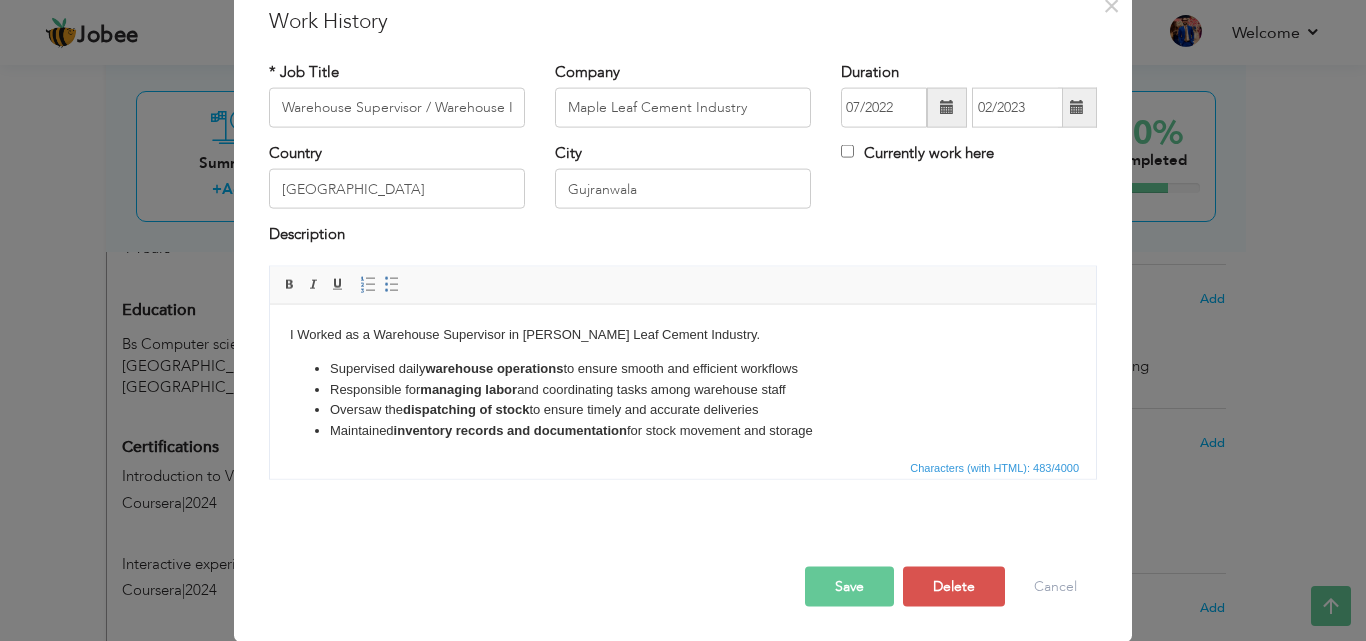 scroll, scrollTop: 0, scrollLeft: 0, axis: both 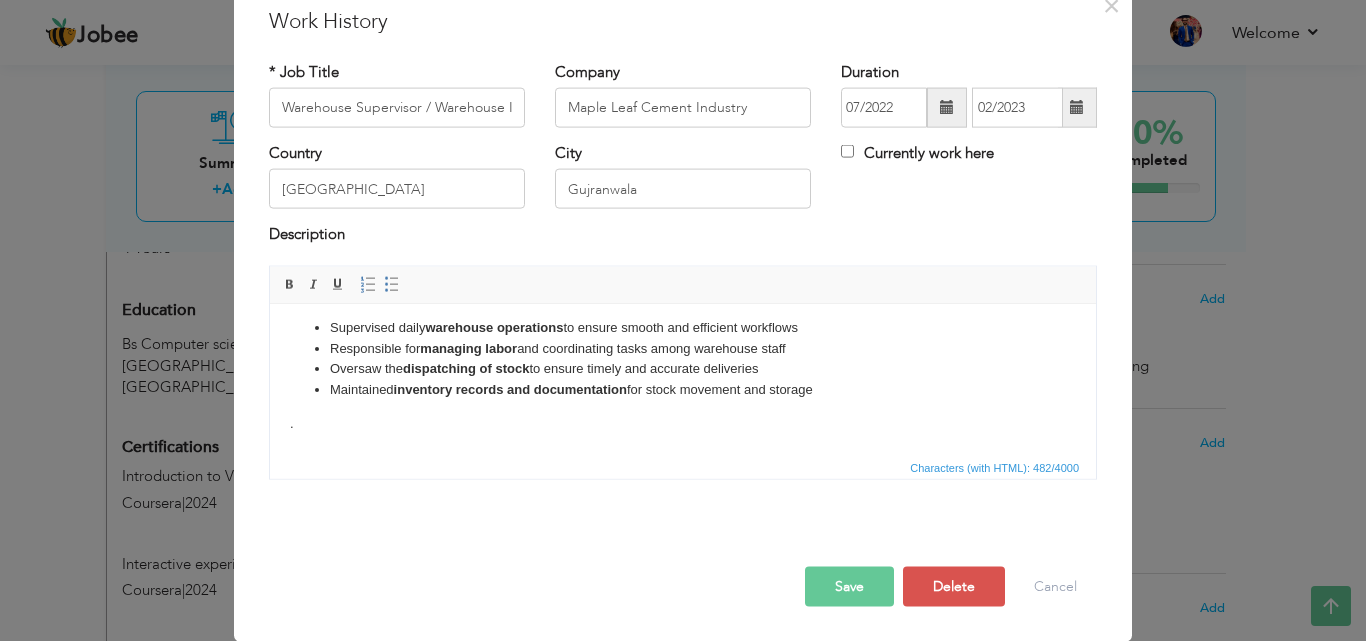 click on "Save" at bounding box center (849, 586) 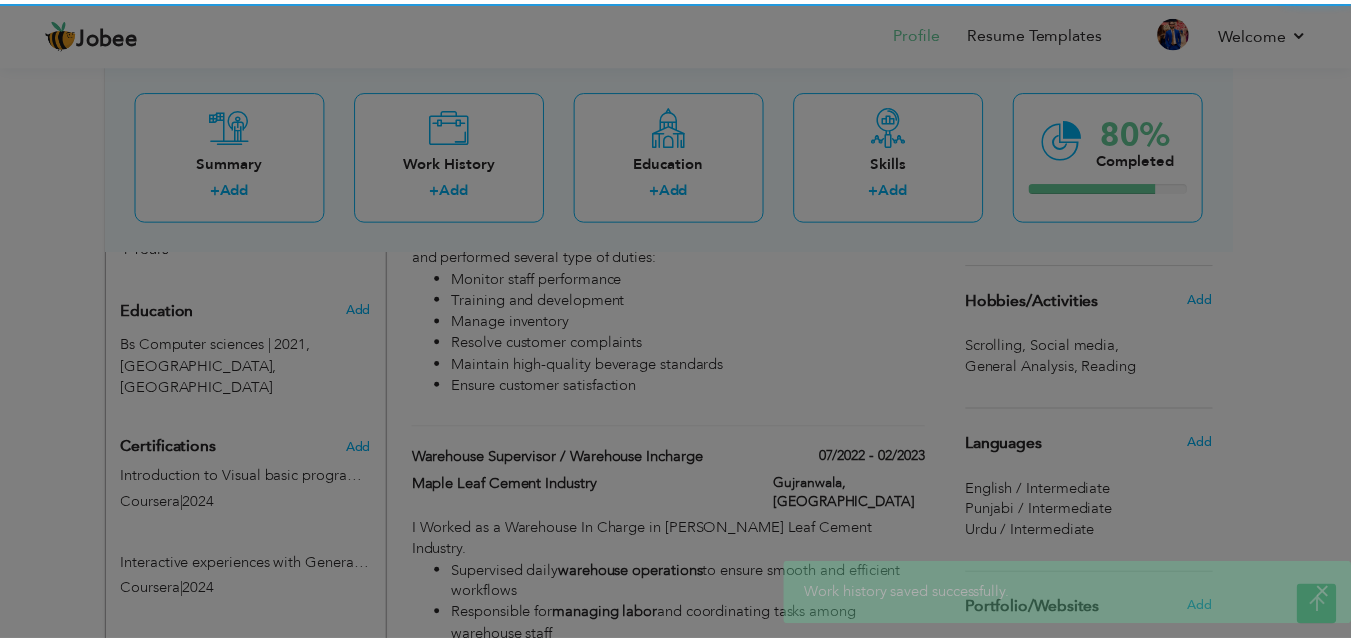 scroll, scrollTop: 0, scrollLeft: 0, axis: both 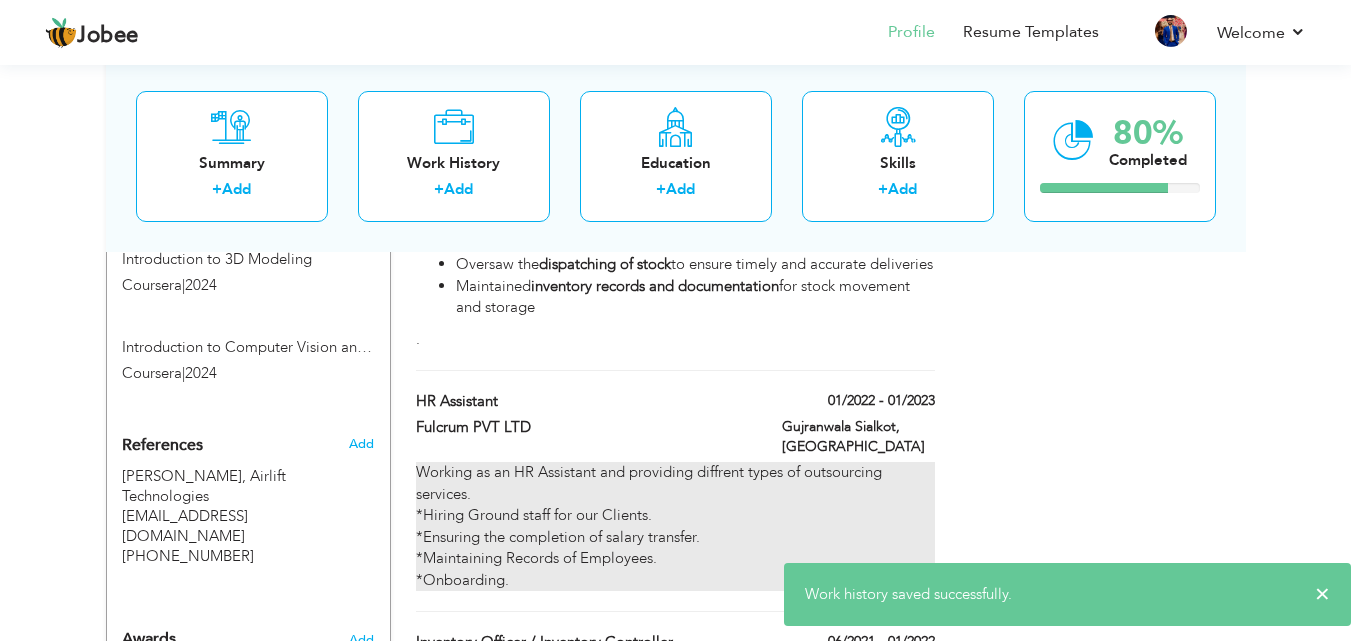 click on "Working as an HR Assistant and providing diffrent types of outsourcing services.
*Hiring Ground staff for our Clients.
*Ensuring the completion of salary transfer.
*Maintaining Records of Employees.
*Onboarding." at bounding box center (675, 526) 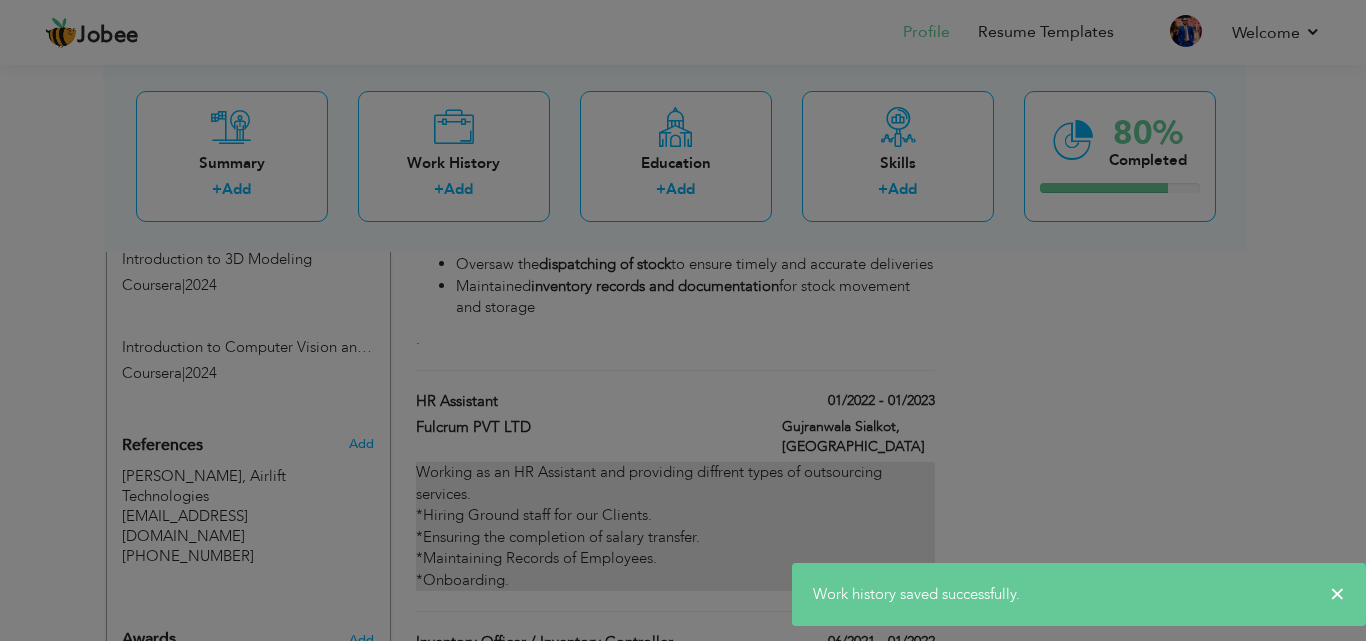 scroll, scrollTop: 0, scrollLeft: 0, axis: both 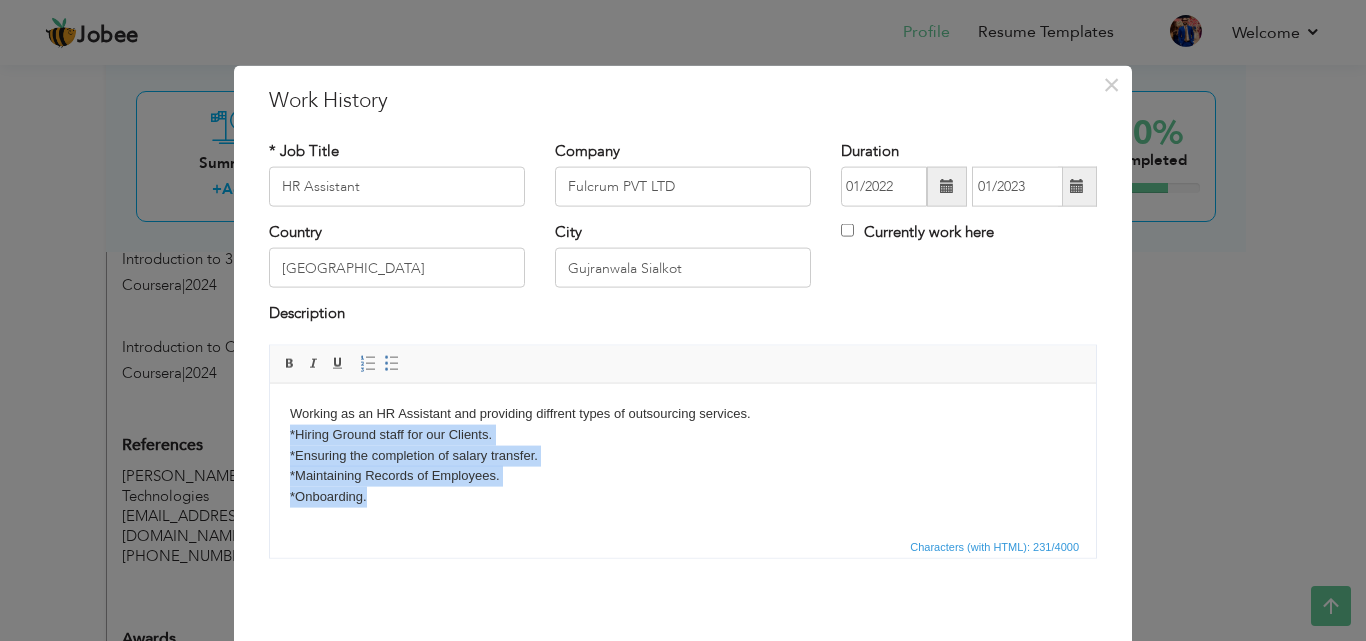 drag, startPoint x: 436, startPoint y: 508, endPoint x: 266, endPoint y: 436, distance: 184.61853 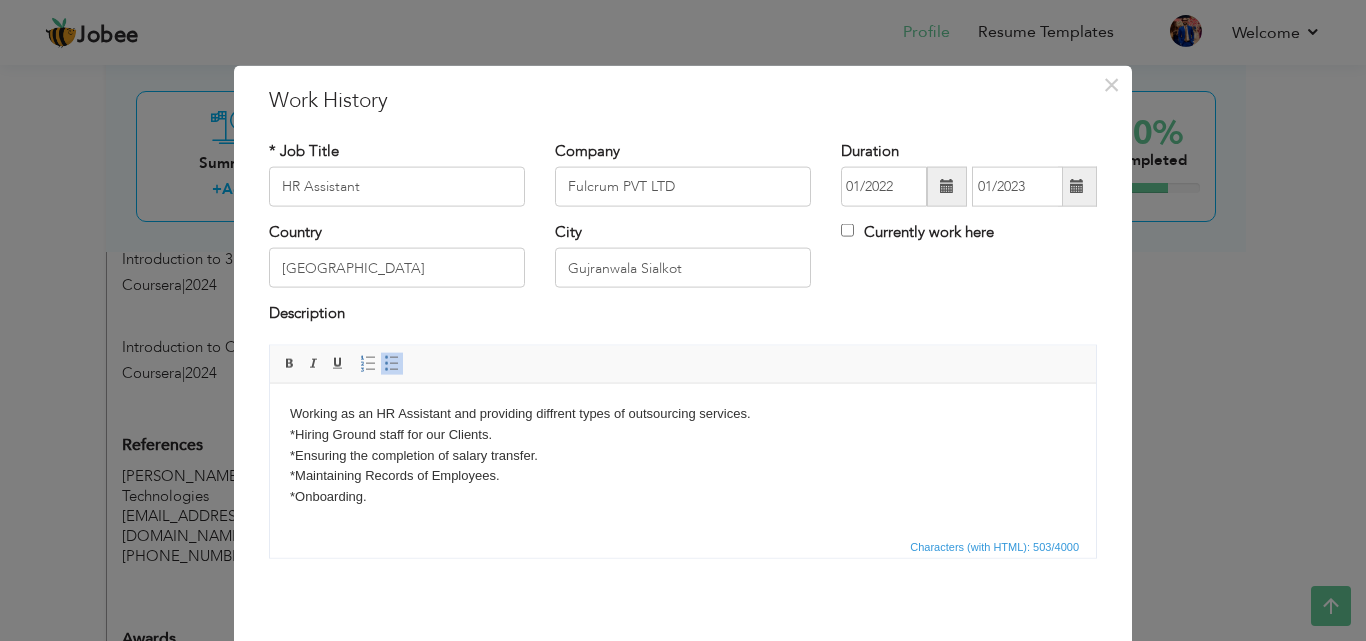 scroll, scrollTop: 22, scrollLeft: 0, axis: vertical 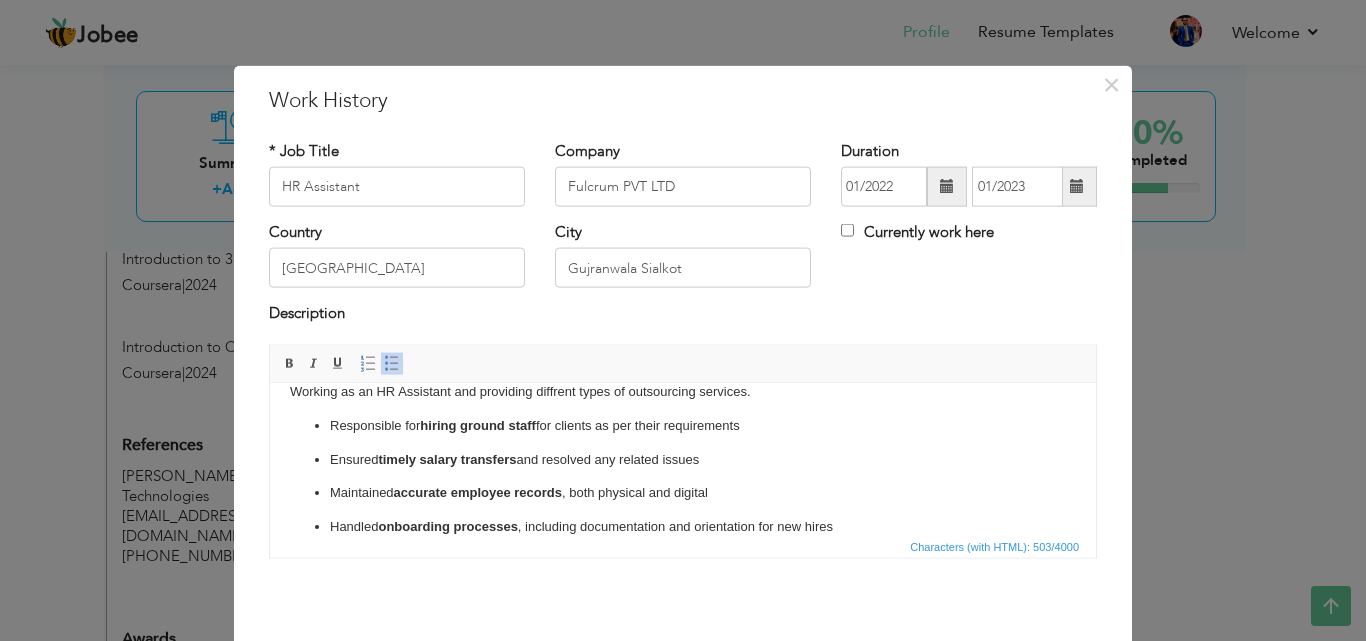 click on "Ensured  timely salary transfers  and resolved any related issues" at bounding box center [683, 459] 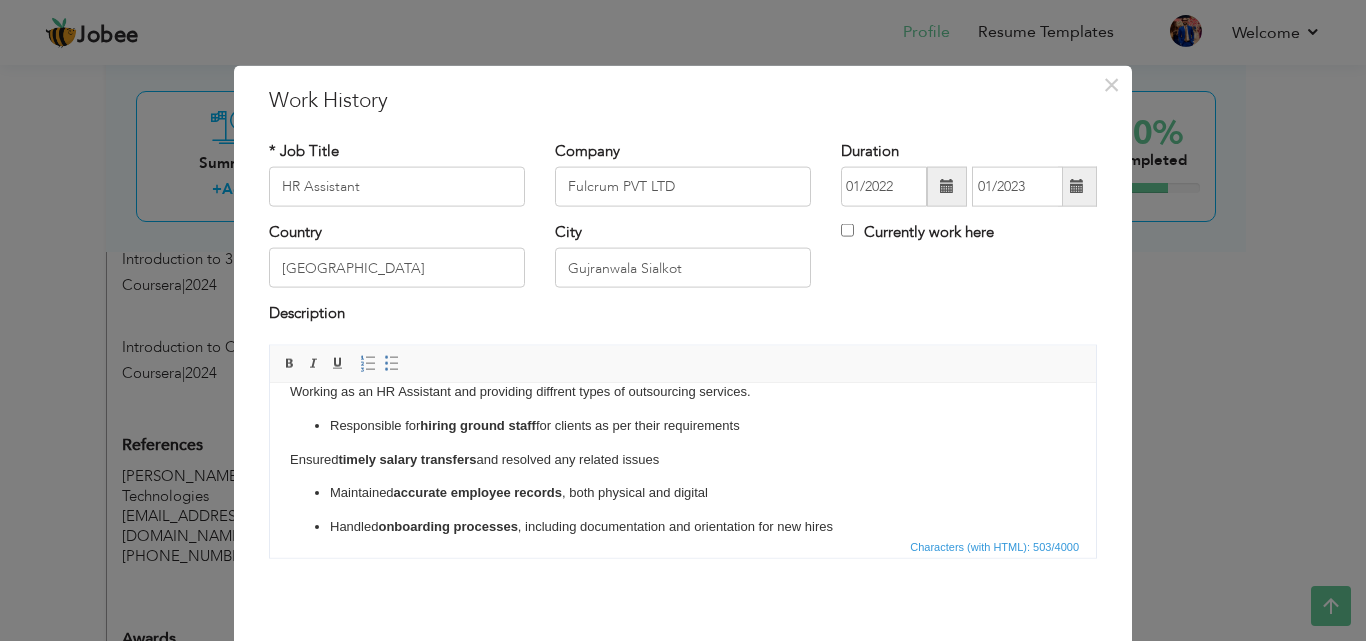 click on "Responsible for  hiring ground staff  for clients as per their requirements" at bounding box center [683, 425] 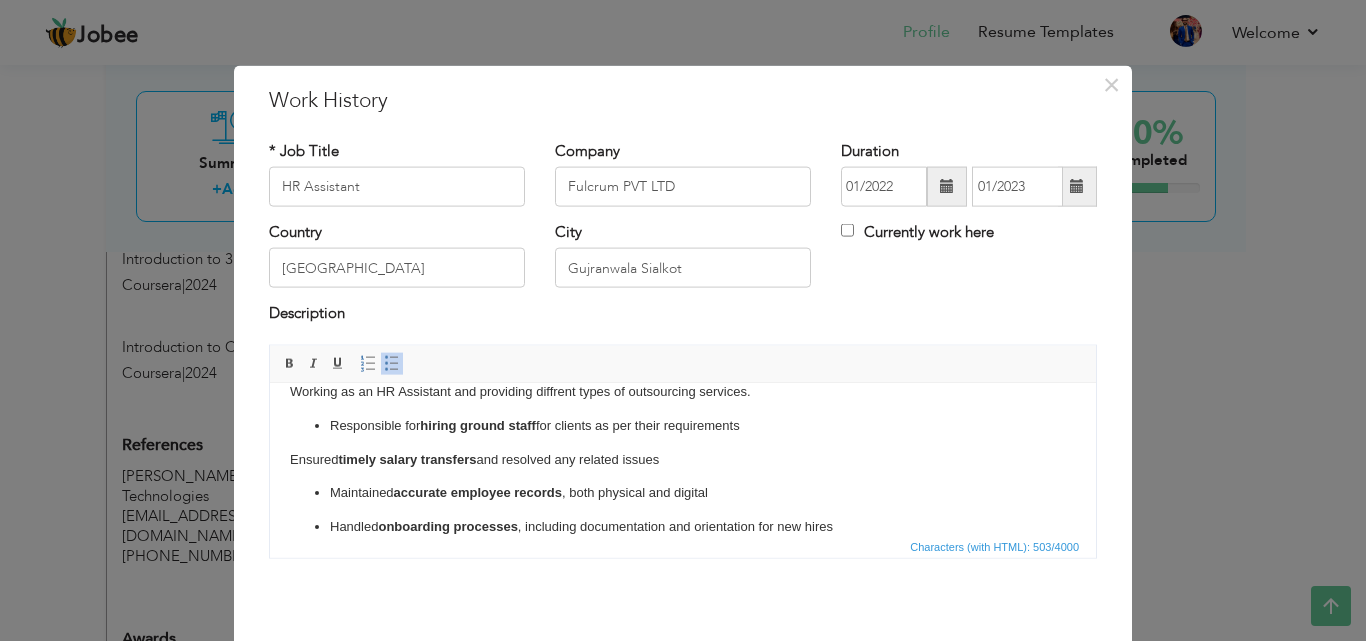 click at bounding box center [392, 363] 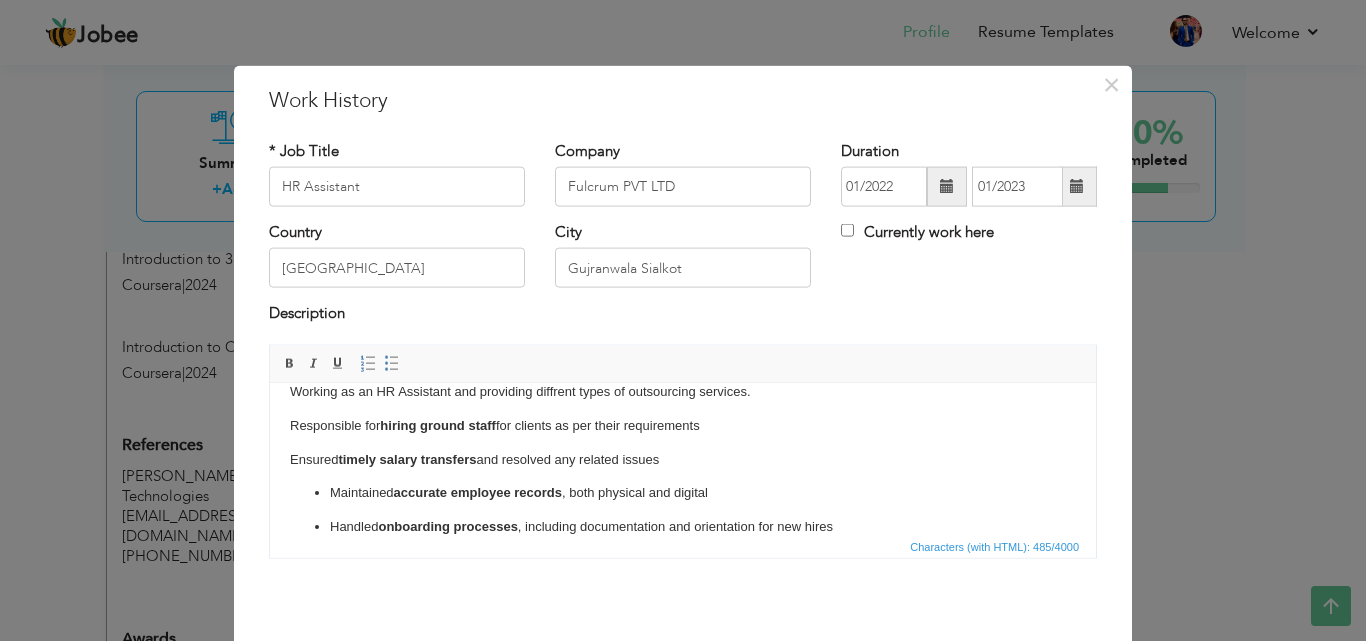click on "Maintained  accurate employee records , both physical and digital Handled  onboarding processes , including documentation and orientation for new hires" at bounding box center [683, 509] 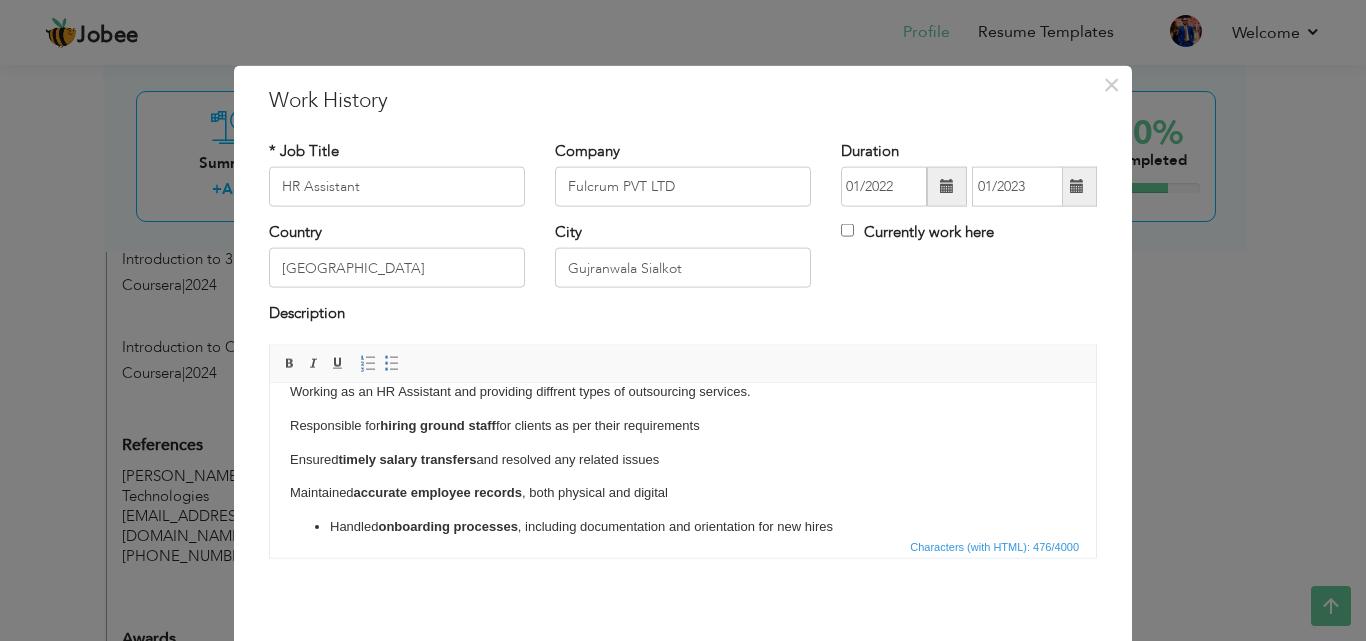 click on "Handled  onboarding processes , including documentation and orientation for new hires" at bounding box center [683, 526] 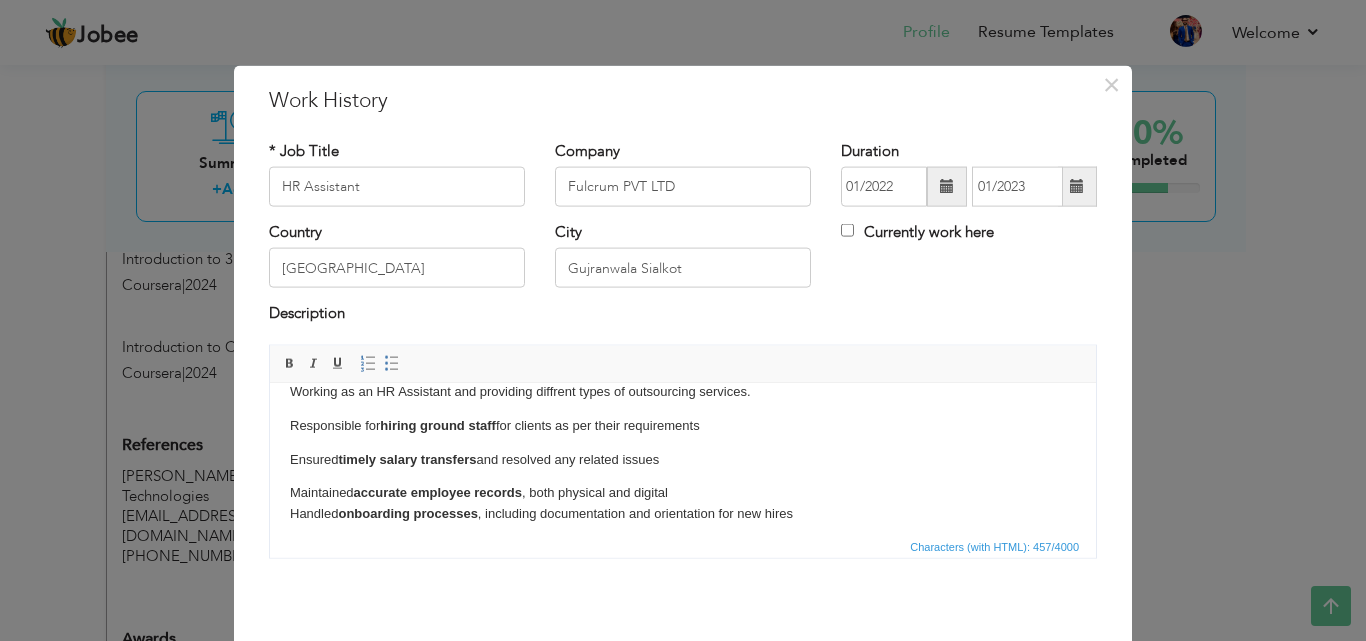 click on "Working as an HR Assistant and providing diffrent types of outsourcing services. Responsible for  hiring ground staff  for clients as per their requirements Ensured  timely salary transfers  and resolved any related issues Maintained  accurate employee records , both physical and digital ​​​​​​​ Handled  onboarding processes , including documentation and orientation for new hires" at bounding box center (683, 452) 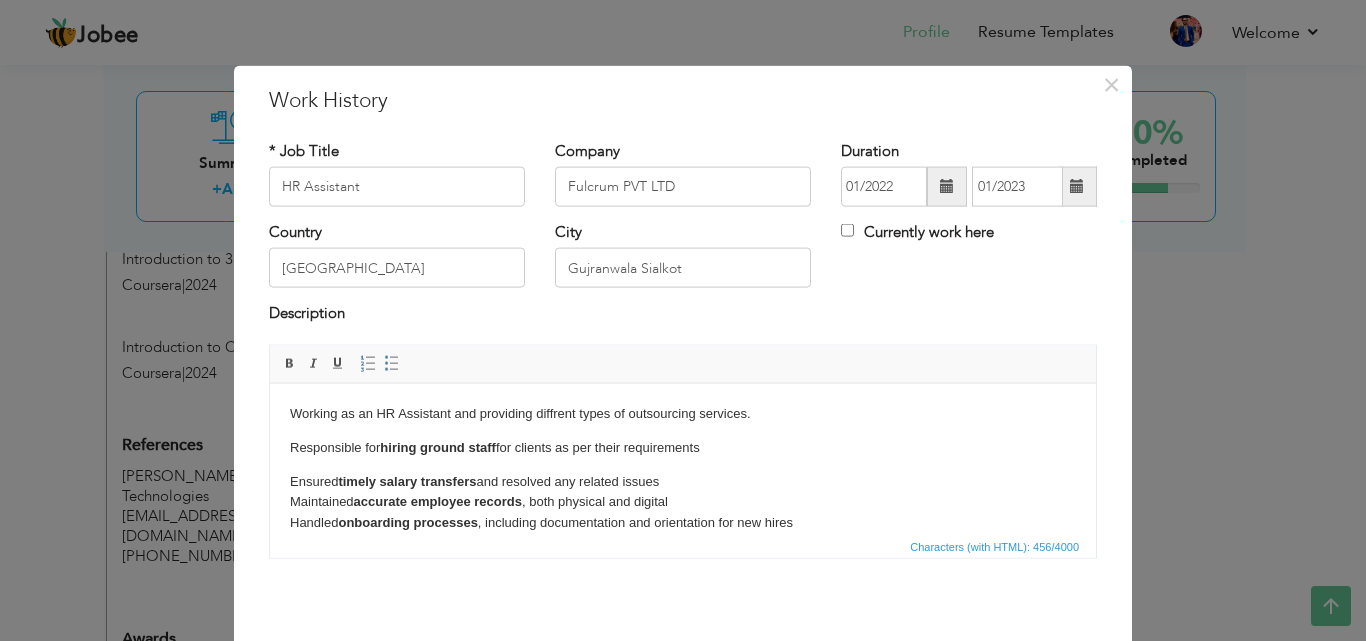 click on "Ensured  timely salary transfers  and resolved any related issues ​​​​​​​ Maintained  accurate employee records , both physical and digital Handled  onboarding processes , including documentation and orientation for new hires" at bounding box center (683, 502) 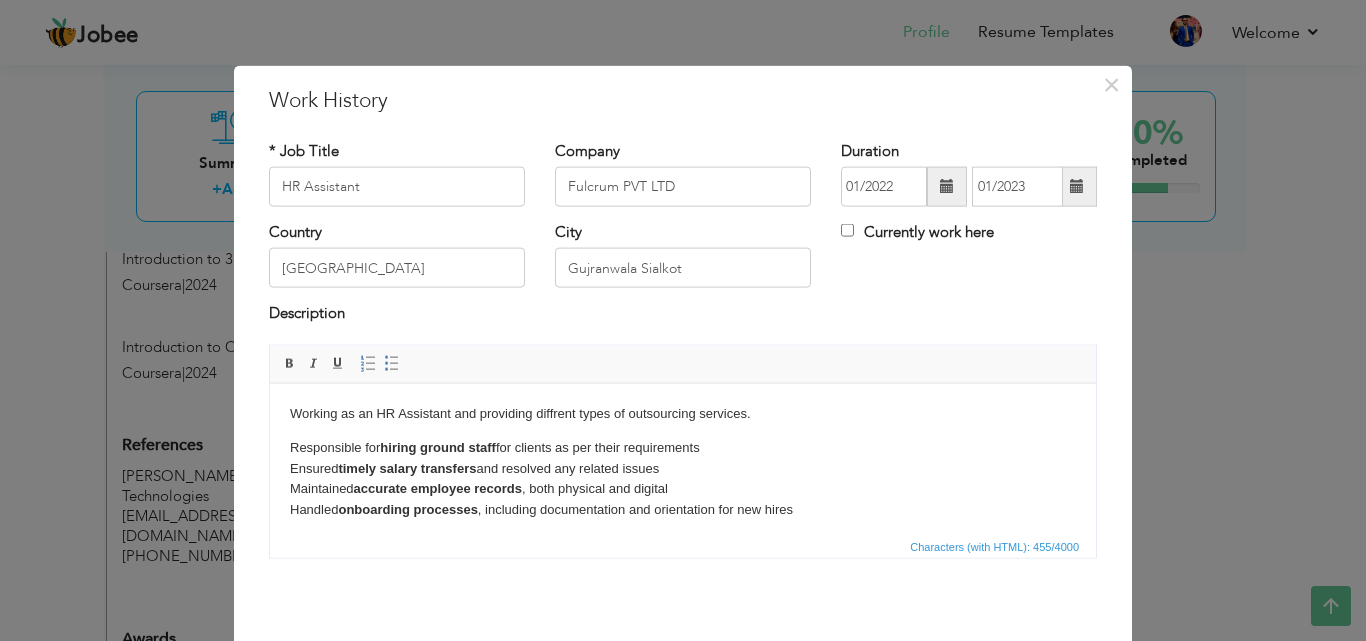 click on "Working as an HR Assistant and providing diffrent types of outsourcing services. Responsible for  hiring ground staff  for clients as per their requirements ​​​​​​​ Ensured  timely salary transfers  and resolved any related issues Maintained  accurate employee records , both physical and digital Handled  onboarding processes , including documentation and orientation for new hires" at bounding box center [683, 461] 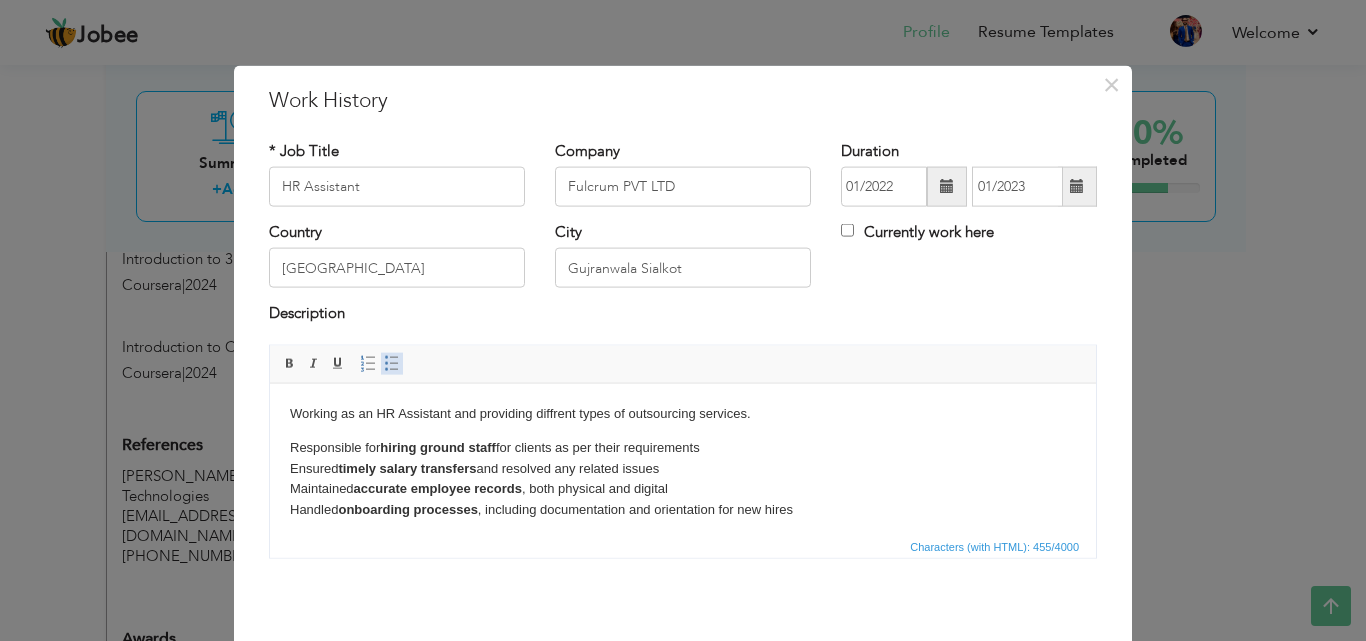 click at bounding box center [392, 363] 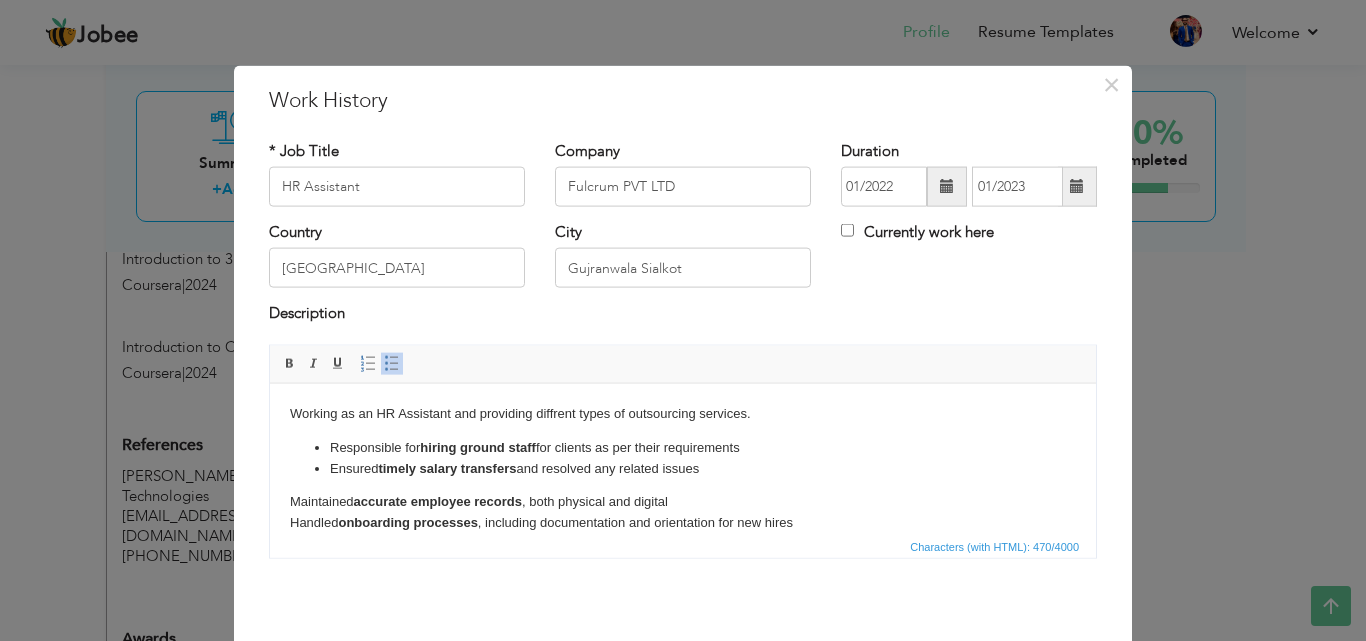 click on "Maintained  accurate employee records , both physical and digital Handled  onboarding processes , including documentation and orientation for new hires" at bounding box center [683, 512] 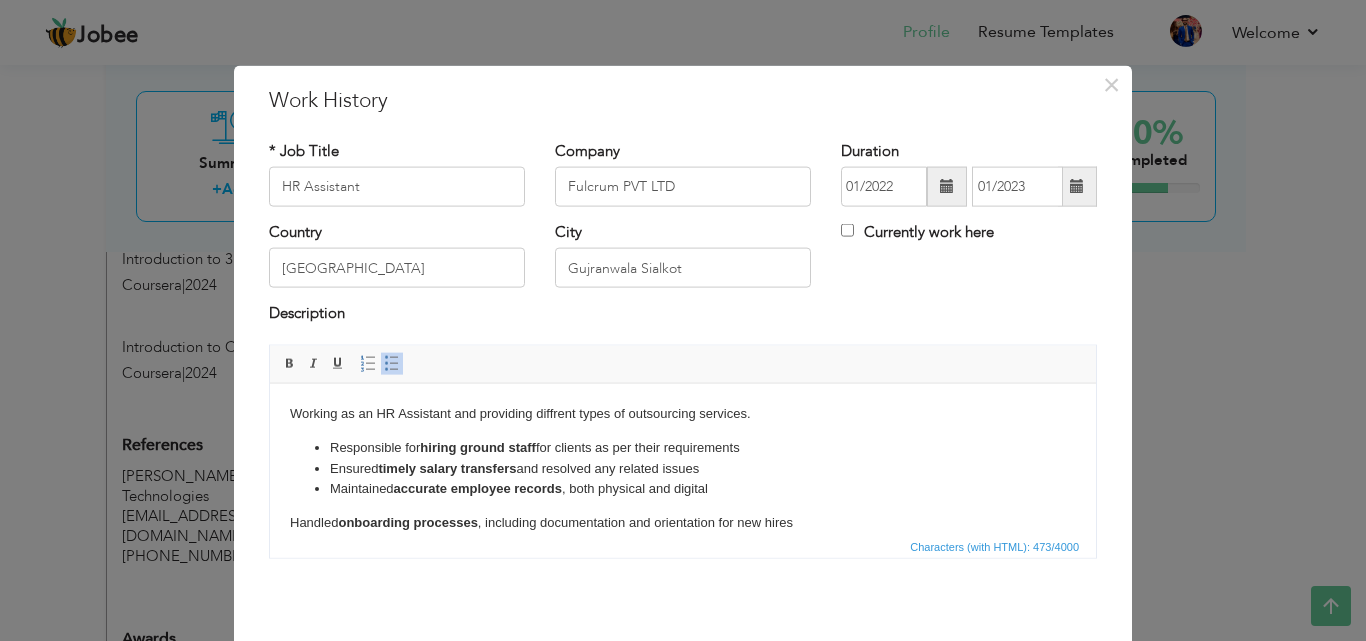 click on "Handled  onboarding processes , including documentation and orientation for new hires" at bounding box center (683, 522) 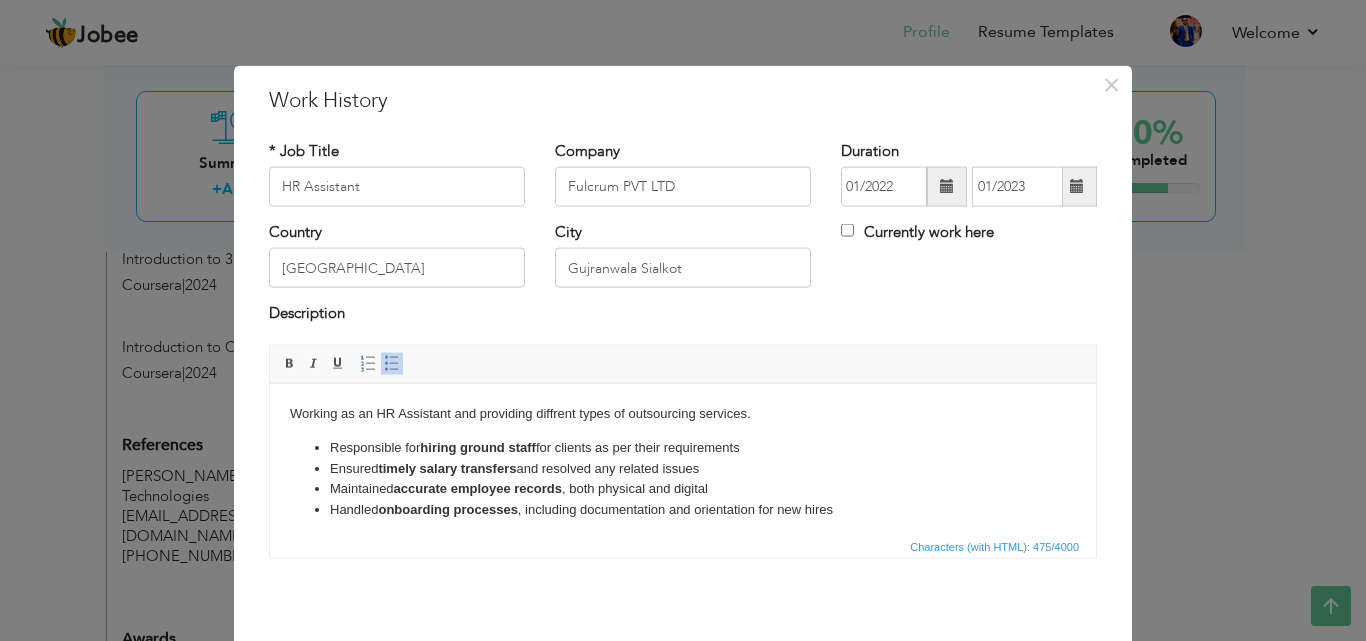 scroll, scrollTop: 7, scrollLeft: 0, axis: vertical 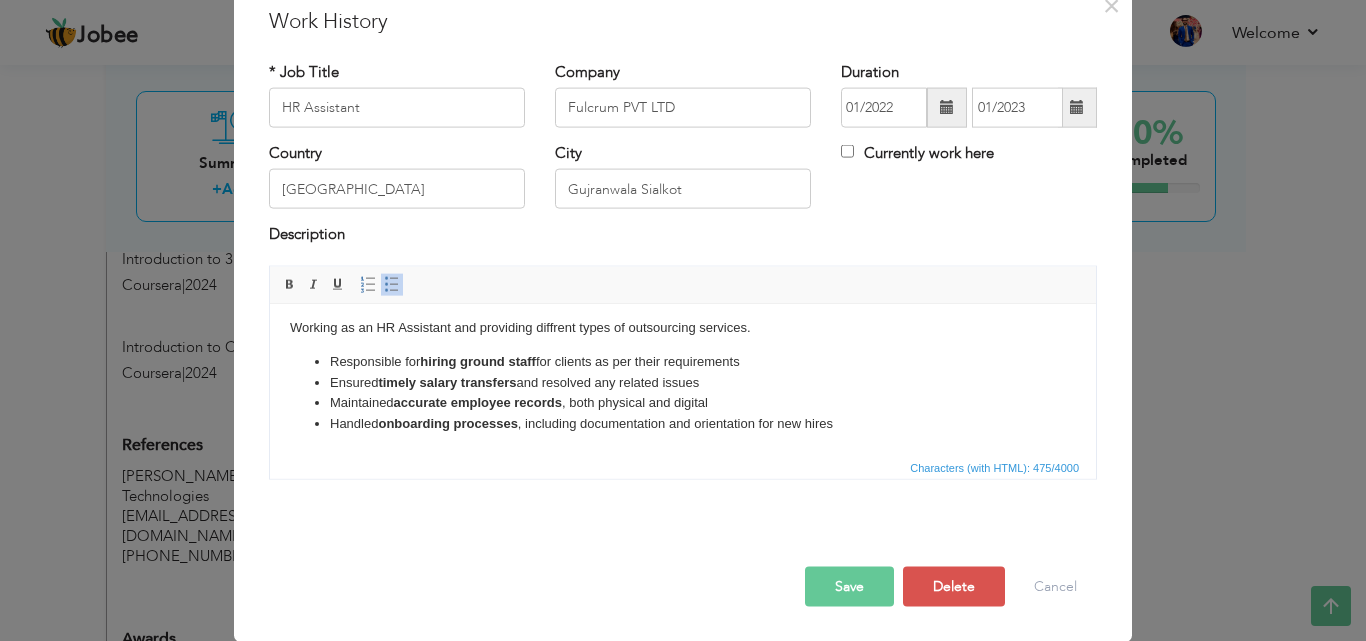 click on "Save" at bounding box center (849, 586) 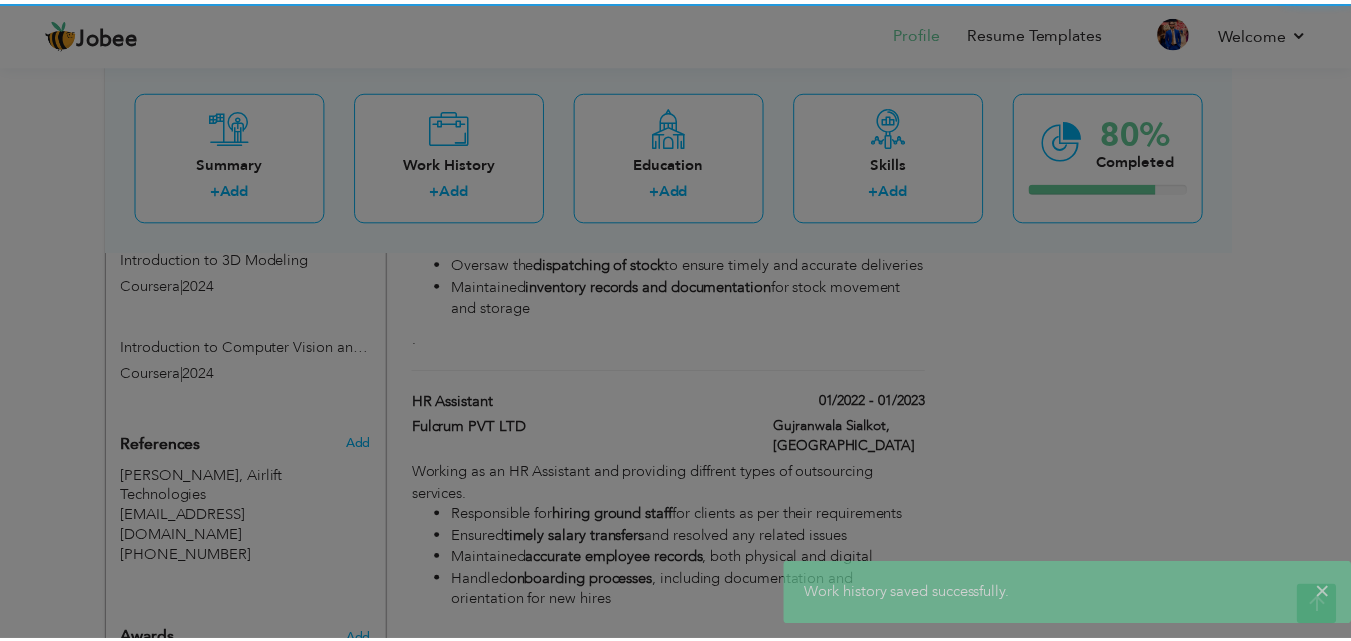 scroll, scrollTop: 0, scrollLeft: 0, axis: both 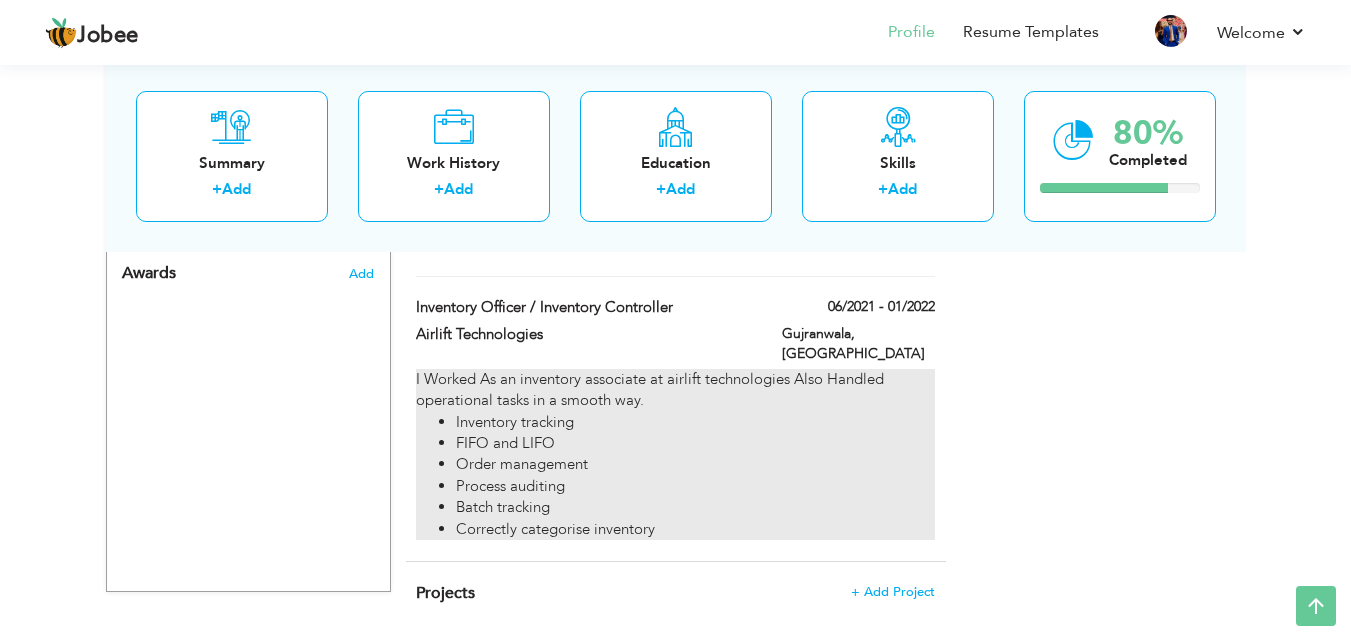 drag, startPoint x: 709, startPoint y: 464, endPoint x: 482, endPoint y: 351, distance: 253.5705 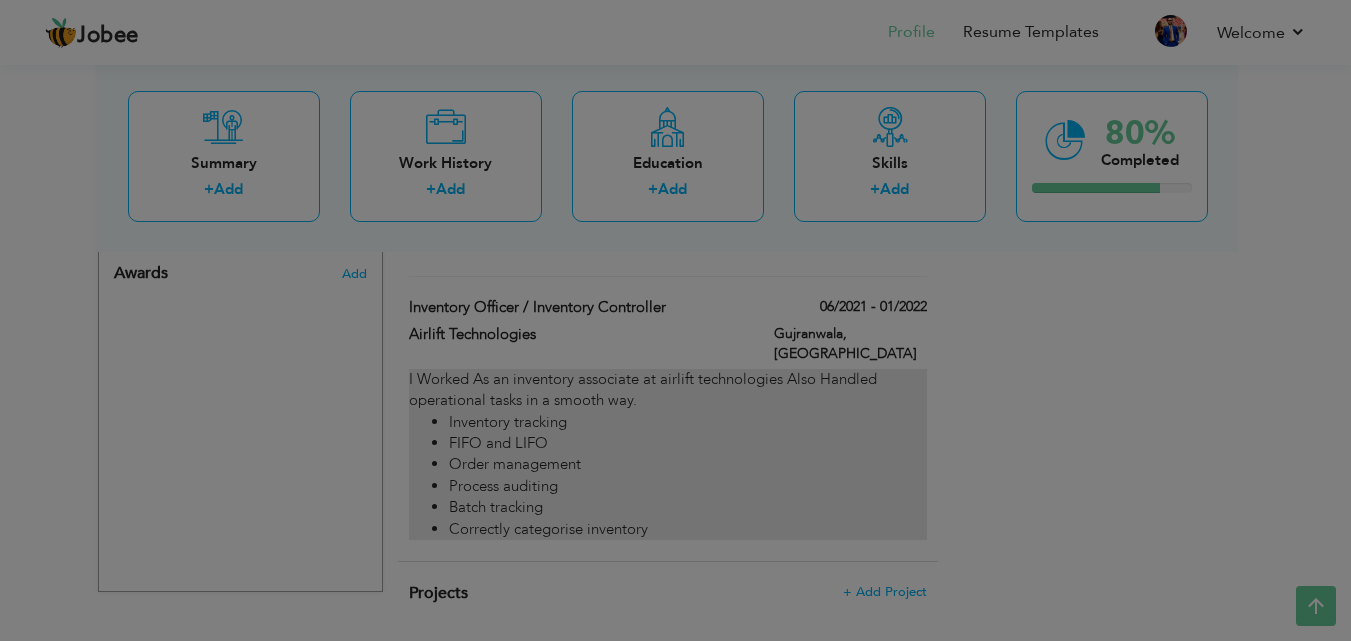 type on "Inventory Officer / Inventory Controller" 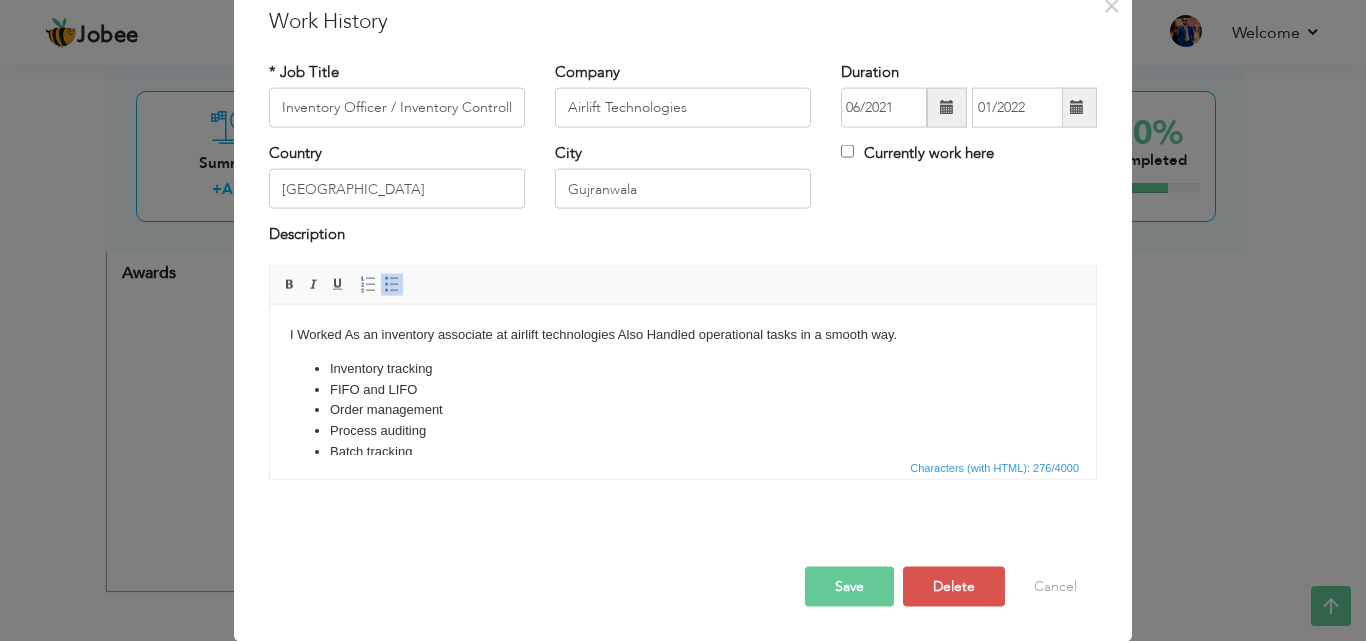scroll, scrollTop: 0, scrollLeft: 0, axis: both 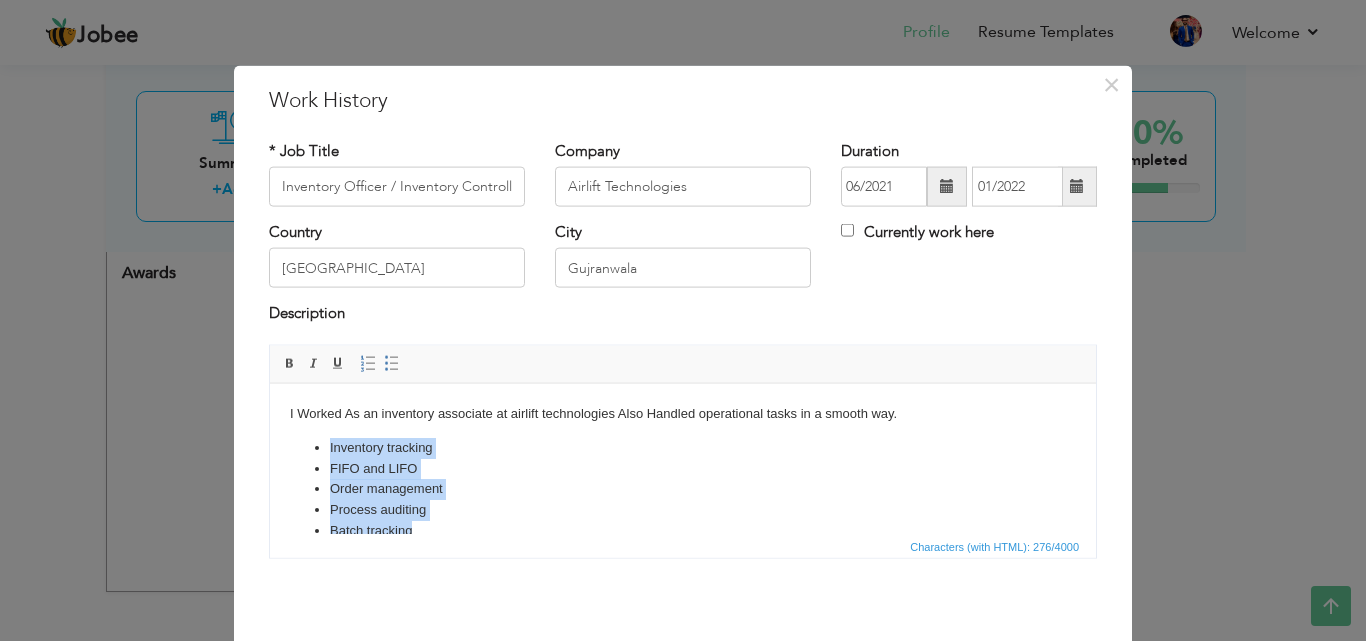 drag, startPoint x: 455, startPoint y: 528, endPoint x: 314, endPoint y: 444, distance: 164.12495 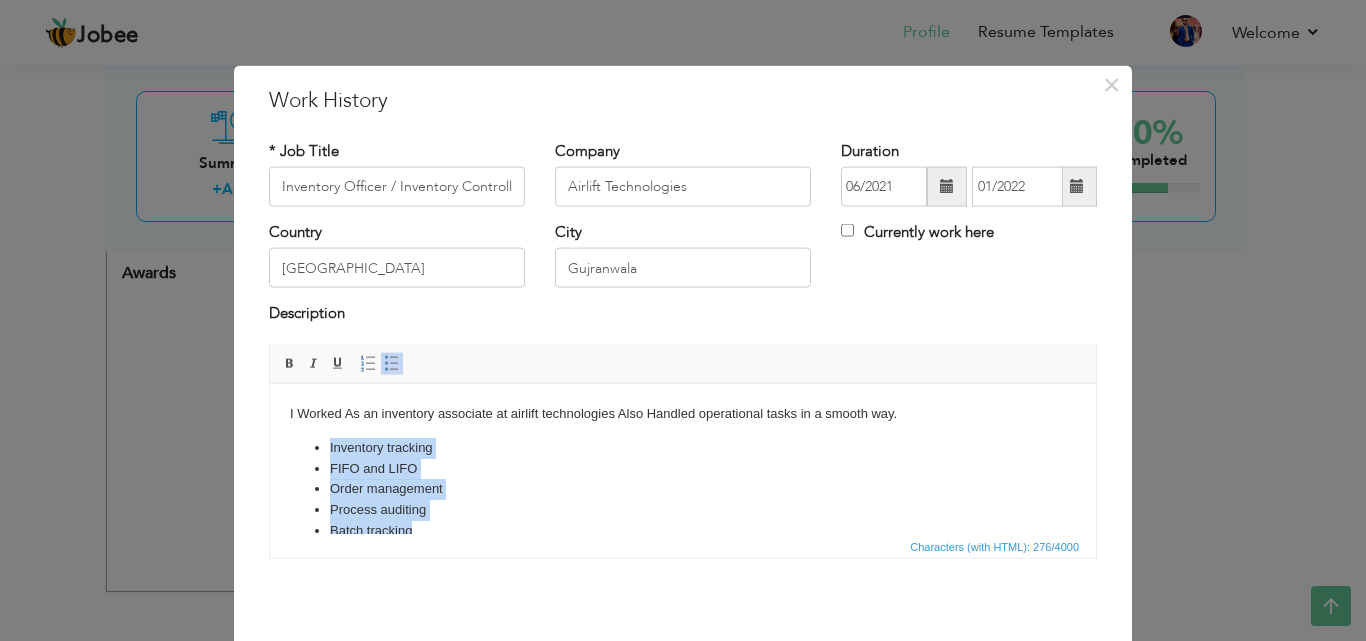 copy on "Inventory tracking FIFO and LIFO Order management Process auditing Batch tracking" 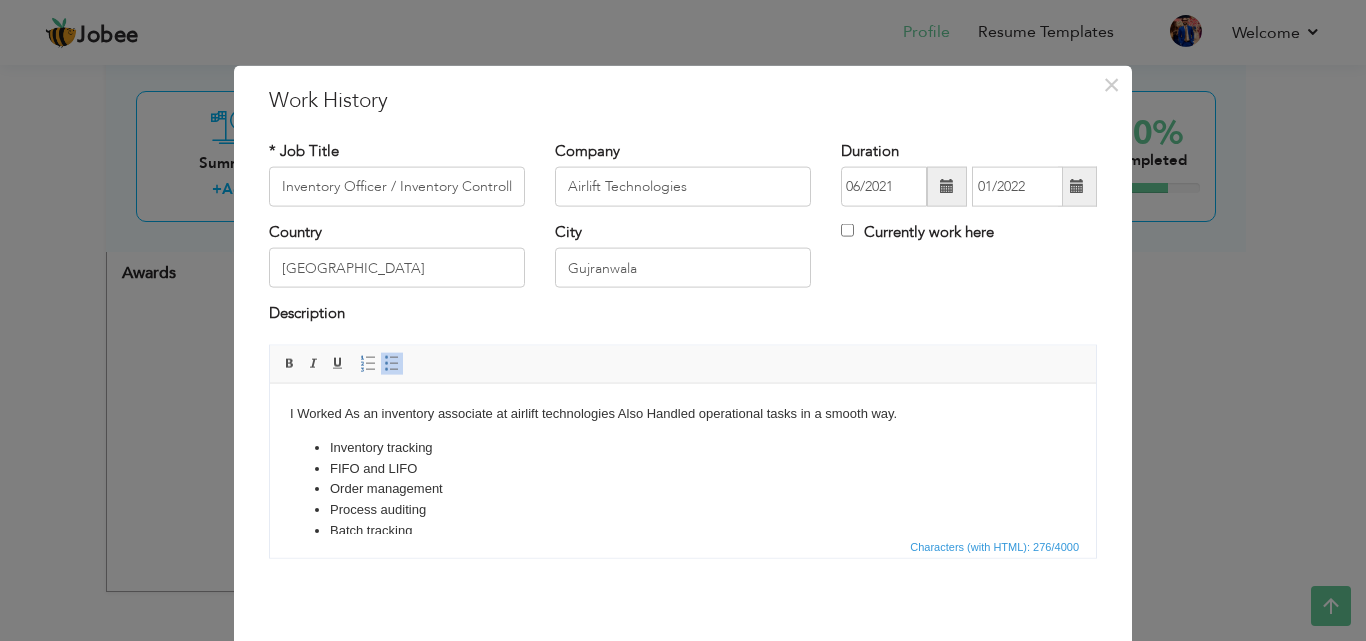 drag, startPoint x: 314, startPoint y: 444, endPoint x: 347, endPoint y: 282, distance: 165.32695 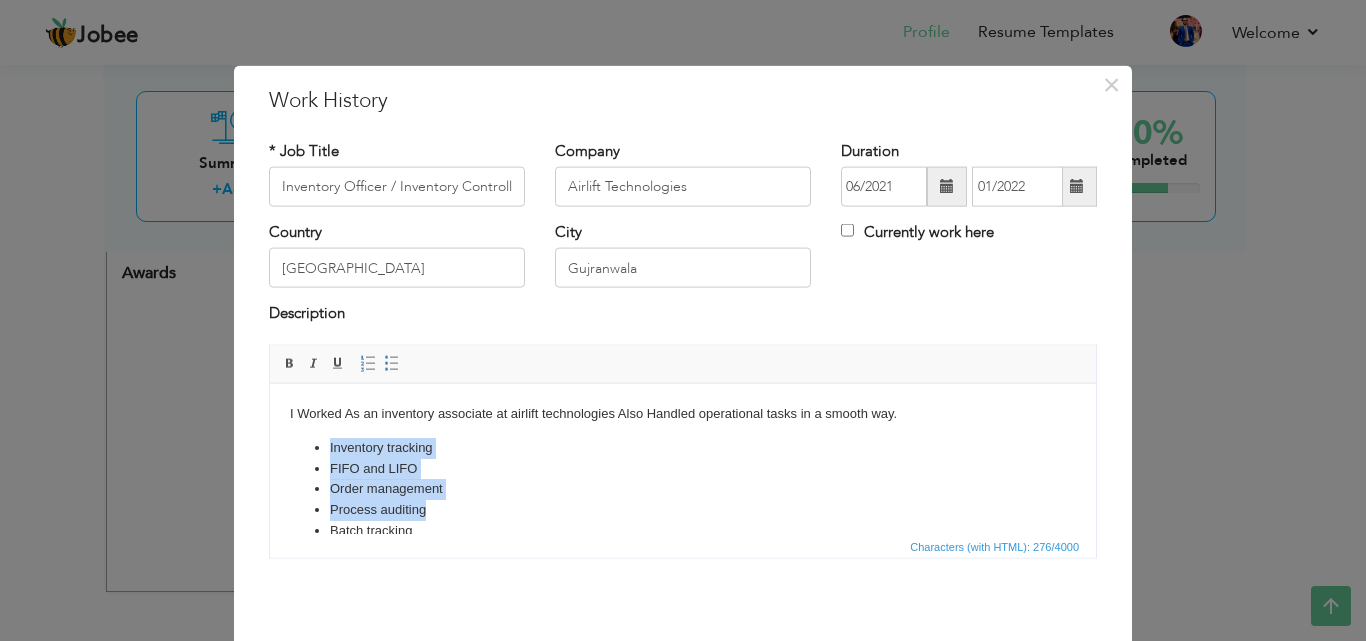 drag, startPoint x: 454, startPoint y: 516, endPoint x: 405, endPoint y: 433, distance: 96.38464 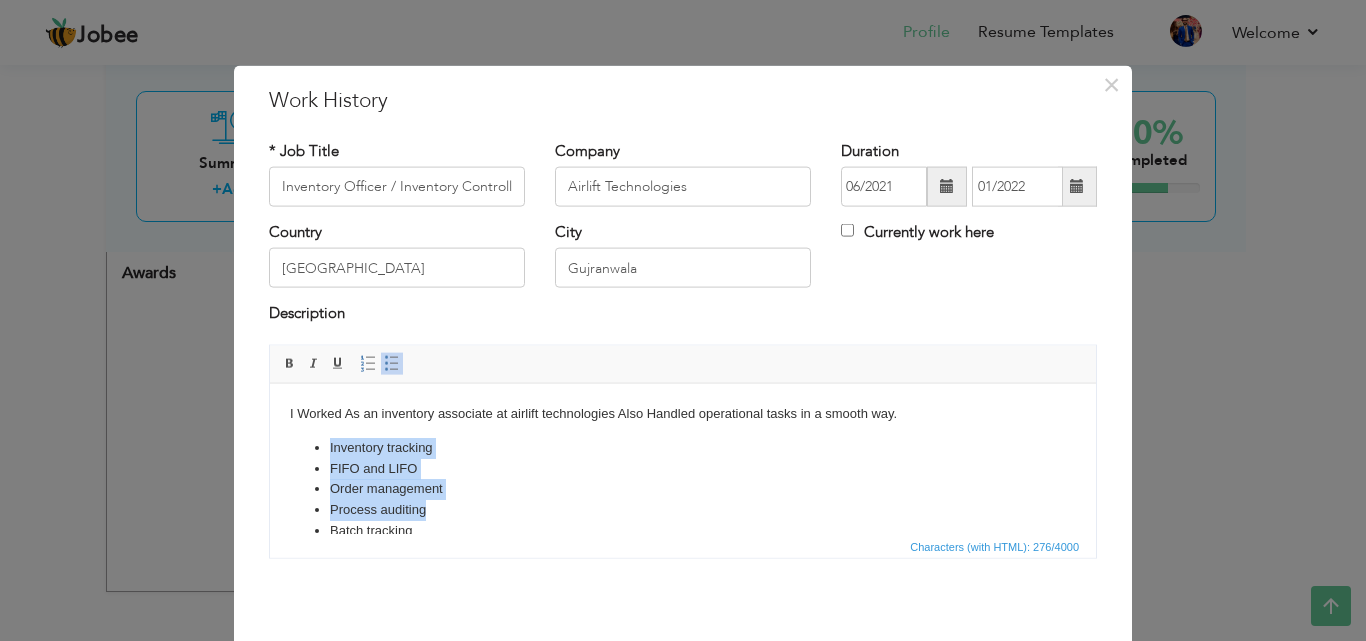 click on "Process auditing" at bounding box center (683, 509) 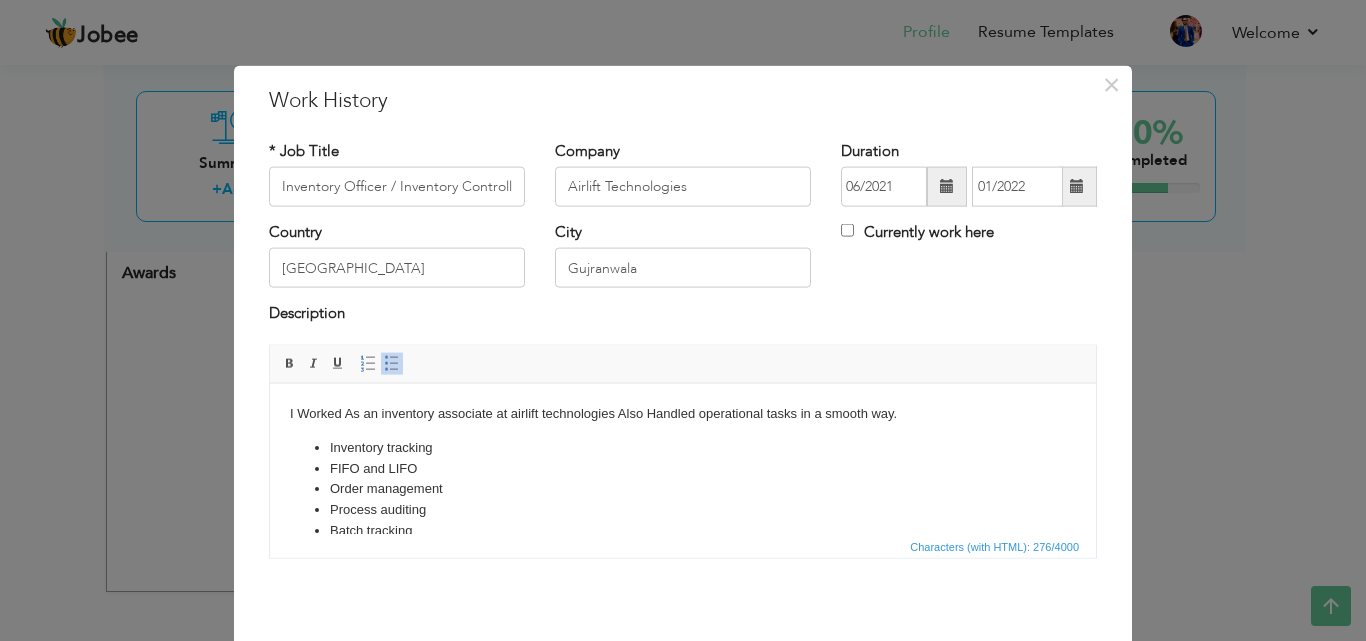 drag, startPoint x: 691, startPoint y: 916, endPoint x: 383, endPoint y: 495, distance: 521.63684 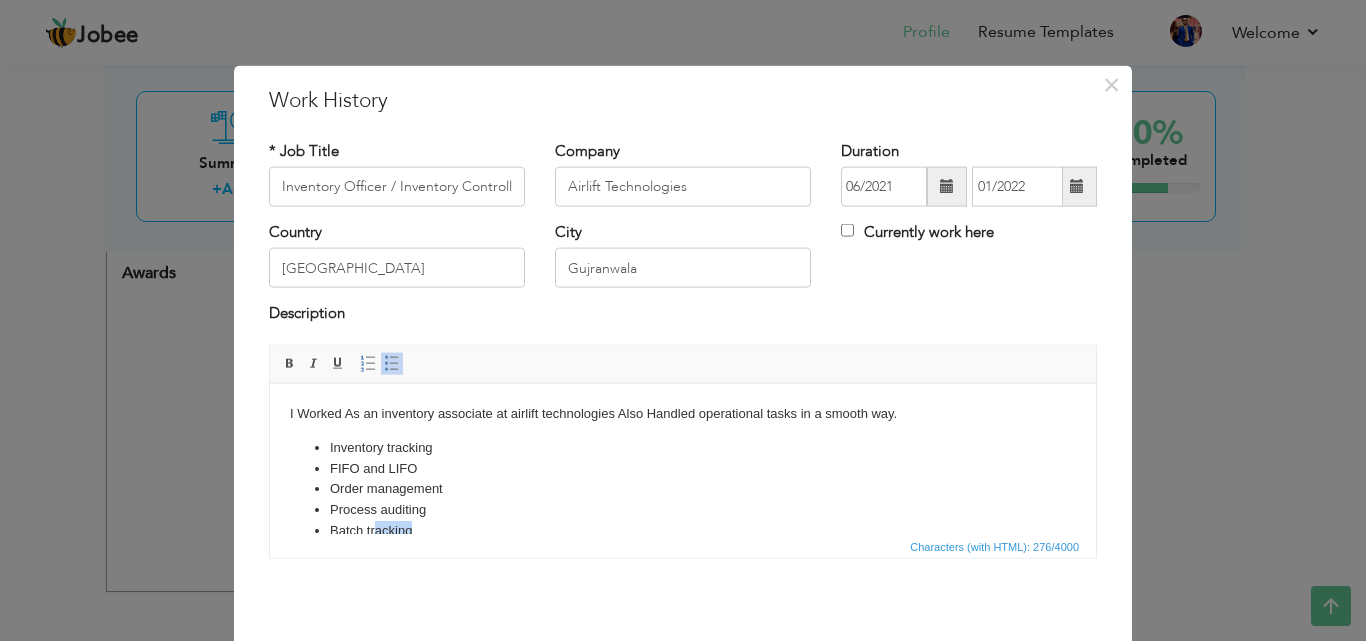 scroll, scrollTop: 15, scrollLeft: 0, axis: vertical 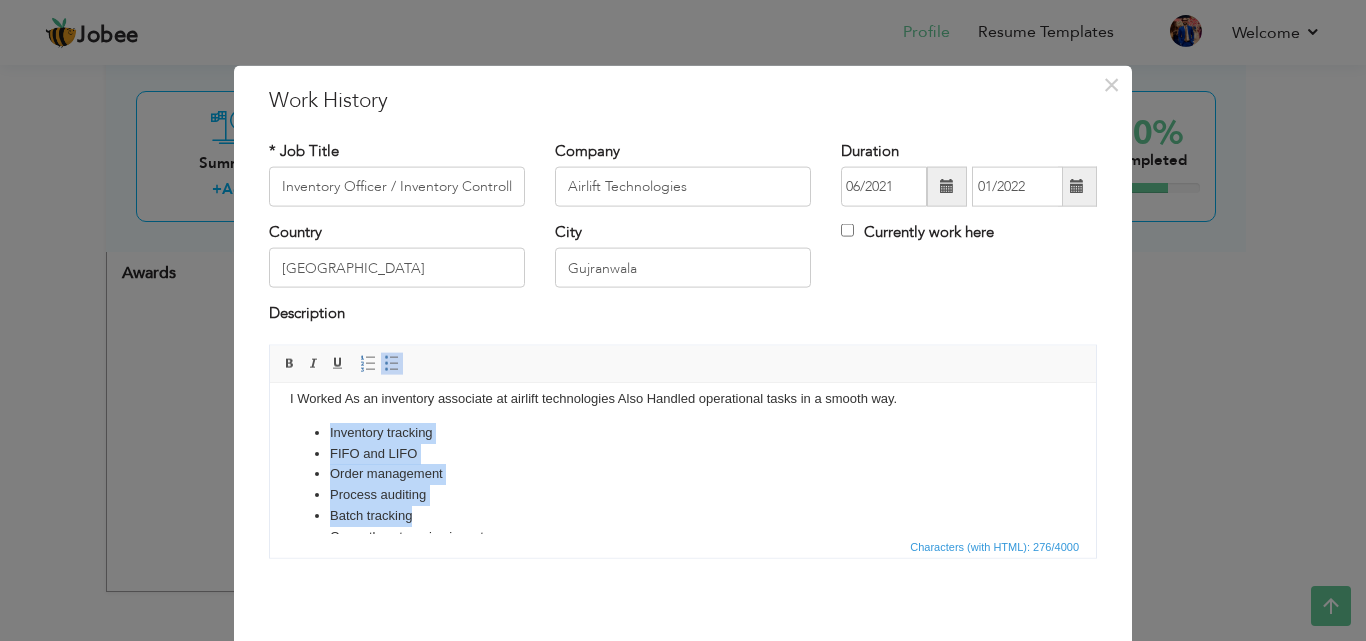 drag, startPoint x: 429, startPoint y: 530, endPoint x: 317, endPoint y: 436, distance: 146.21901 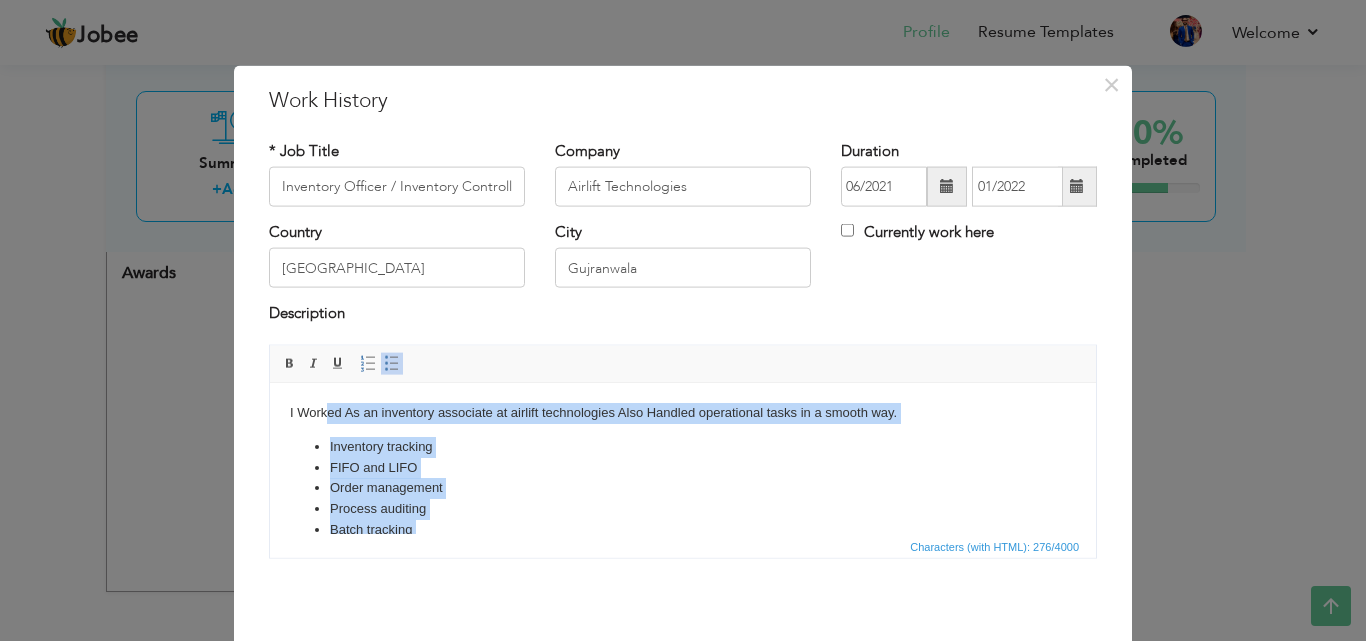 scroll, scrollTop: 0, scrollLeft: 0, axis: both 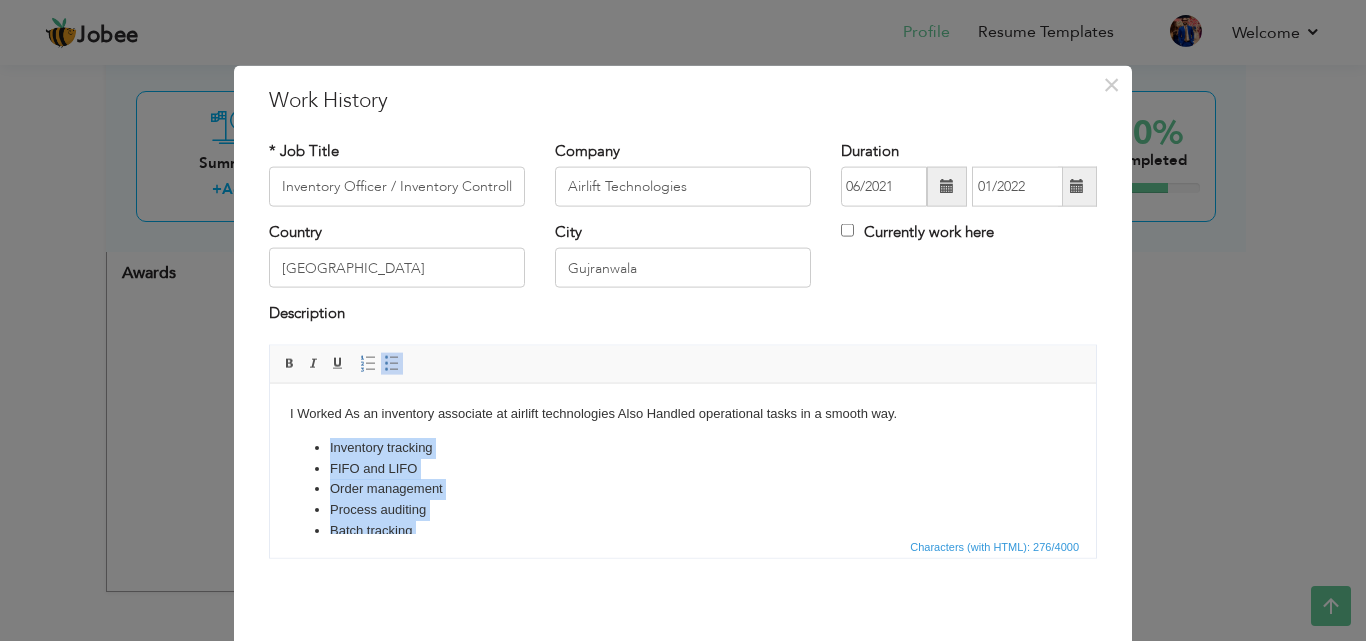 drag, startPoint x: 507, startPoint y: 506, endPoint x: 317, endPoint y: 453, distance: 197.25365 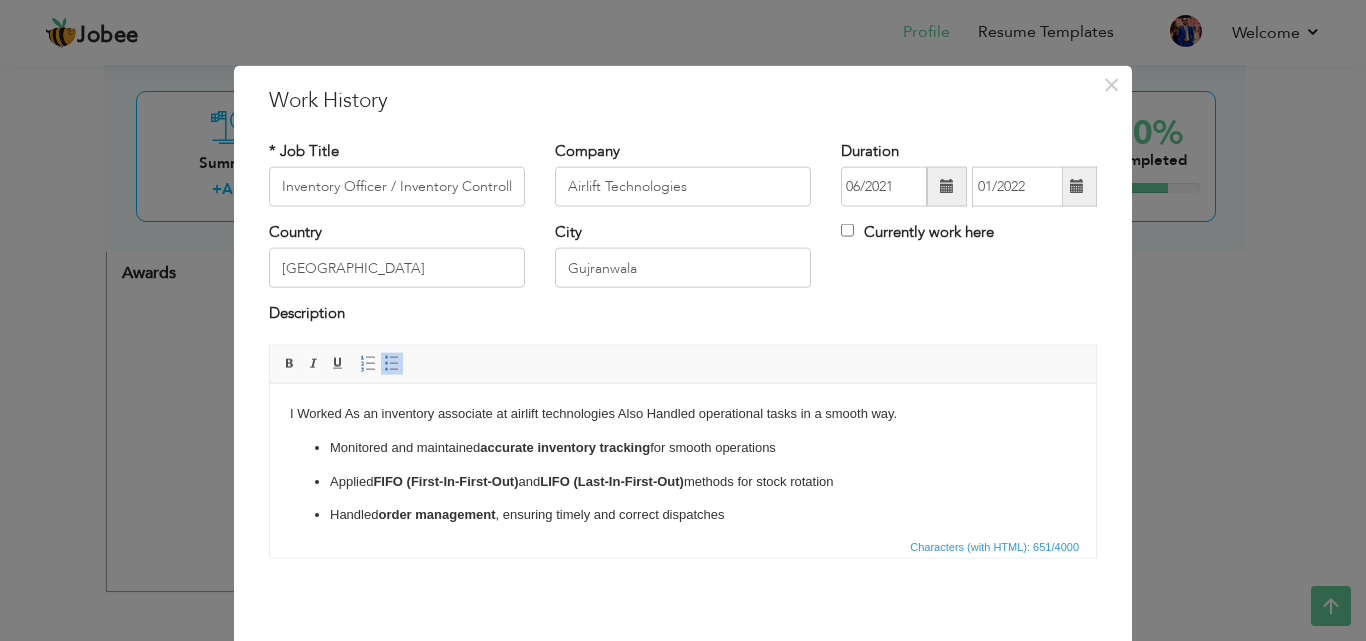 scroll, scrollTop: 56, scrollLeft: 0, axis: vertical 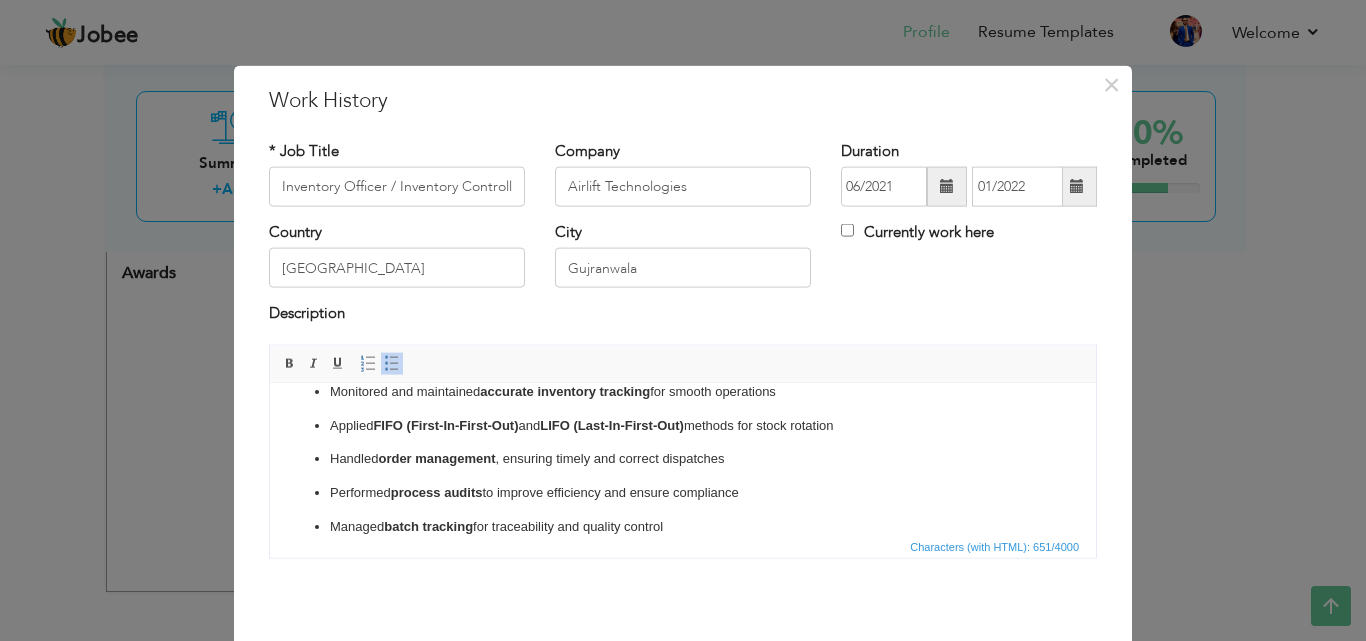 click on "Monitored and maintained  accurate inventory tracking  for smooth operations Applied  FIFO (First-In-First-Out)  and  LIFO (Last-In-First-Out)  methods for stock rotation Handled  order management , ensuring timely and correct dispatches Performed  process audits  to improve efficiency and ensure compliance Managed  batch tracking  for traceability and quality control" at bounding box center (683, 459) 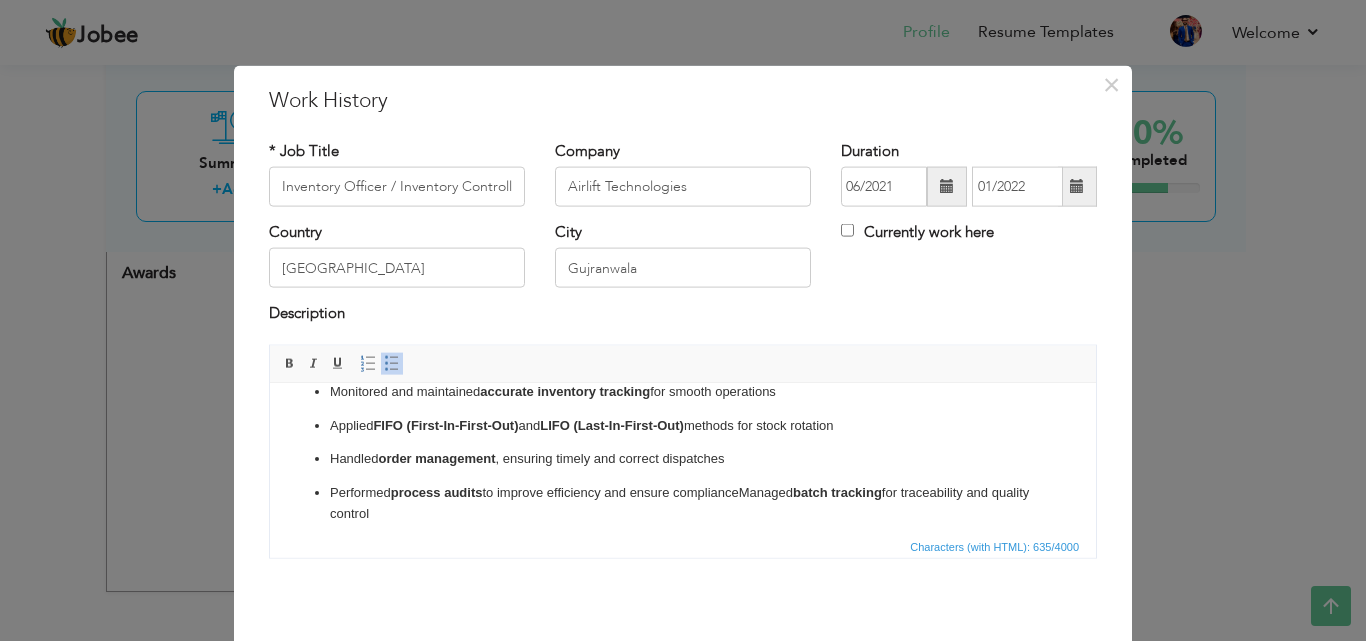type 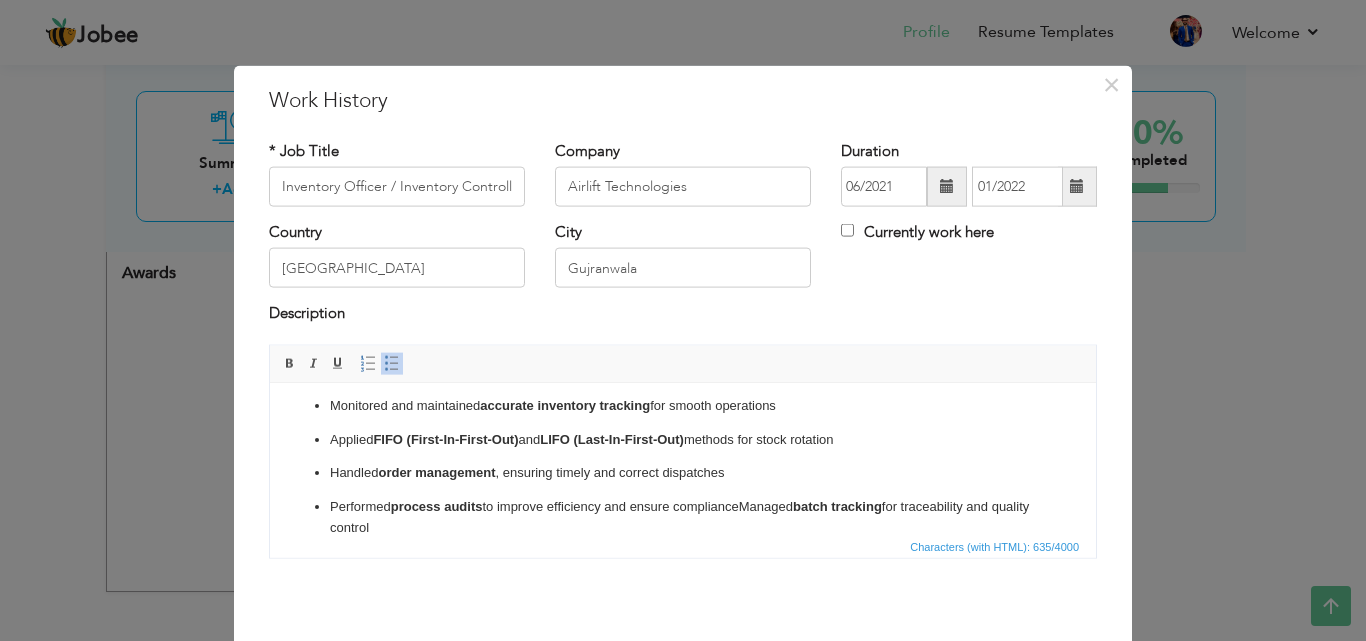 scroll, scrollTop: 65, scrollLeft: 0, axis: vertical 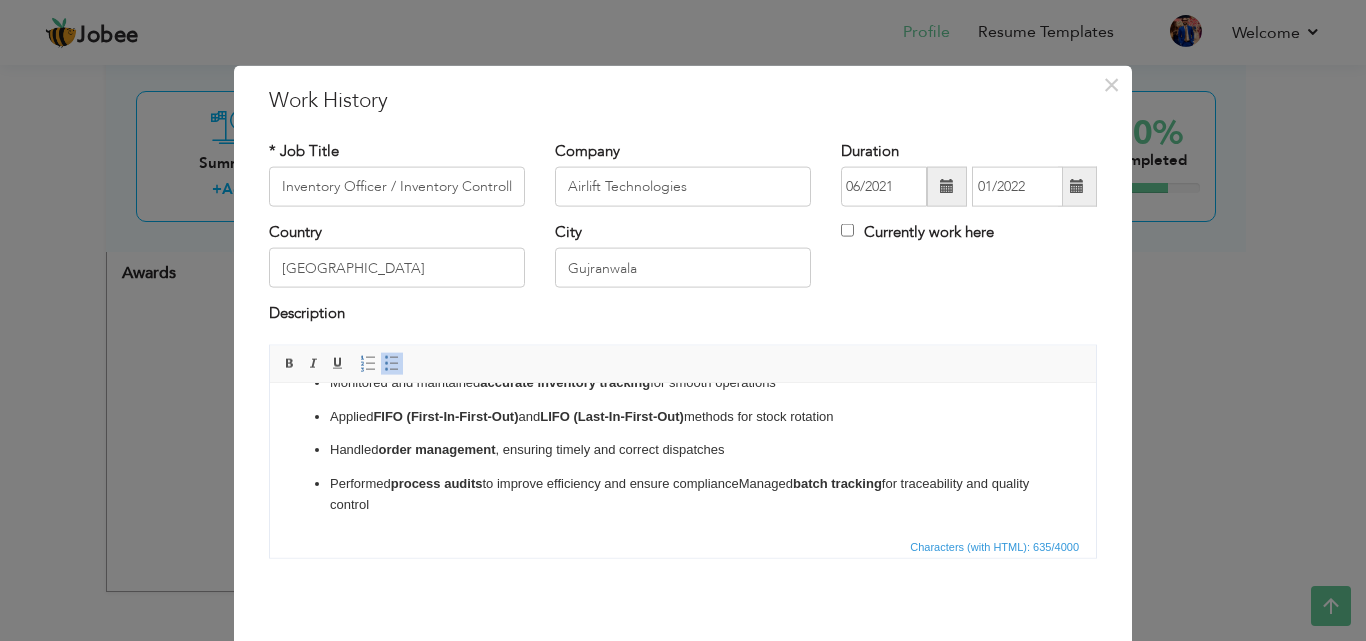 click on "Applied  FIFO (First-In-First-Out)  and  LIFO (Last-In-First-Out)  methods for stock rotation" at bounding box center [683, 416] 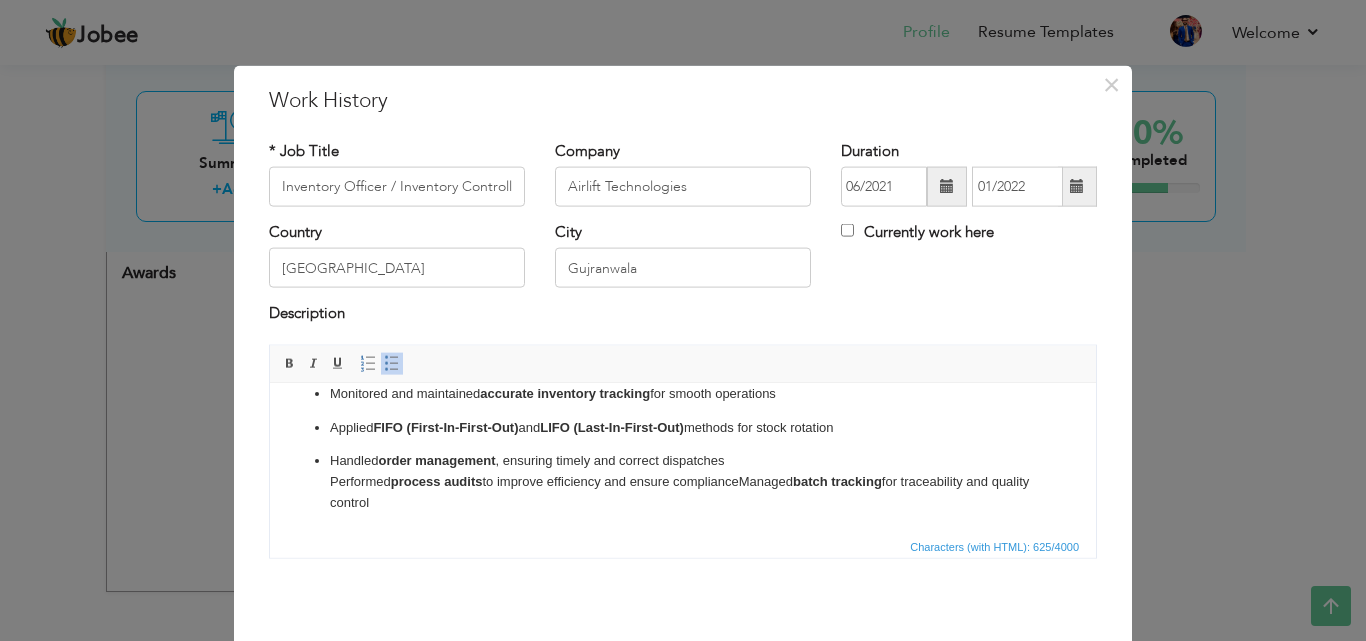 scroll, scrollTop: 0, scrollLeft: 0, axis: both 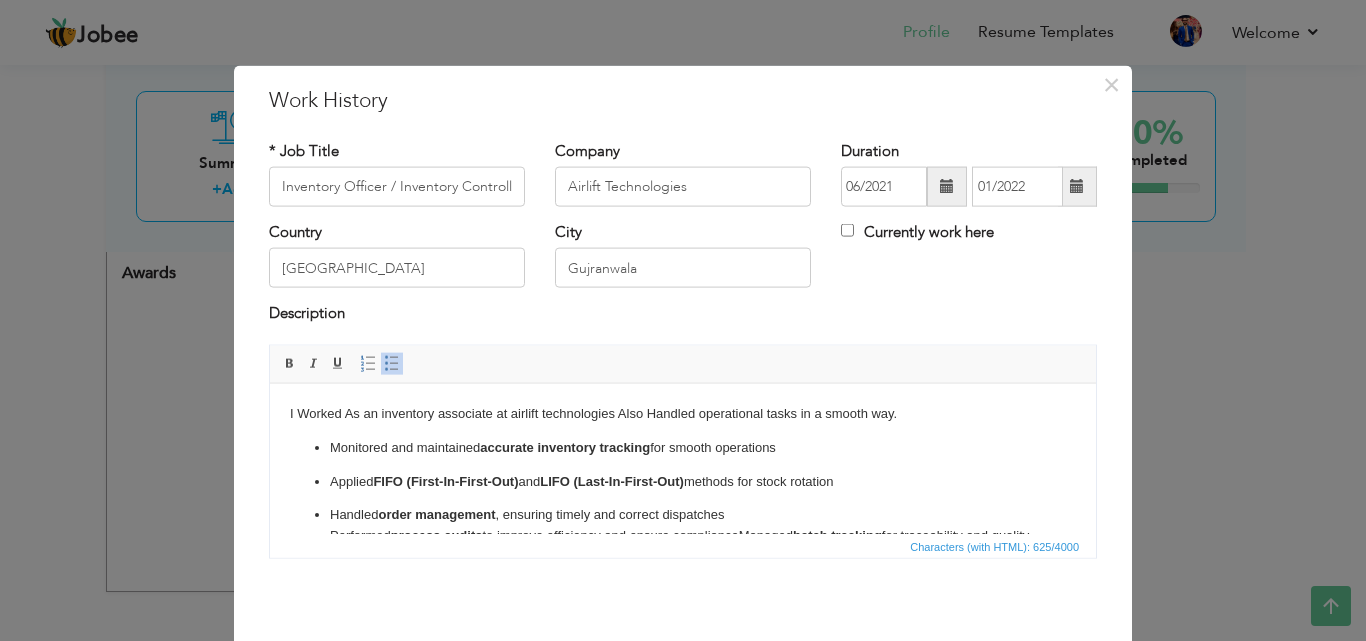 click on "Monitored and maintained  accurate inventory tracking  for smooth operations Applied  FIFO (First-In-First-Out)  and  LIFO (Last-In-First-Out)  methods for stock rotation Handled  order management , ensuring timely and correct dispatches ​​​​​​​ Performed  process audits  to improve efficiency and ensure complianceManaged  batch tracking  for traceability and quality control" at bounding box center [683, 502] 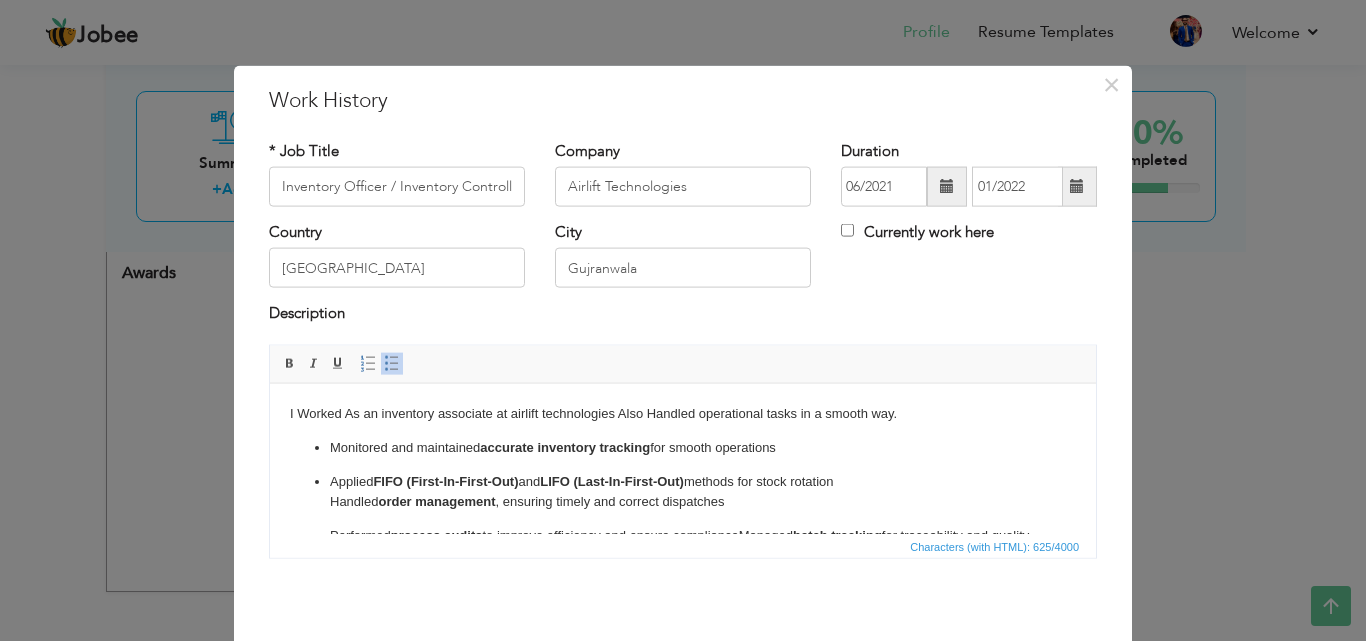 click on "Applied  FIFO (First-In-First-Out)  and  LIFO (Last-In-First-Out)  methods for stock rotation ​​​​​​​ Handled  order management , ensuring timely and correct dispatches" at bounding box center [683, 492] 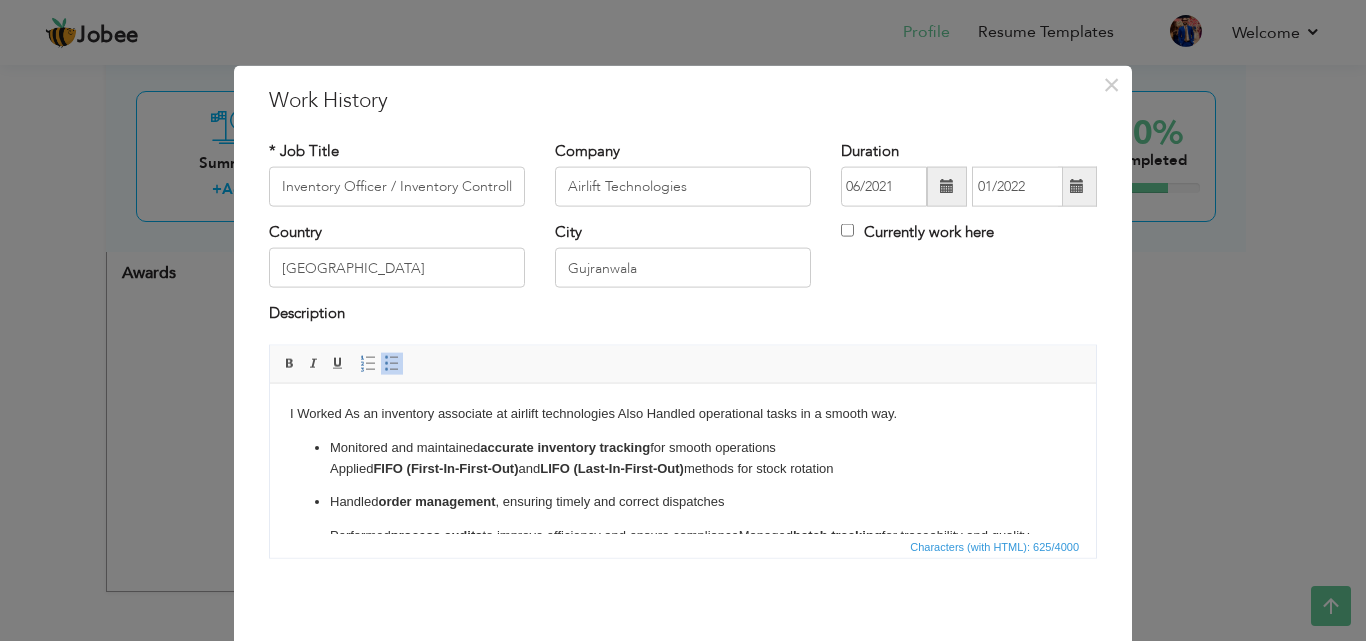 click on "I Worked As an inventory associate at airlift technologies Also Handled operational tasks in a smooth way. Monitored and maintained  accurate inventory tracking  for smooth operations ​​​​​​​ Applied  FIFO (First-In-First-Out)  and  LIFO (Last-In-First-Out)  methods for stock rotation Handled  order management , ensuring timely and correct dispatches Performed  process audits  to improve efficiency and ensure complianceManaged  batch tracking  for traceability and quality control" at bounding box center (683, 485) 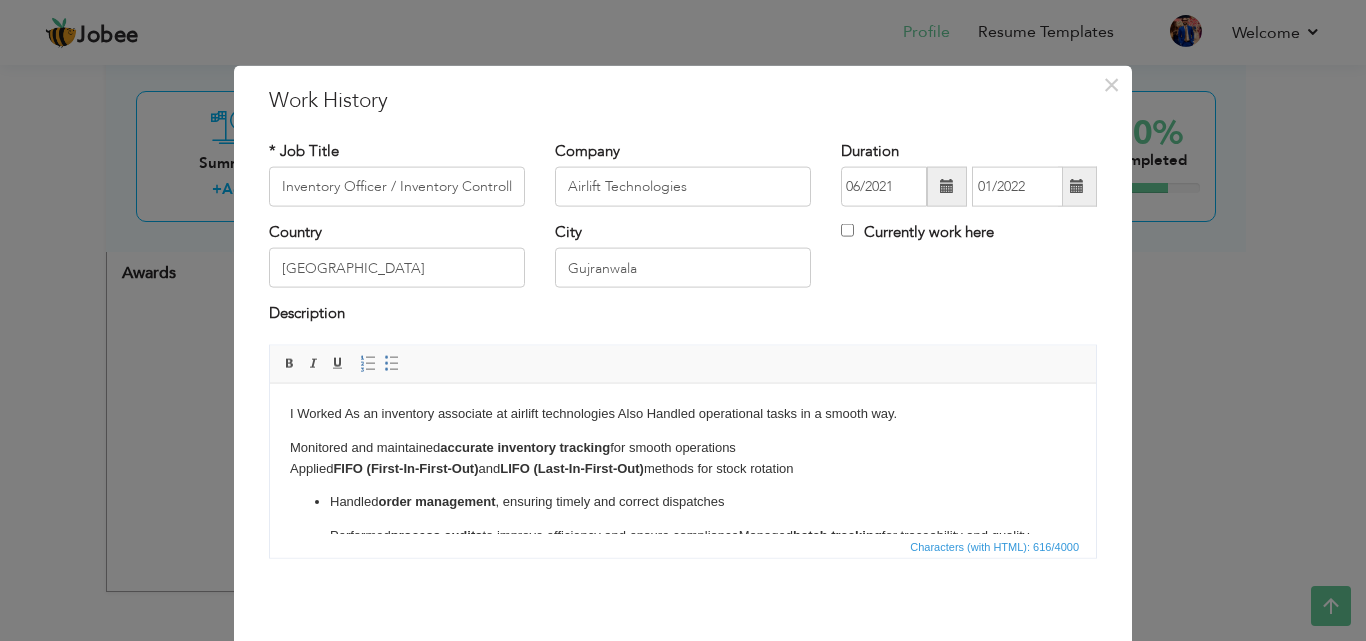 click on "Handled  order management , ensuring timely and correct dispatches Performed  process audits  to improve efficiency and ensure complianceManaged  batch tracking  for traceability and quality control" at bounding box center (683, 528) 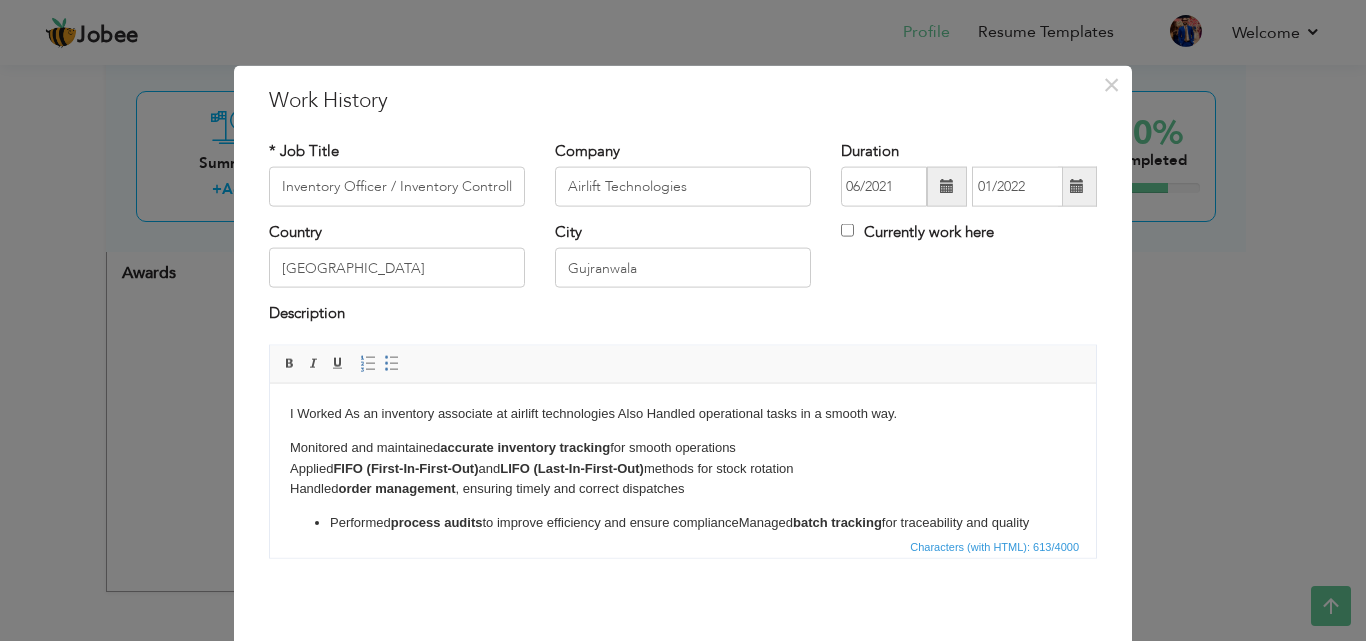click on "Performed  process audits  to improve efficiency and ensure complianceManaged  batch tracking  for traceability and quality control" at bounding box center [683, 533] 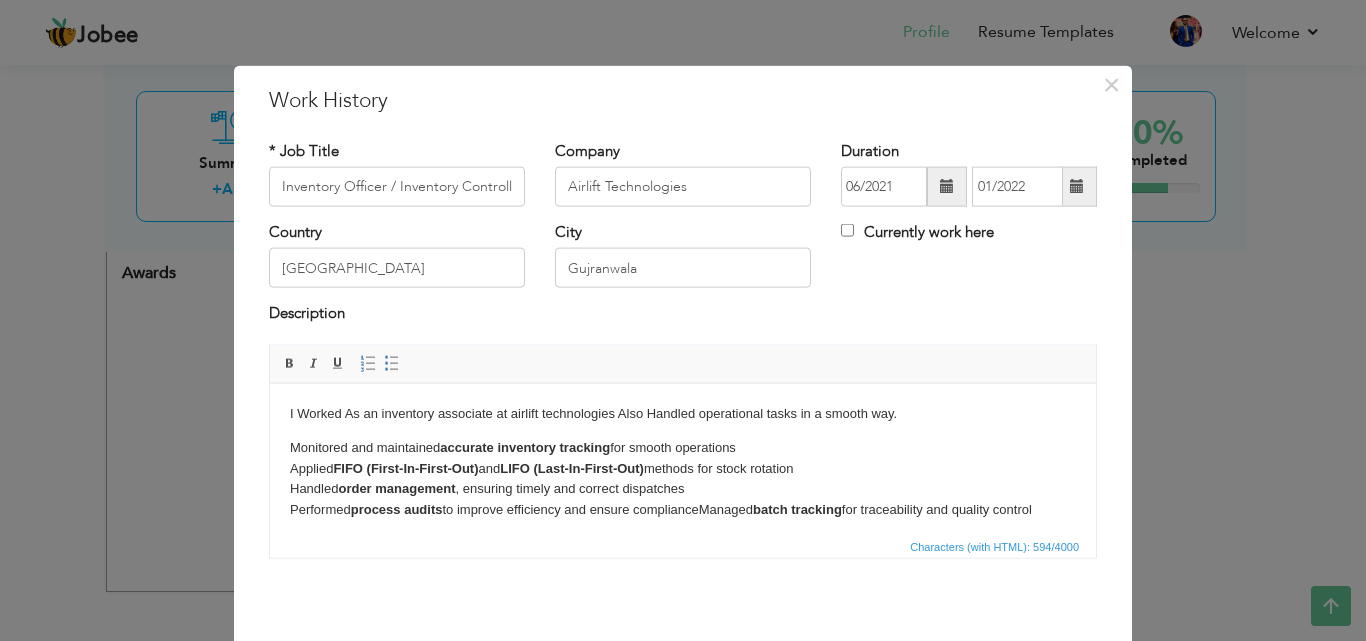 click on "Monitored and maintained  accurate inventory tracking  for smooth operations ​​​​​​​ Applied  FIFO (First-In-First-Out)  and  LIFO (Last-In-First-Out)  methods for stock rotation Handled  order management , ensuring timely and correct dispatches ​​​​​​​ Performed  process audits  to improve efficiency and ensure complianceManaged  batch tracking  for traceability and quality control" at bounding box center [683, 478] 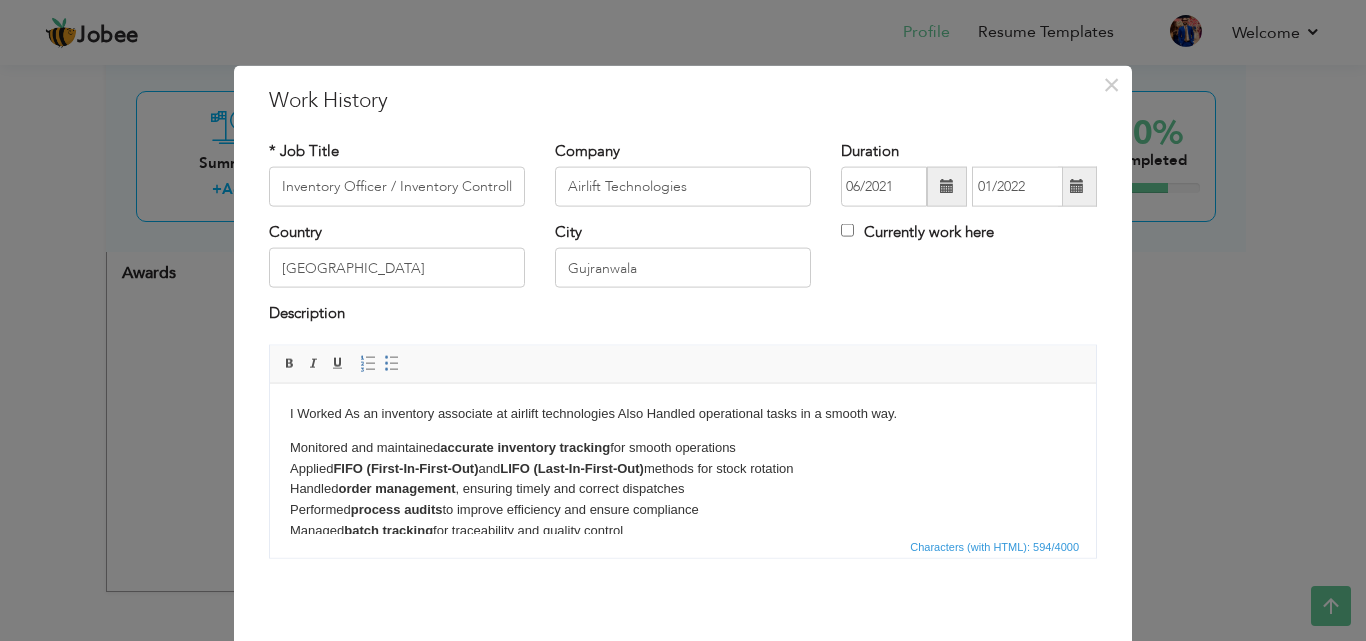 scroll, scrollTop: 4, scrollLeft: 0, axis: vertical 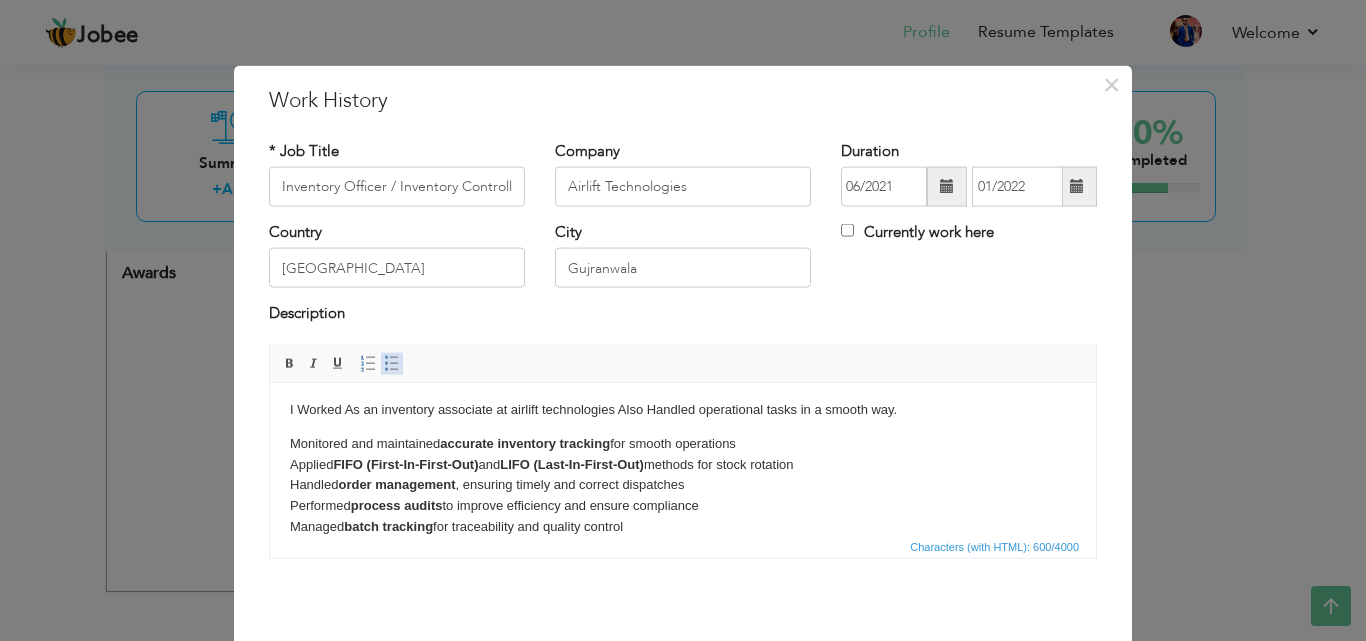 click at bounding box center (392, 363) 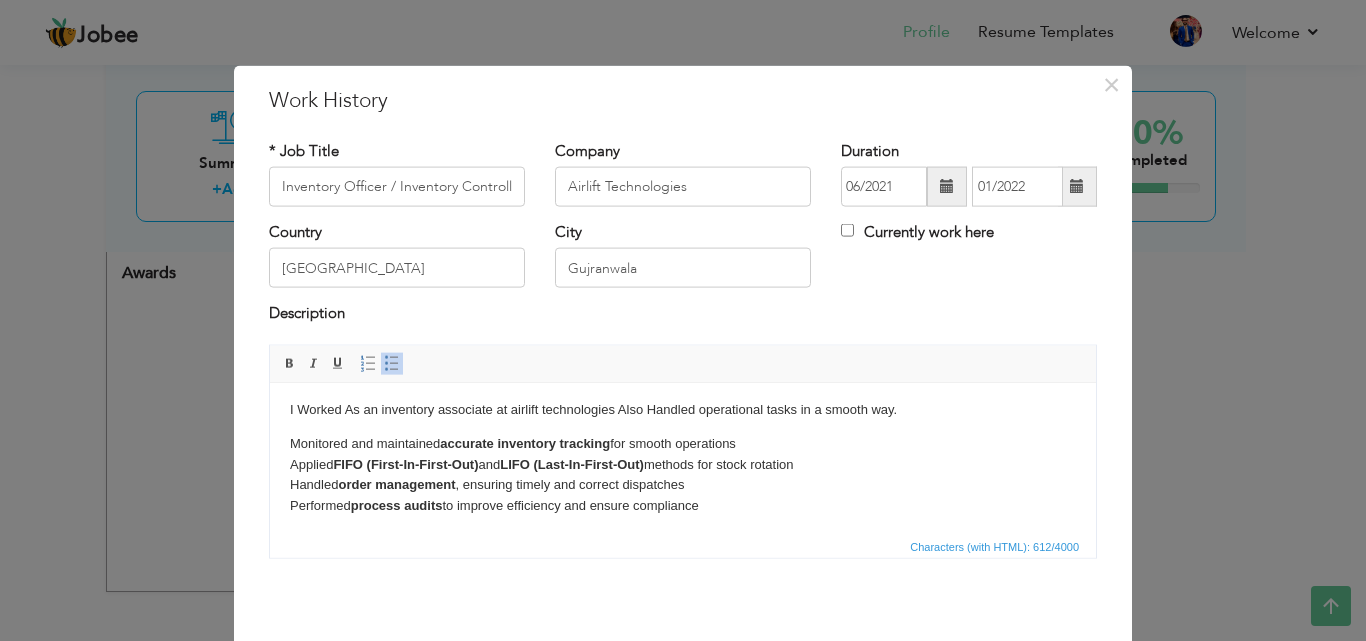 click on "Editor toolbars Basic Styles   Bold   Italic   Underline Paragraph   Insert/Remove Numbered List   Insert/Remove Bulleted List" at bounding box center [683, 364] 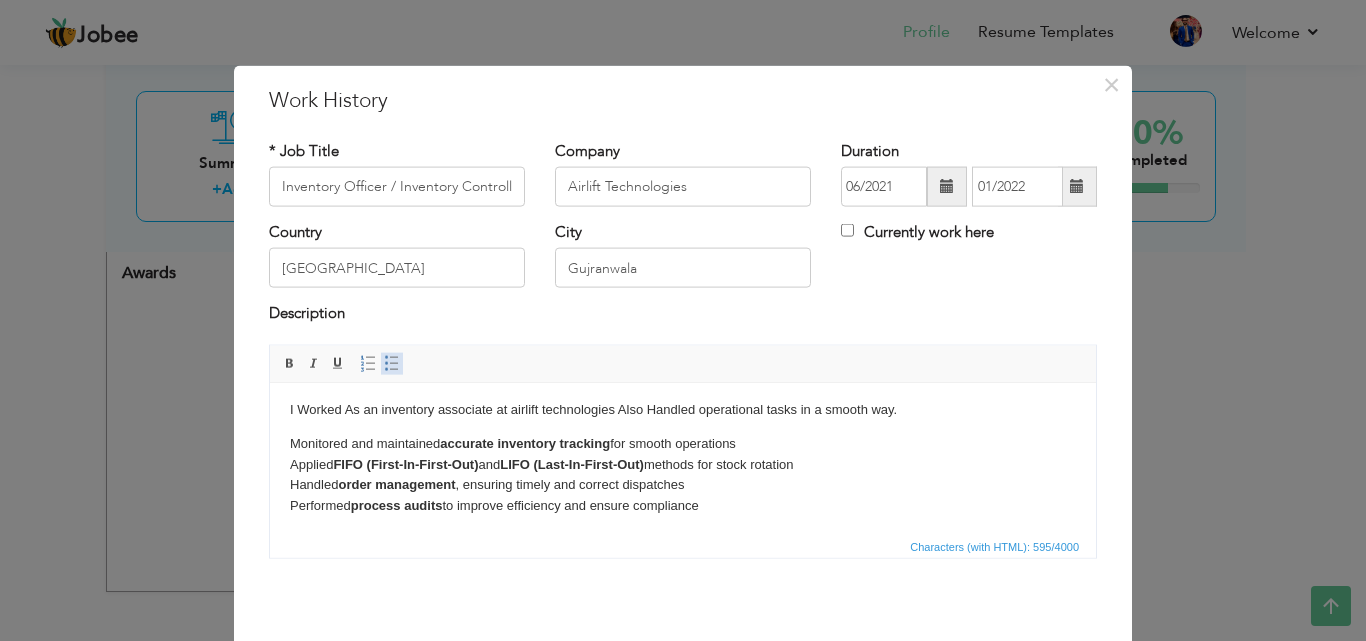 click at bounding box center [392, 363] 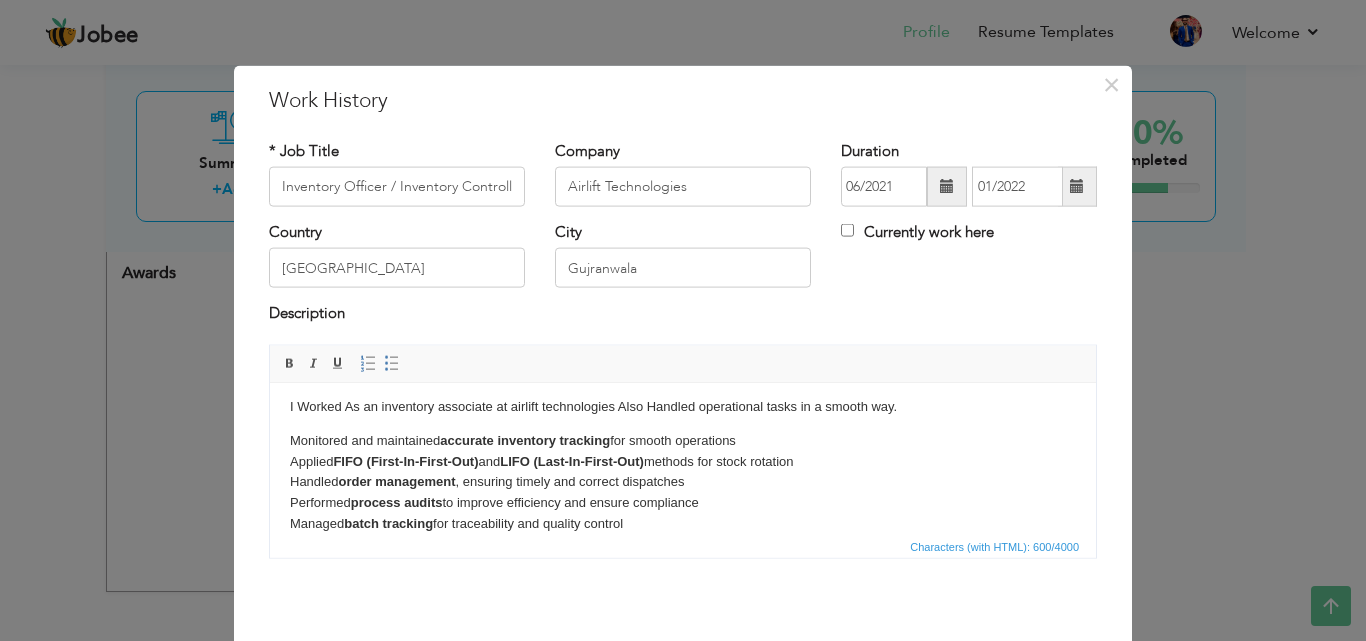 scroll, scrollTop: 28, scrollLeft: 0, axis: vertical 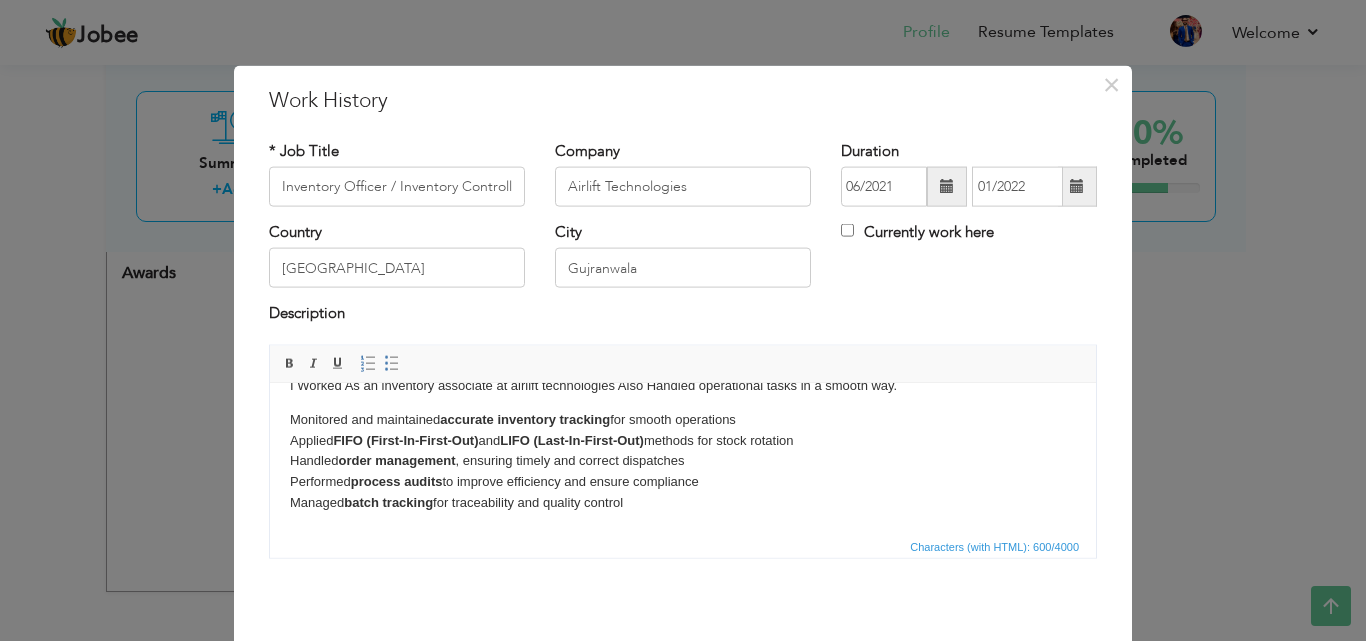 click on "Monitored and maintained  accurate inventory tracking  for smooth operations ​​​​​​​ Applied  FIFO (First-In-First-Out)  and  LIFO (Last-In-First-Out)  methods for stock rotation Handled  order management , ensuring timely and correct dispatches Performed  process audits  to improve efficiency and ensure compliance ​​​​​​​ Managed  batch tracking  for traceability and quality control" at bounding box center (683, 461) 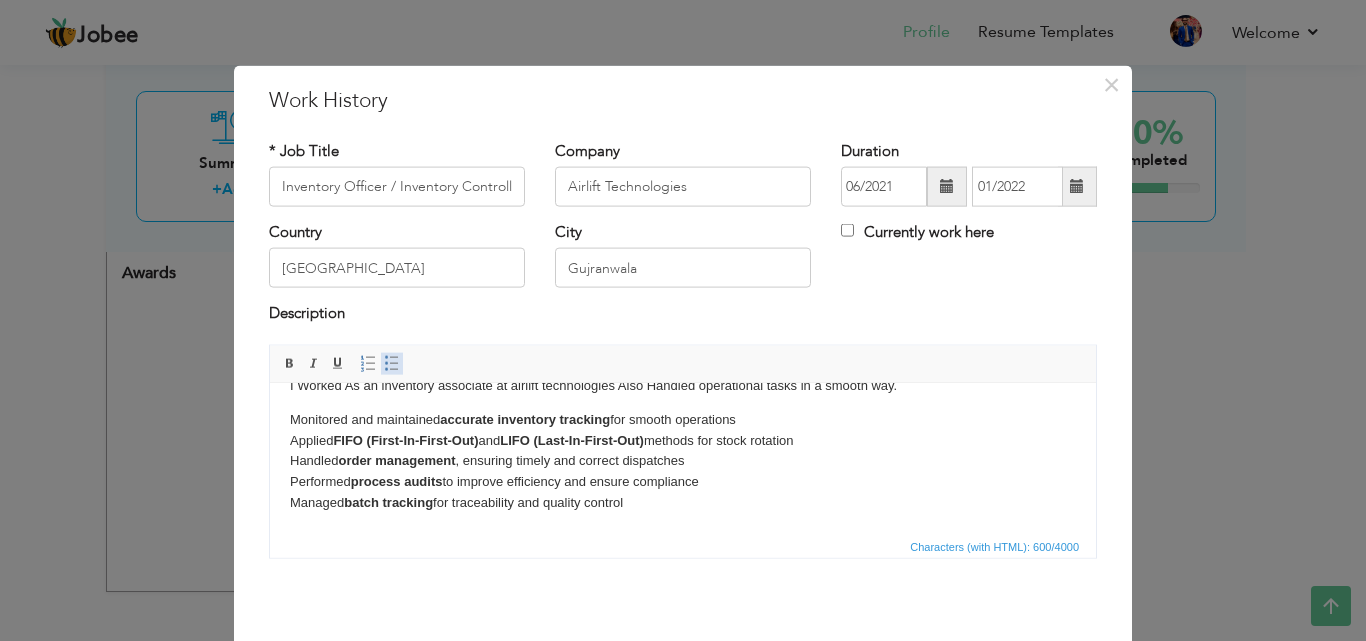 click at bounding box center [392, 363] 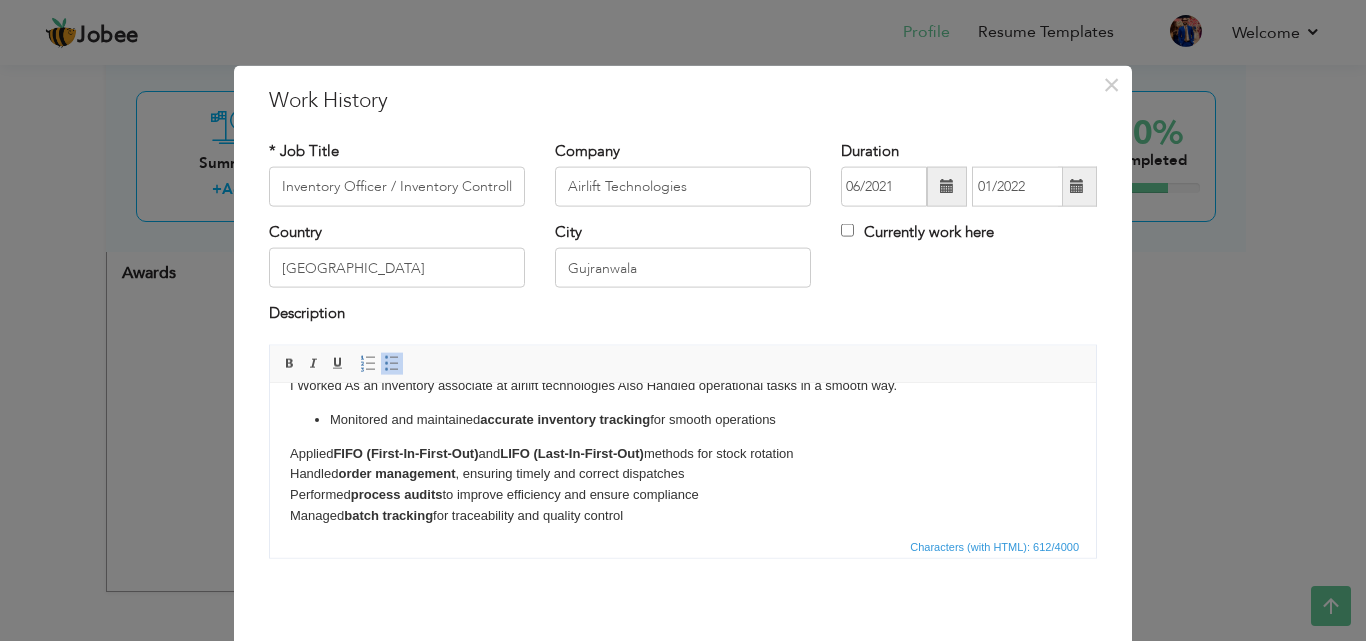 scroll, scrollTop: 40, scrollLeft: 0, axis: vertical 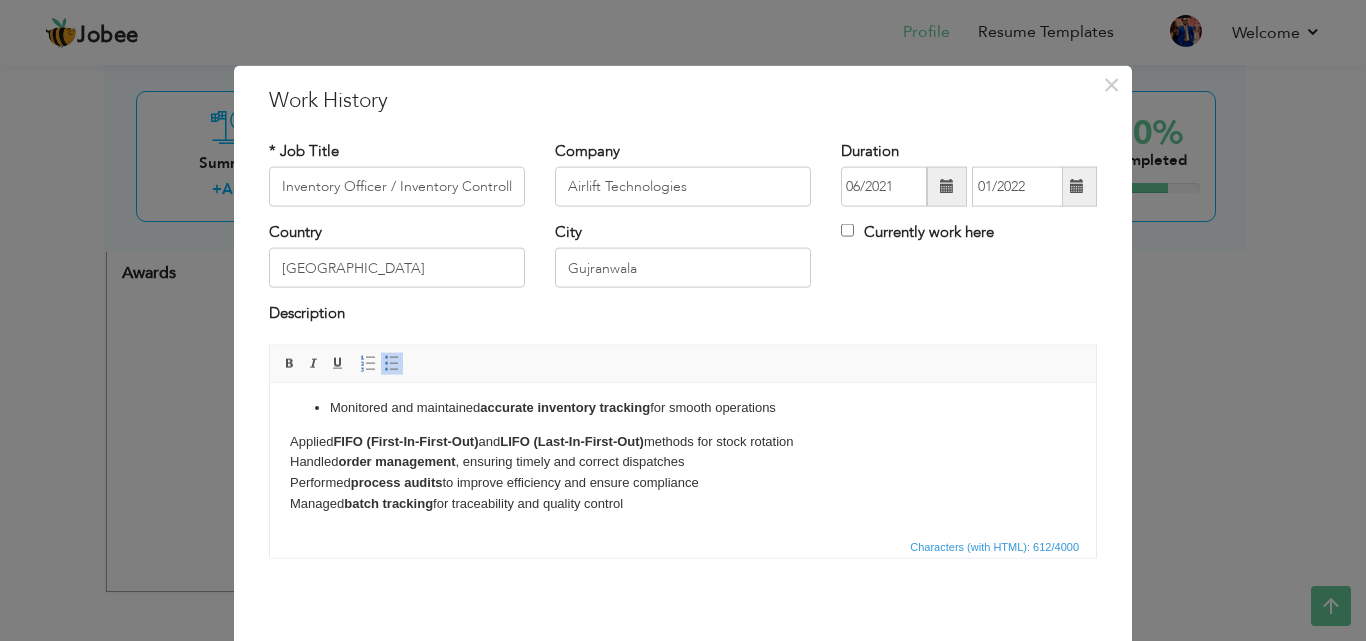 drag, startPoint x: 650, startPoint y: 750, endPoint x: 351, endPoint y: 410, distance: 452.77036 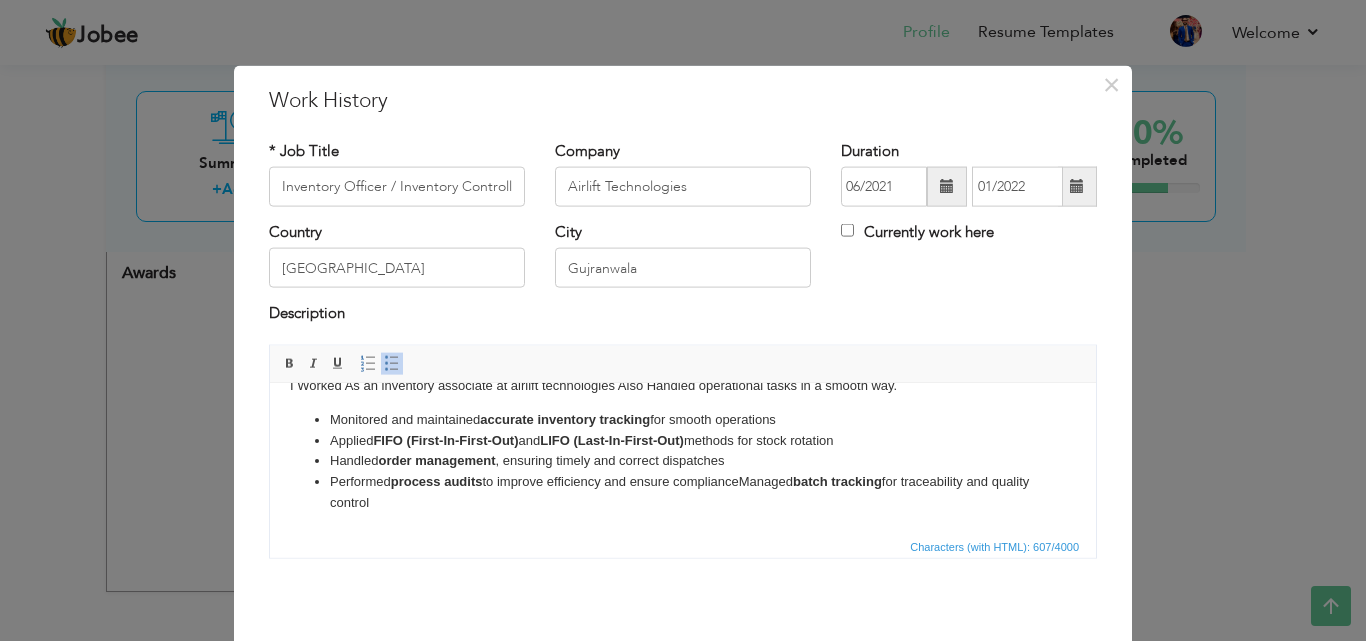 scroll, scrollTop: 28, scrollLeft: 0, axis: vertical 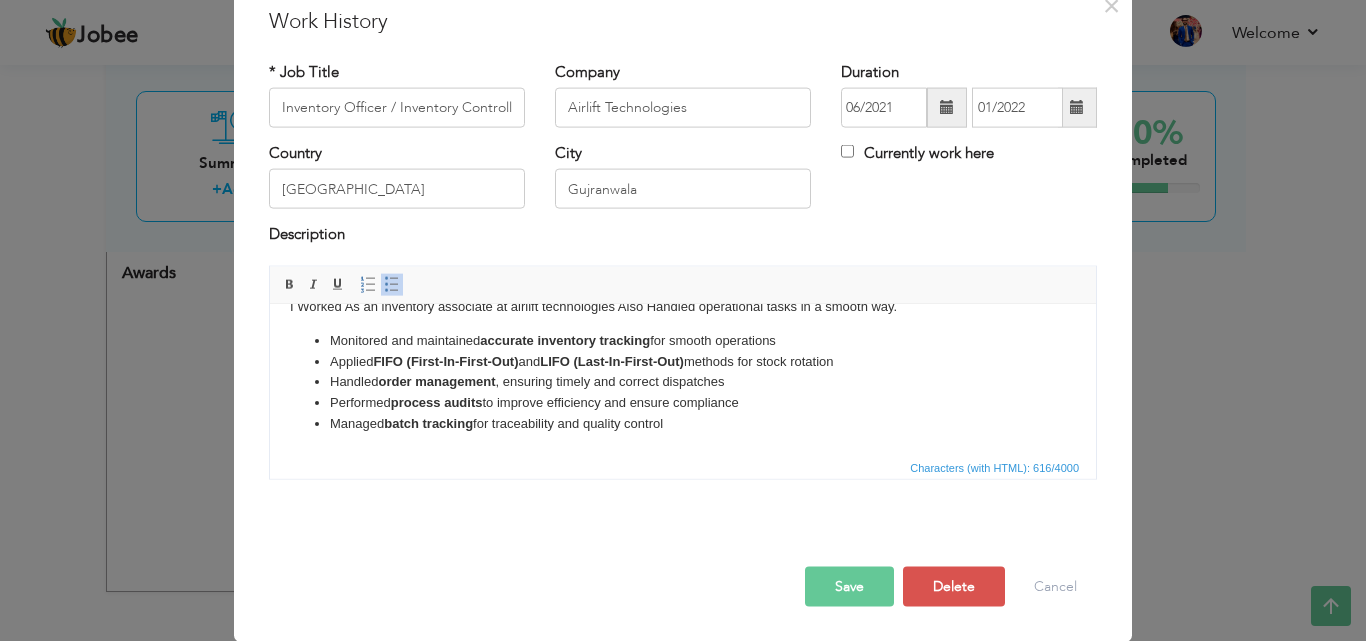 click on "Save" at bounding box center [849, 586] 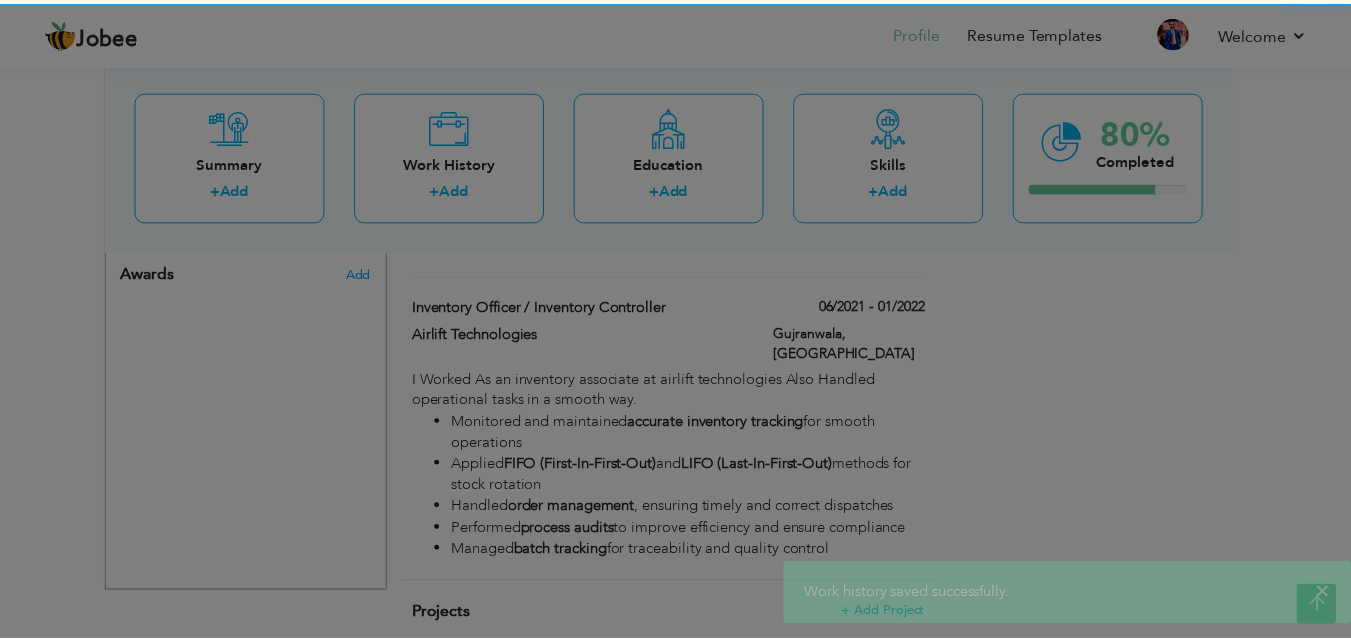 scroll, scrollTop: 0, scrollLeft: 0, axis: both 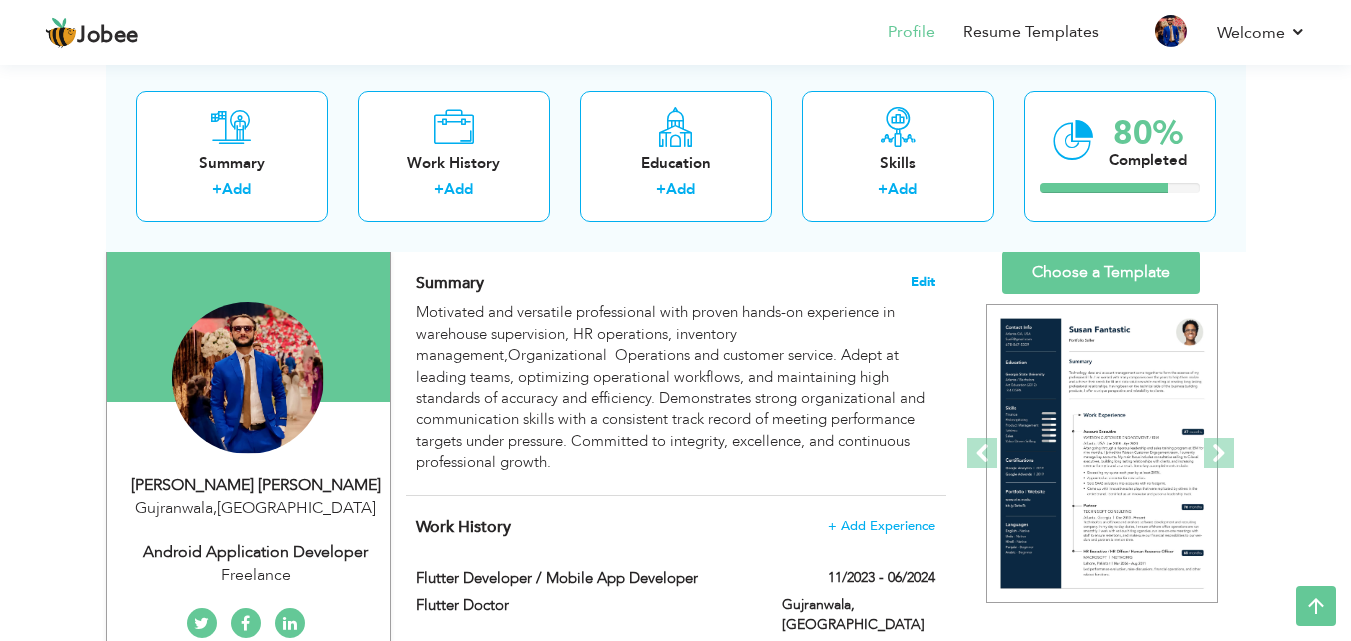 click on "Edit" at bounding box center (923, 282) 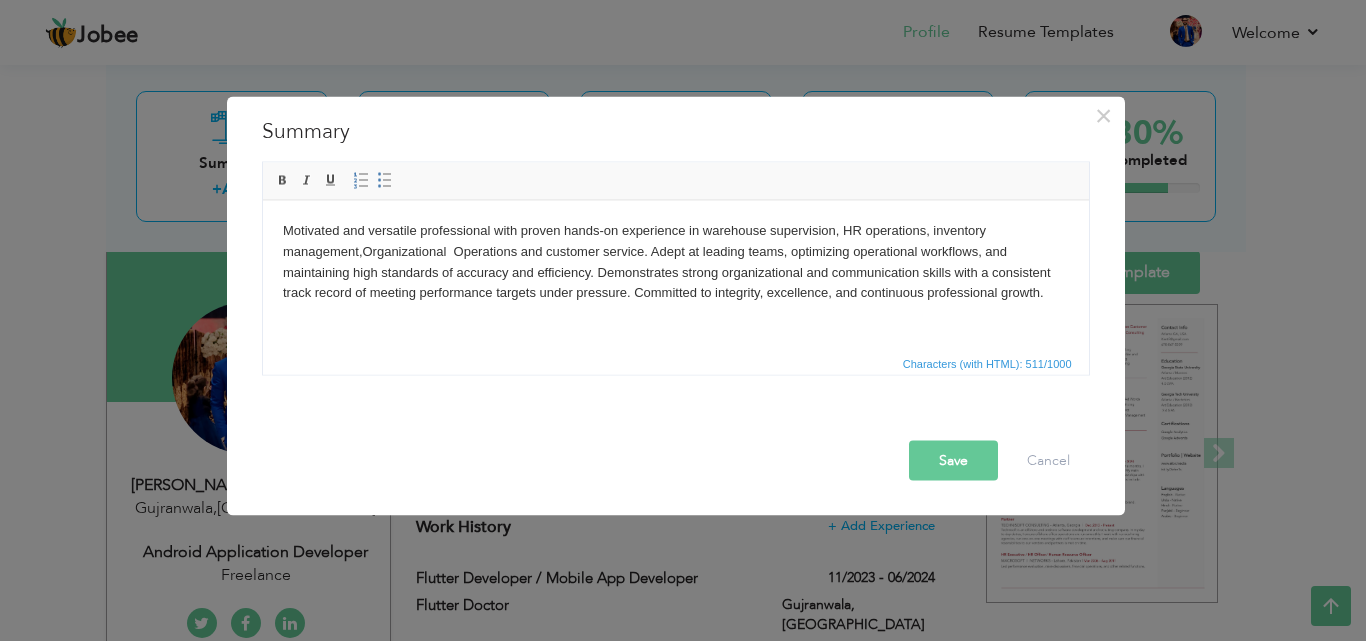 click on "Motivated and versatile professional with proven hands-on experience in warehouse supervision, HR operations, inventory management,Organizational  Operations and customer service. Adept at leading teams, optimizing operational workflows, and maintaining high standards of accuracy and efficiency. Demonstrates strong organizational and communication skills with a consistent track record of meeting performance targets under pressure. Committed to integrity, excellence, and continuous professional growth." at bounding box center (675, 261) 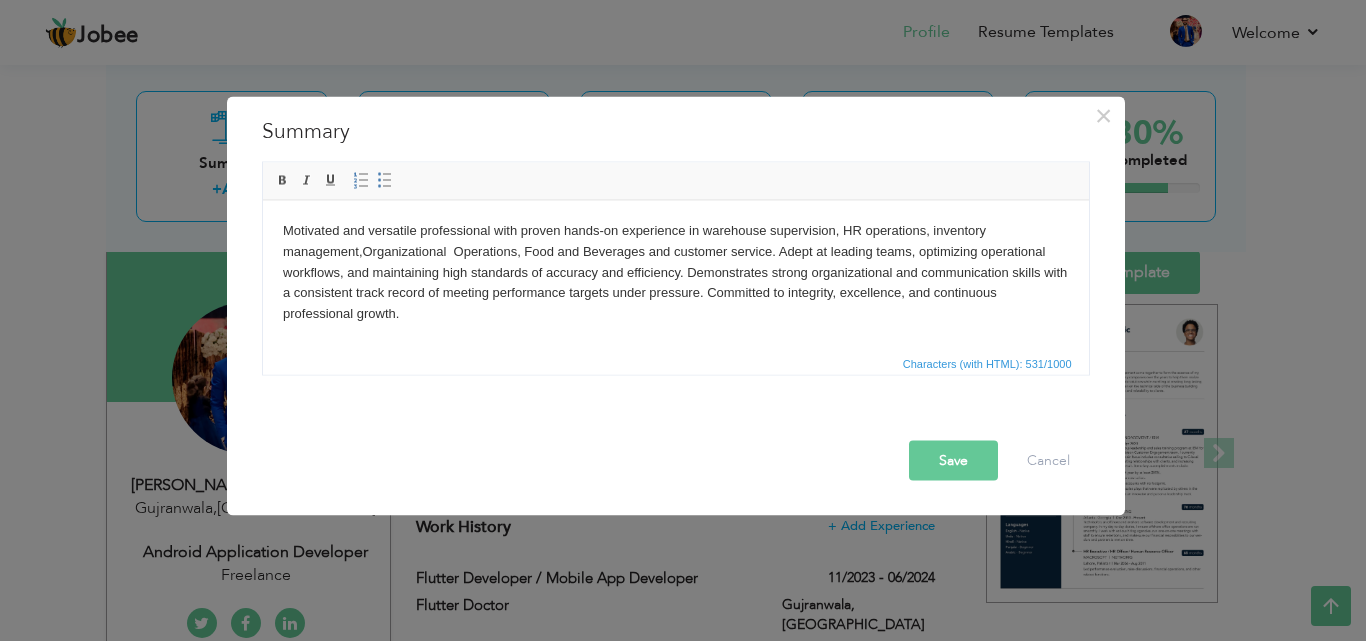 click on "Save" at bounding box center (953, 460) 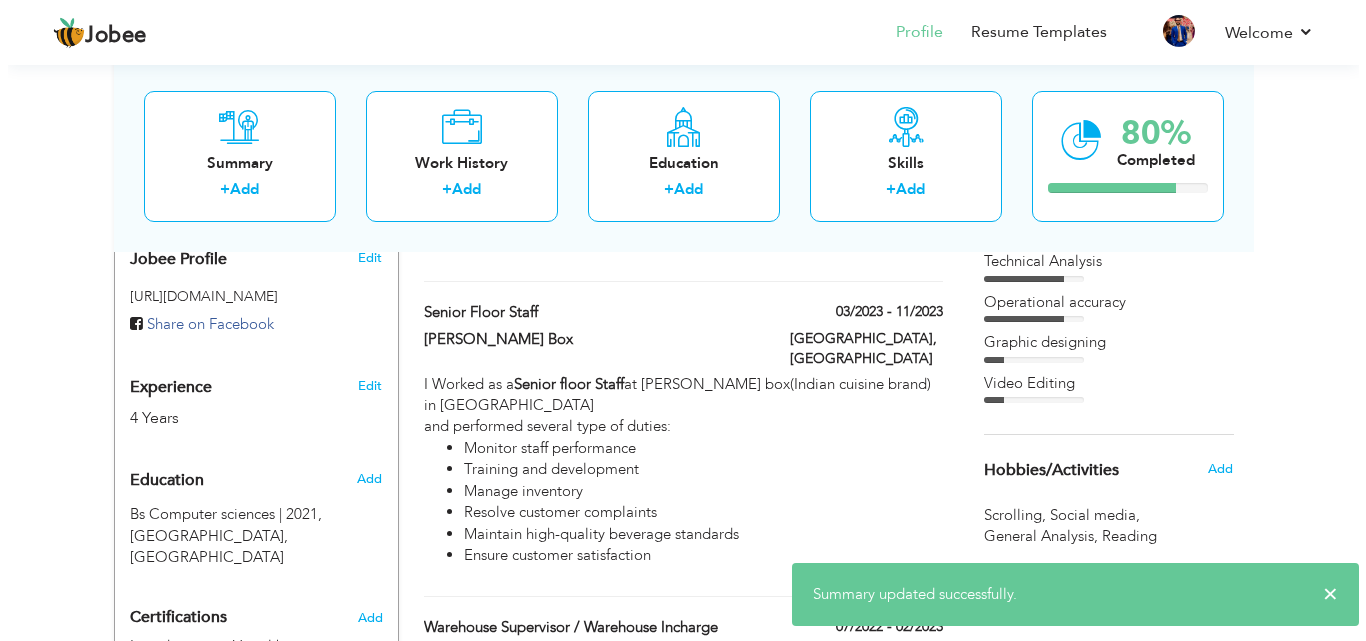 scroll, scrollTop: 655, scrollLeft: 0, axis: vertical 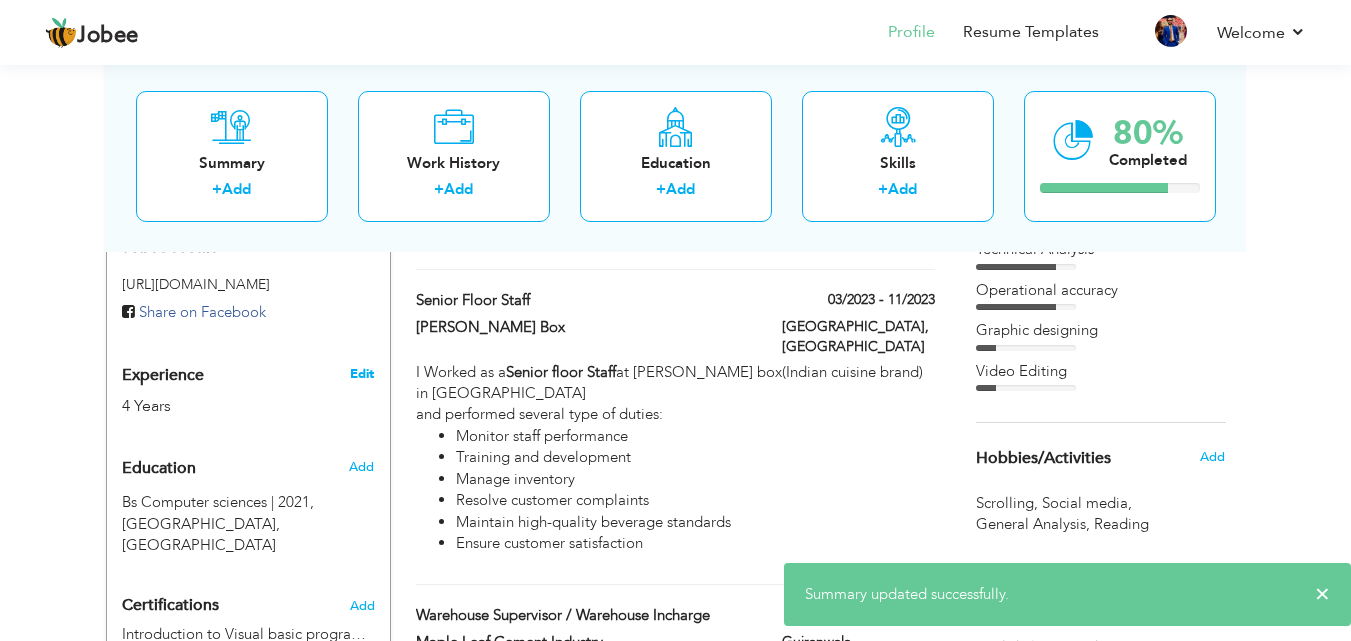 click on "Edit" at bounding box center [362, 374] 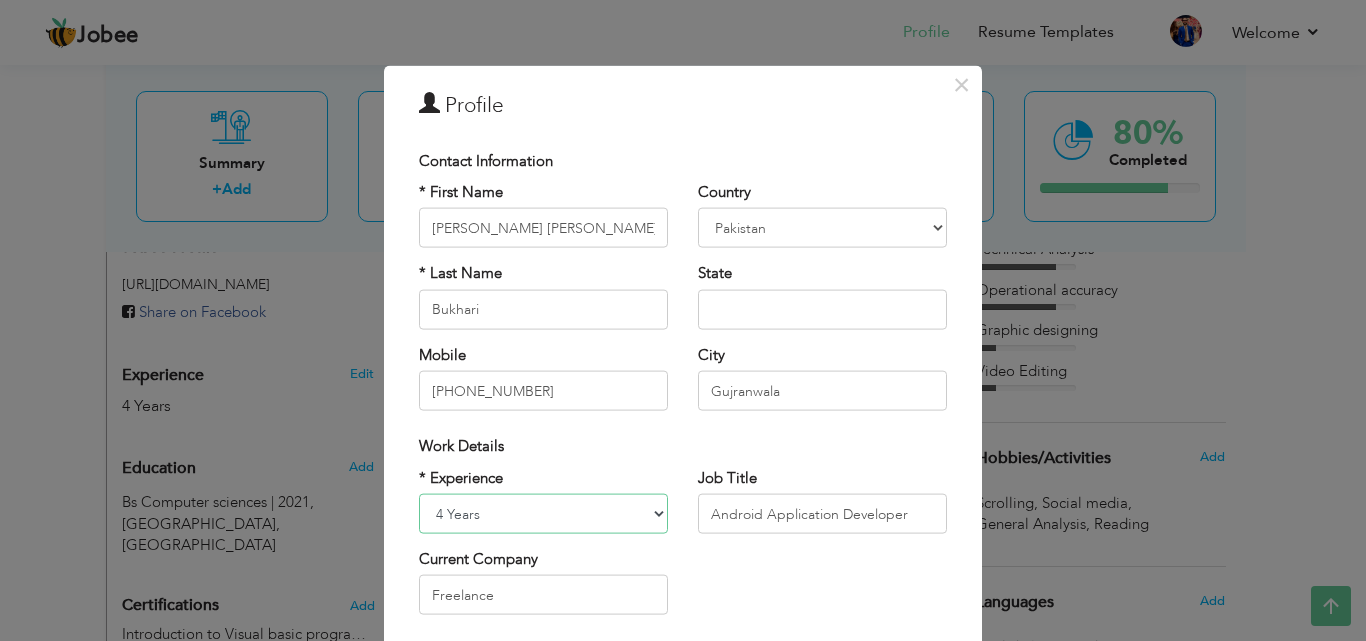 click on "Entry Level Less than 1 Year 1 Year 2 Years 3 Years 4 Years 5 Years 6 Years 7 Years 8 Years 9 Years 10 Years 11 Years 12 Years 13 Years 14 Years 15 Years 16 Years 17 Years 18 Years 19 Years 20 Years 21 Years 22 Years 23 Years 24 Years 25 Years 26 Years 27 Years 28 Years 29 Years 30 Years 31 Years 32 Years 33 Years 34 Years 35 Years More than 35 Years" at bounding box center [543, 514] 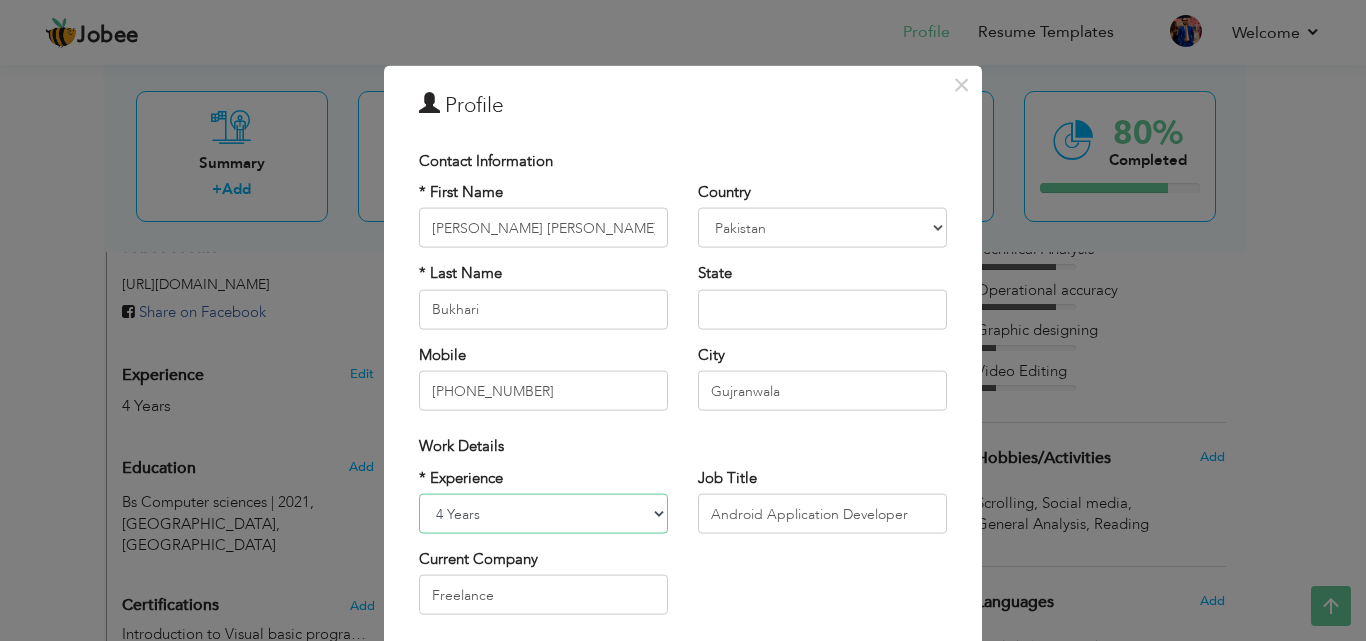 select on "number:7" 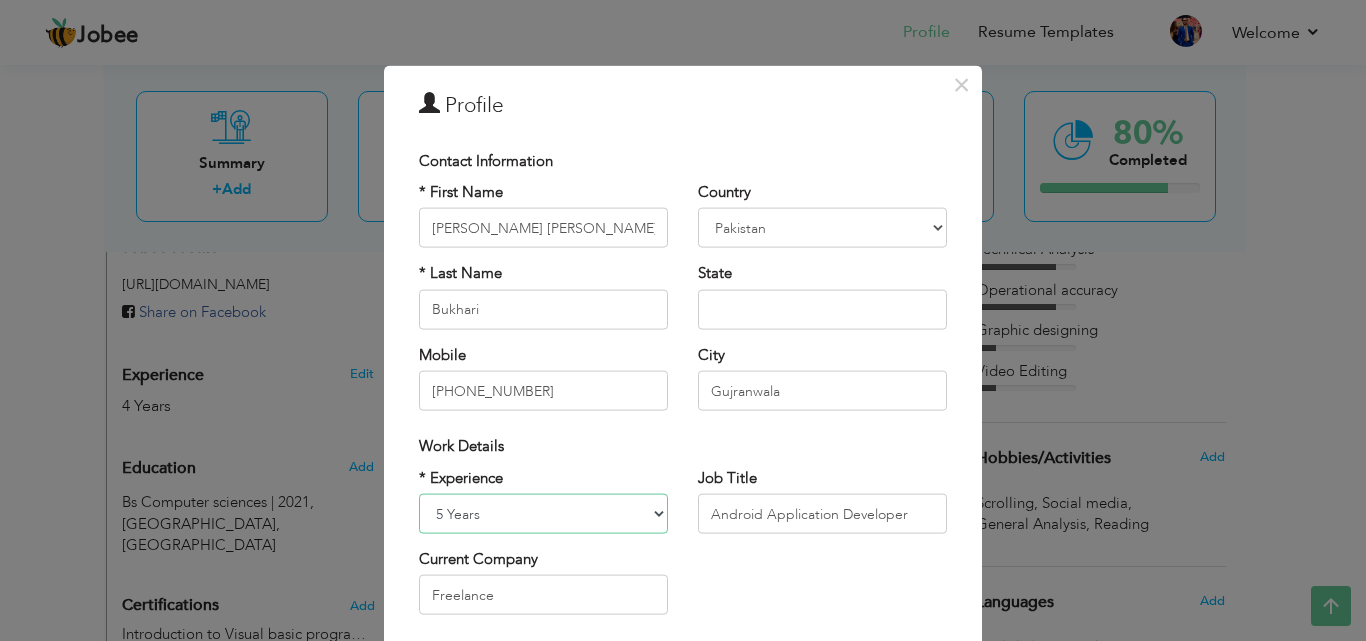 click on "Entry Level Less than 1 Year 1 Year 2 Years 3 Years 4 Years 5 Years 6 Years 7 Years 8 Years 9 Years 10 Years 11 Years 12 Years 13 Years 14 Years 15 Years 16 Years 17 Years 18 Years 19 Years 20 Years 21 Years 22 Years 23 Years 24 Years 25 Years 26 Years 27 Years 28 Years 29 Years 30 Years 31 Years 32 Years 33 Years 34 Years 35 Years More than 35 Years" at bounding box center (543, 514) 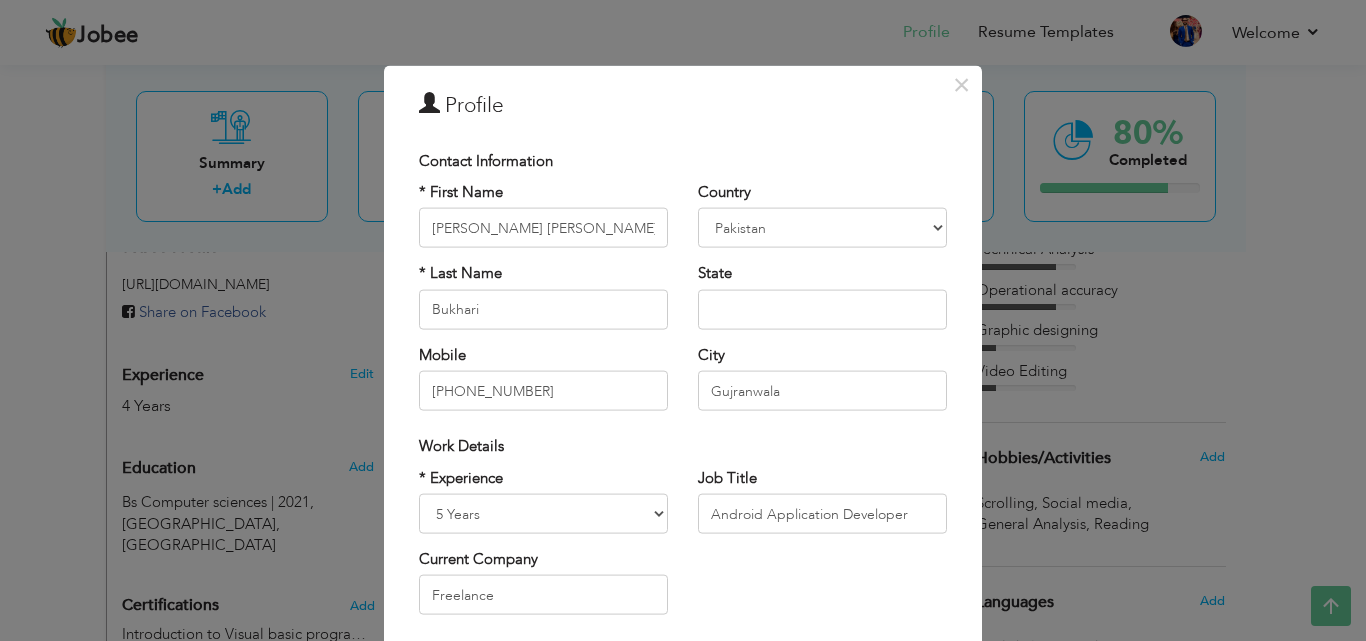 click on "Current Company" at bounding box center [478, 559] 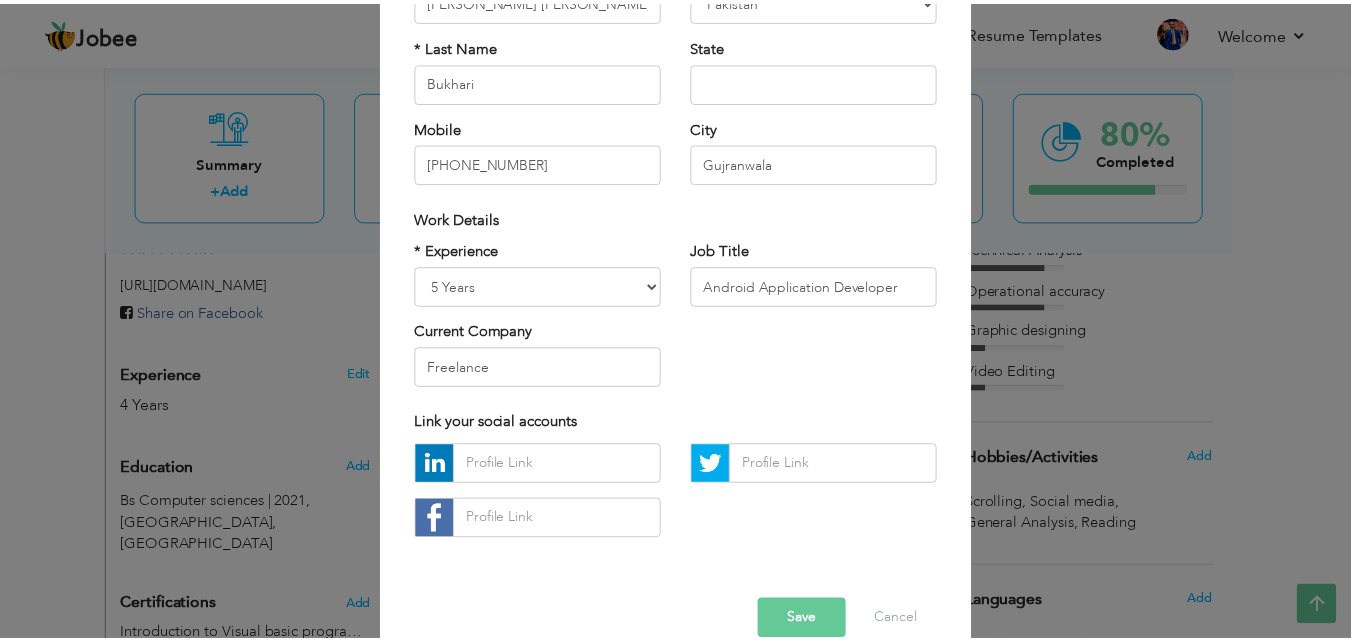 scroll, scrollTop: 261, scrollLeft: 0, axis: vertical 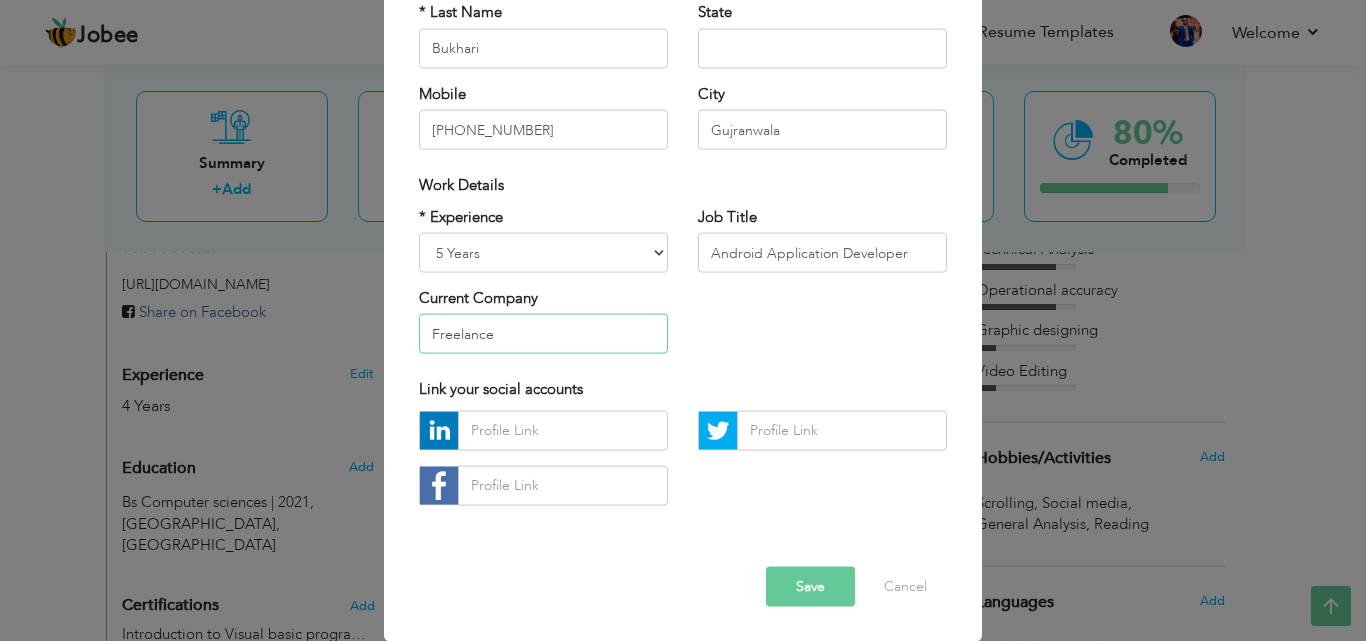click on "Freelance" at bounding box center (543, 334) 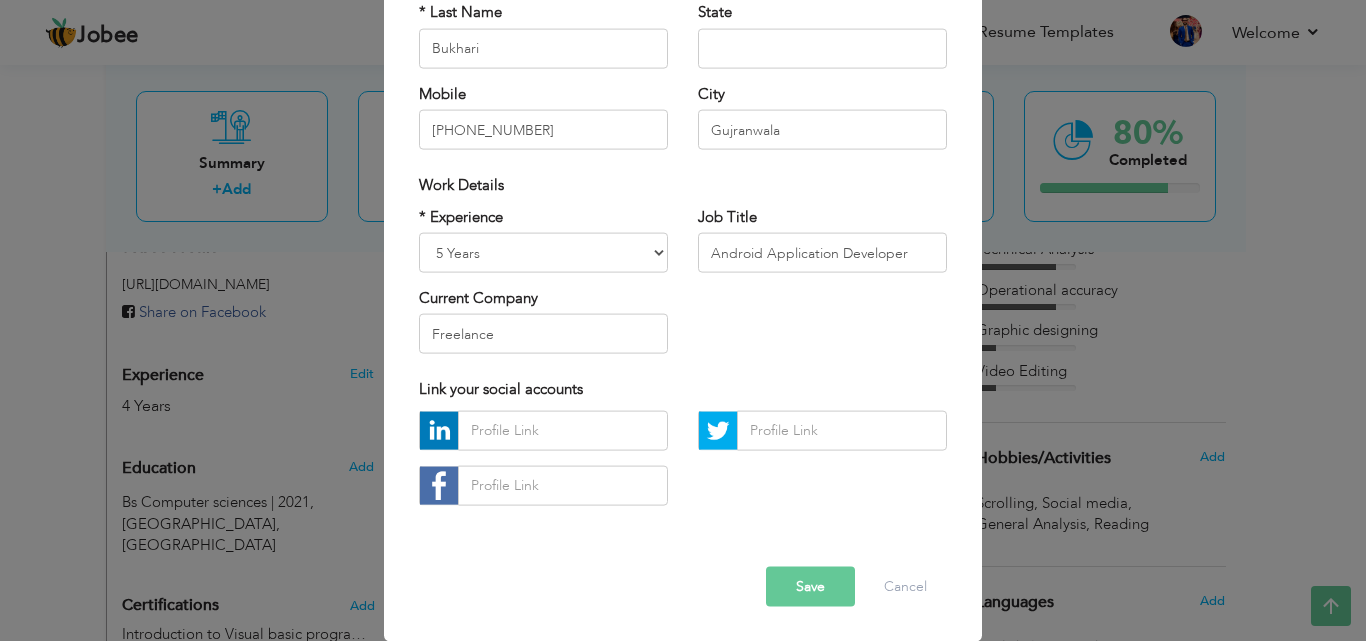 click on "Save" at bounding box center [810, 586] 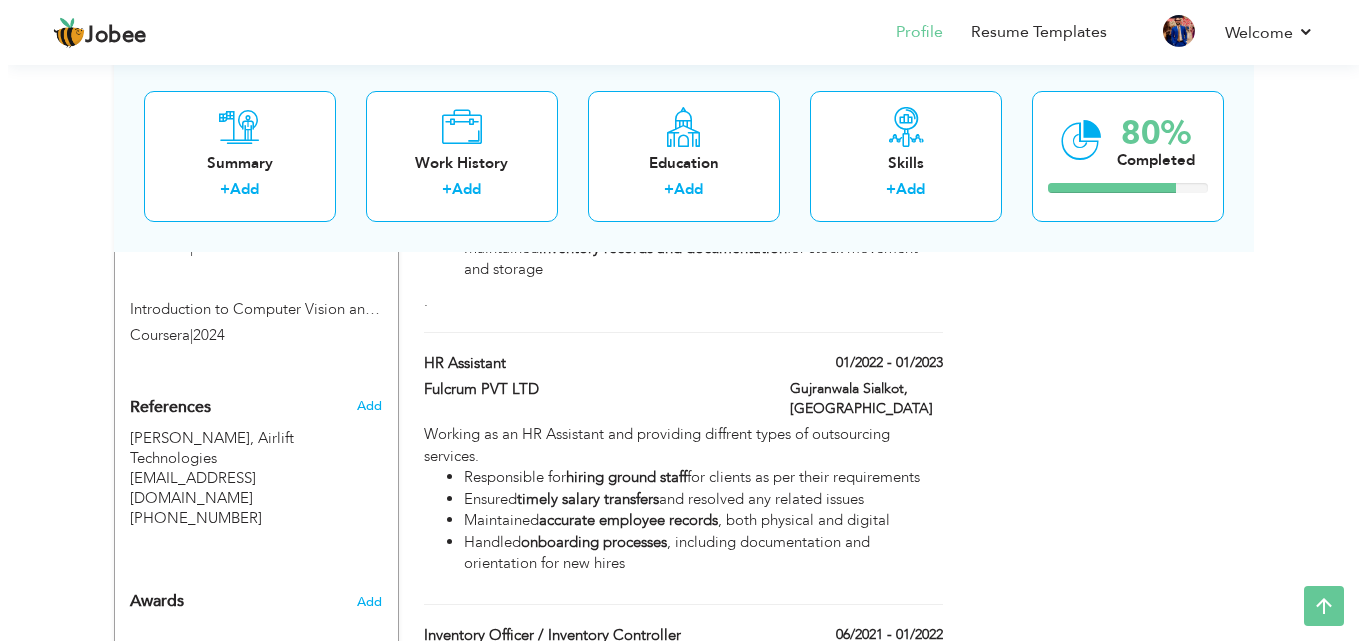 scroll, scrollTop: 1310, scrollLeft: 0, axis: vertical 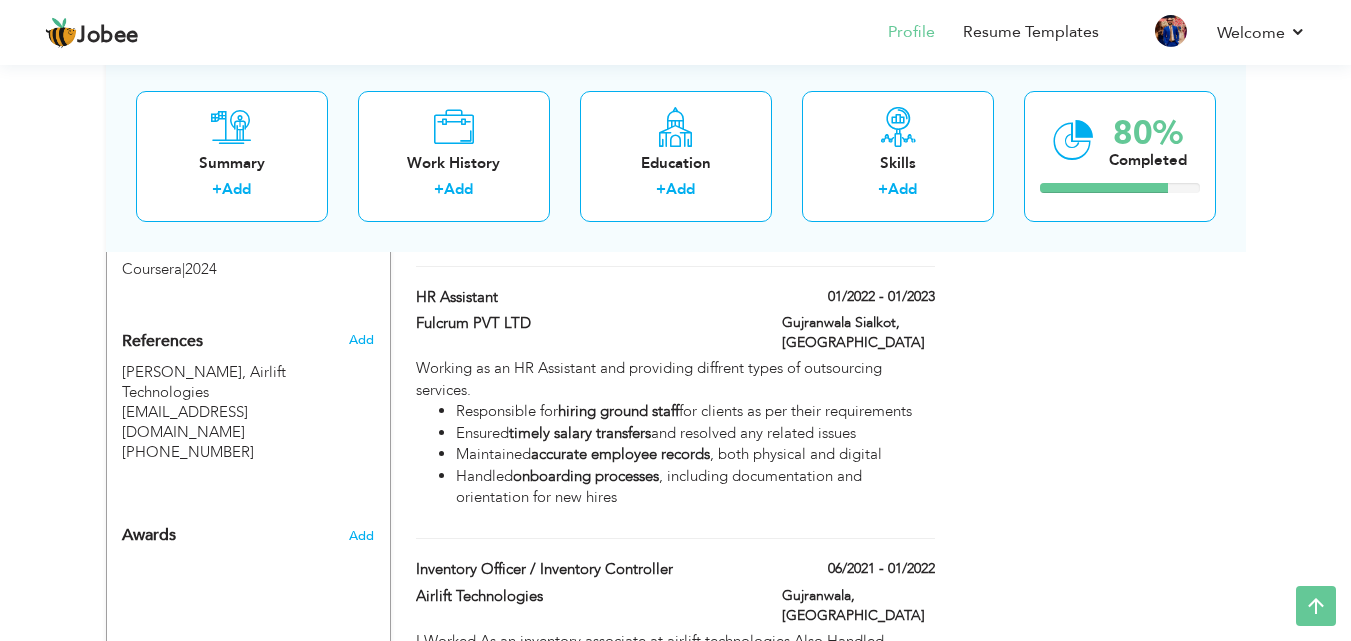 click on "Ensured  timely salary transfers  and resolved any related issues" at bounding box center [695, 433] 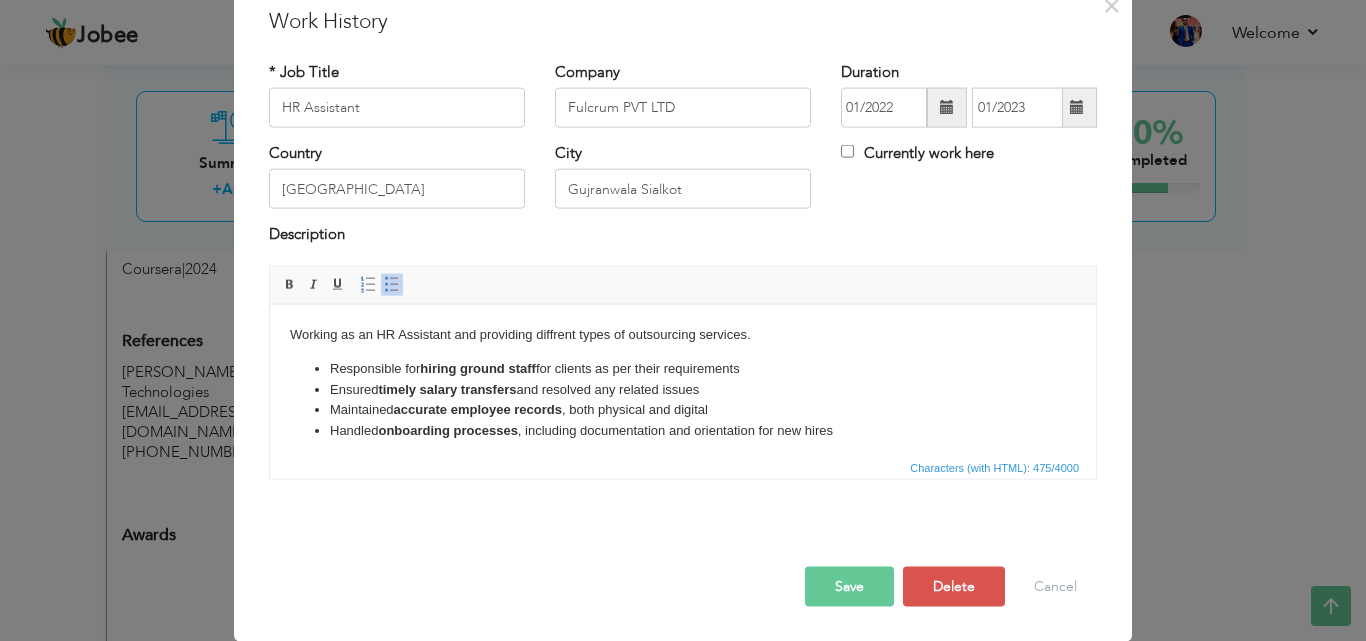 scroll, scrollTop: 0, scrollLeft: 0, axis: both 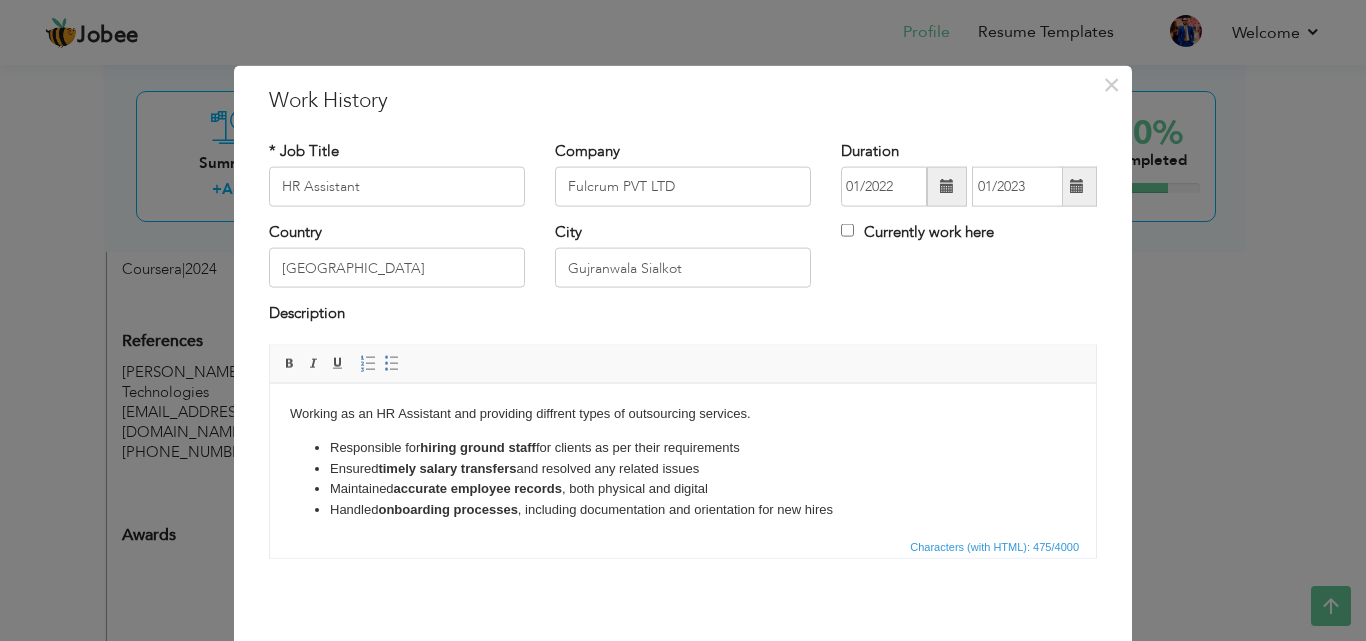 click on "Working as an HR Assistant and providing diffrent types of outsourcing services. Responsible for  hiring ground staff  for clients as per their requirements Ensured  timely salary transfers  and resolved any related issues Maintained  accurate employee records , both physical and digital Handled  onboarding processes , including documentation and orientation for new hires" at bounding box center (683, 461) 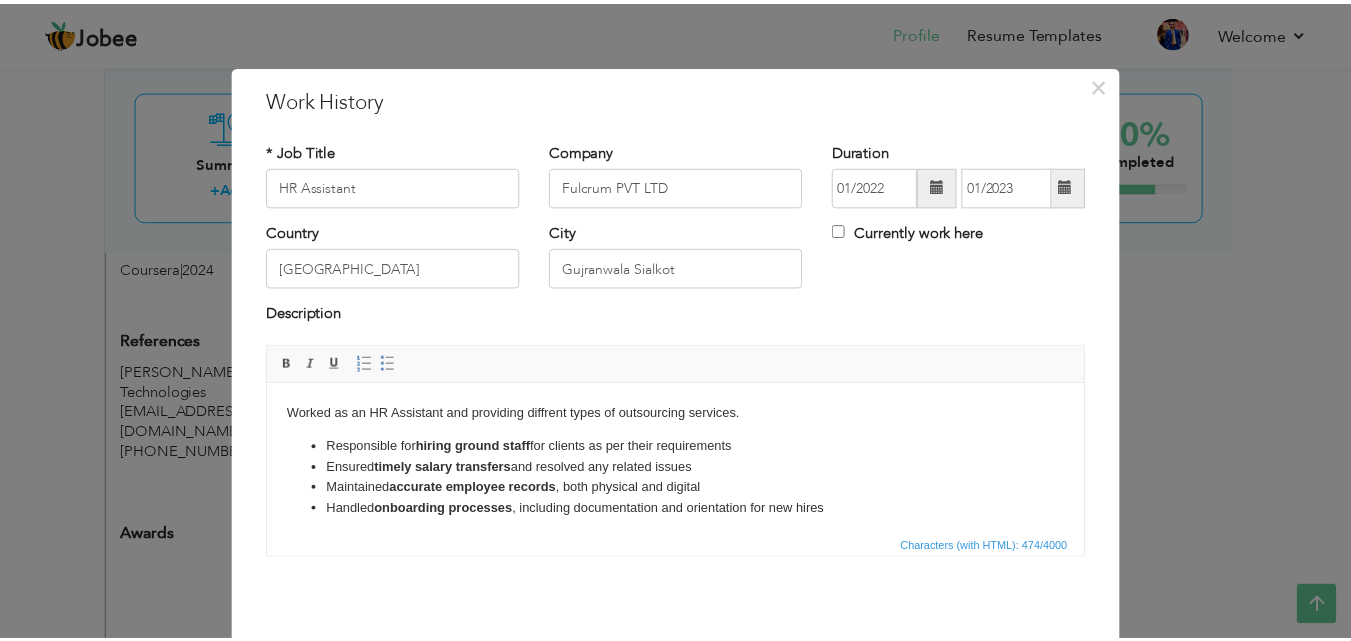 scroll, scrollTop: 79, scrollLeft: 0, axis: vertical 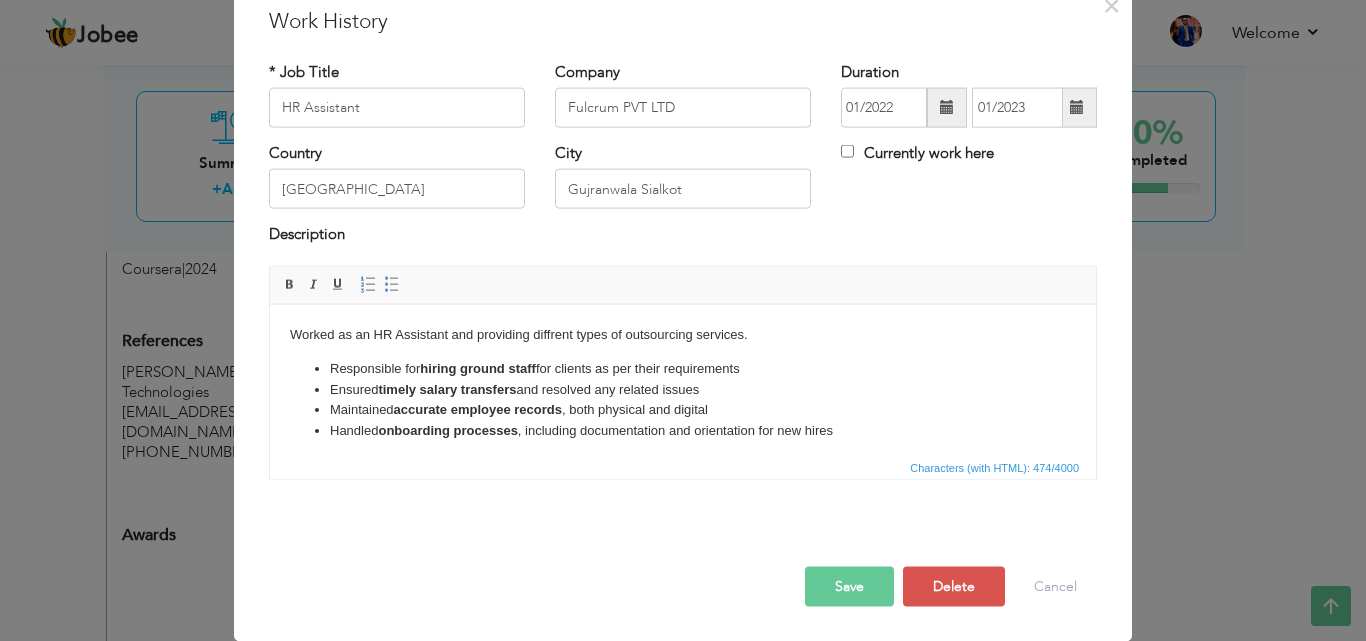 click on "Save" at bounding box center [849, 586] 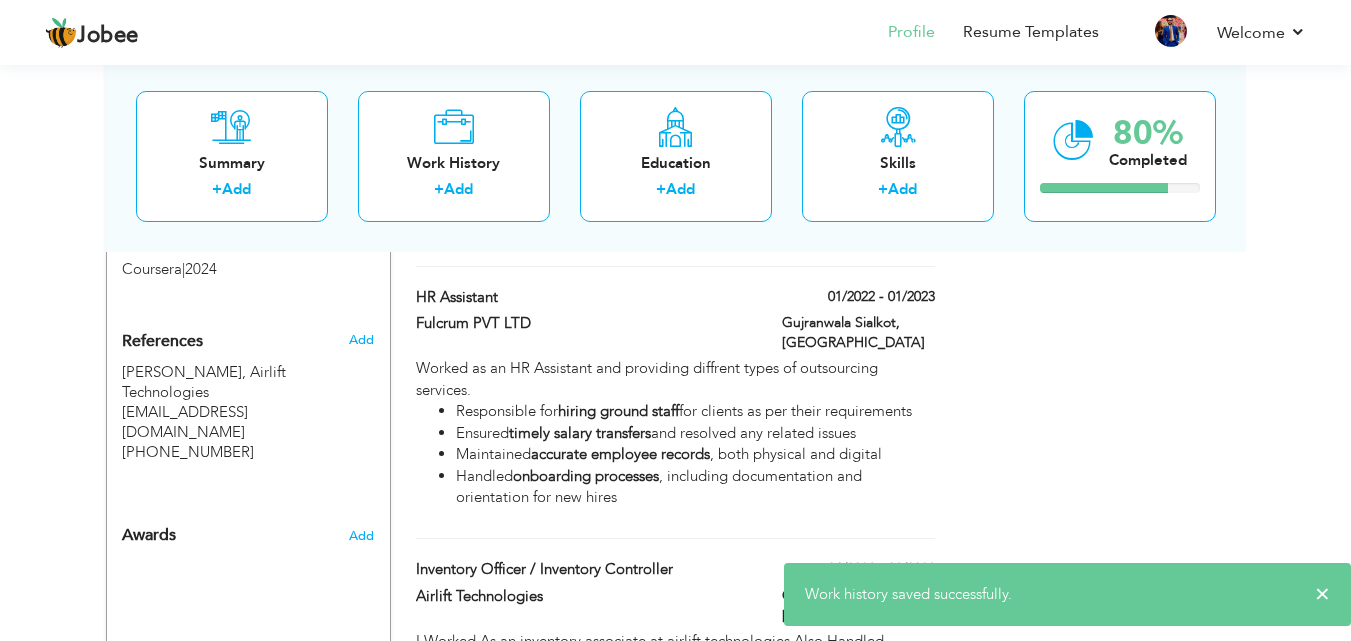 scroll, scrollTop: 1600, scrollLeft: 0, axis: vertical 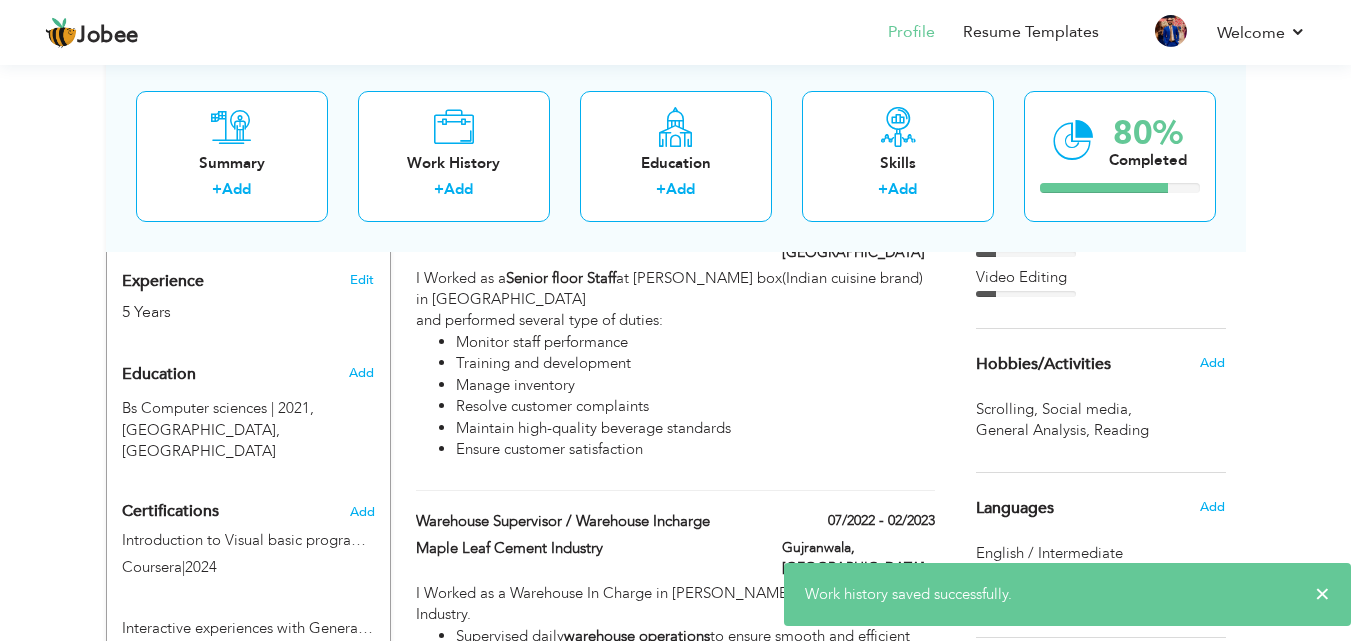 click on "Work history saved successfully." at bounding box center (908, 594) 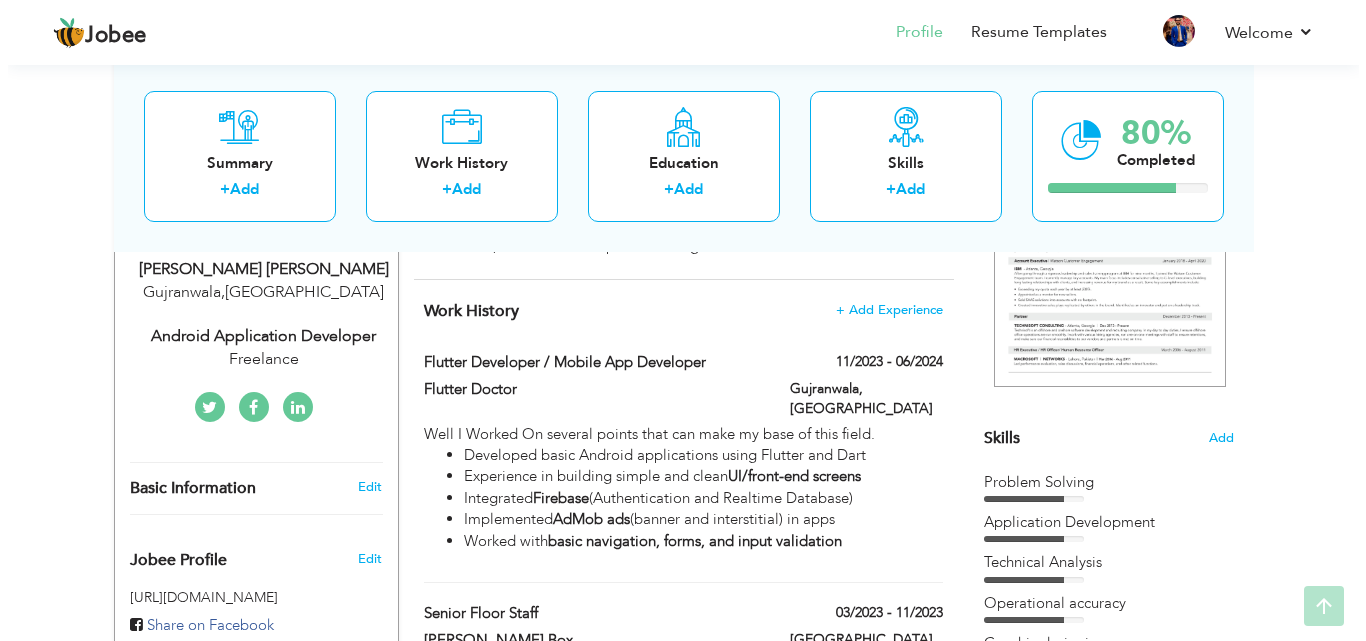 scroll, scrollTop: 343, scrollLeft: 0, axis: vertical 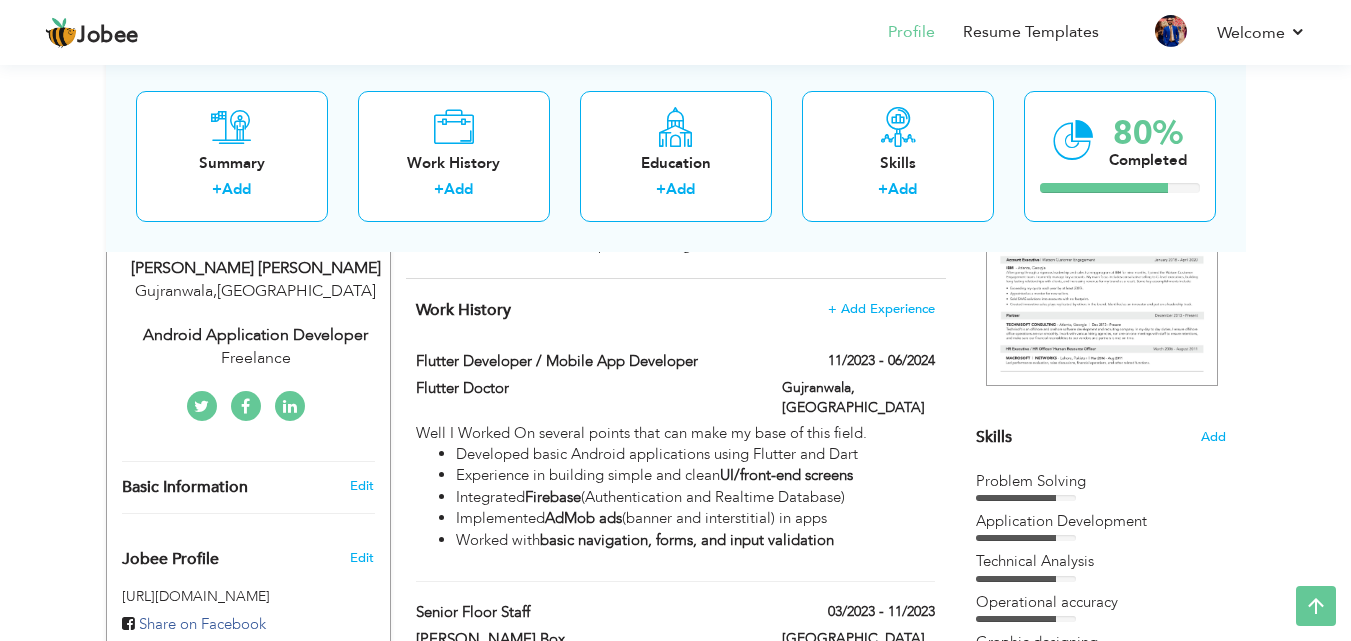 click on "03/2023 - 11/2023" at bounding box center [881, 612] 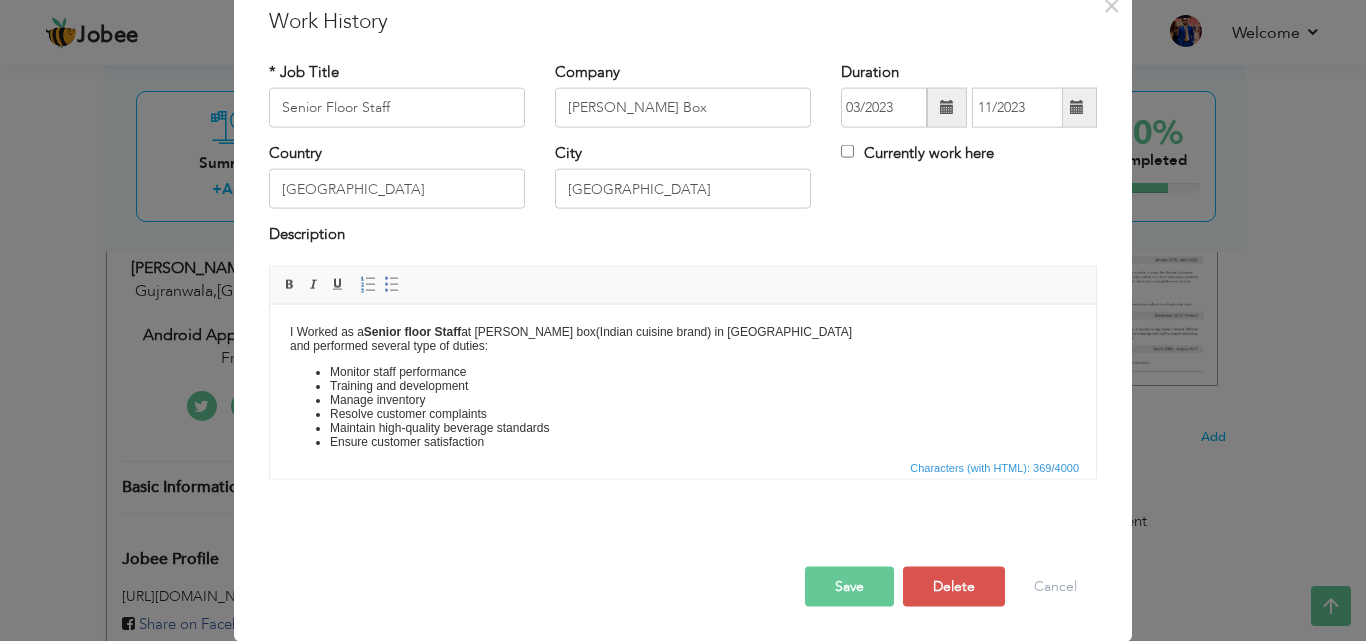 scroll, scrollTop: 0, scrollLeft: 0, axis: both 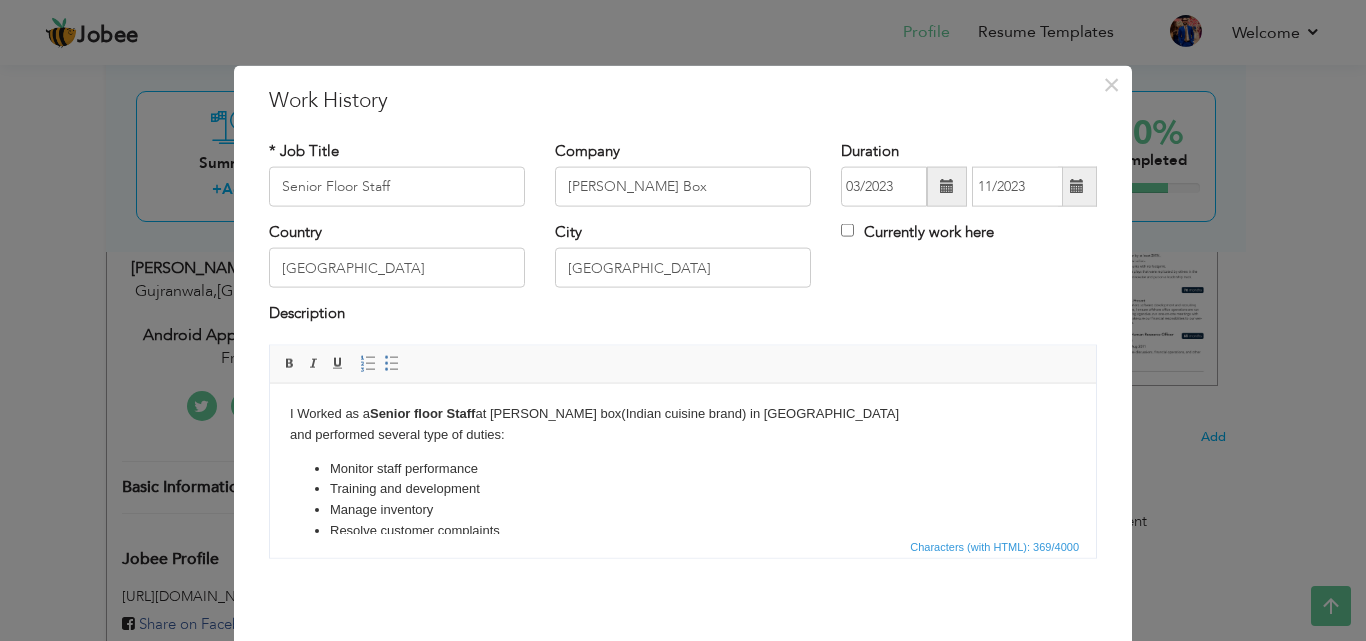 click on "×
Work History
* Job Title
Senior Floor Staff
Company
[PERSON_NAME] Box
03/2023" at bounding box center (683, 320) 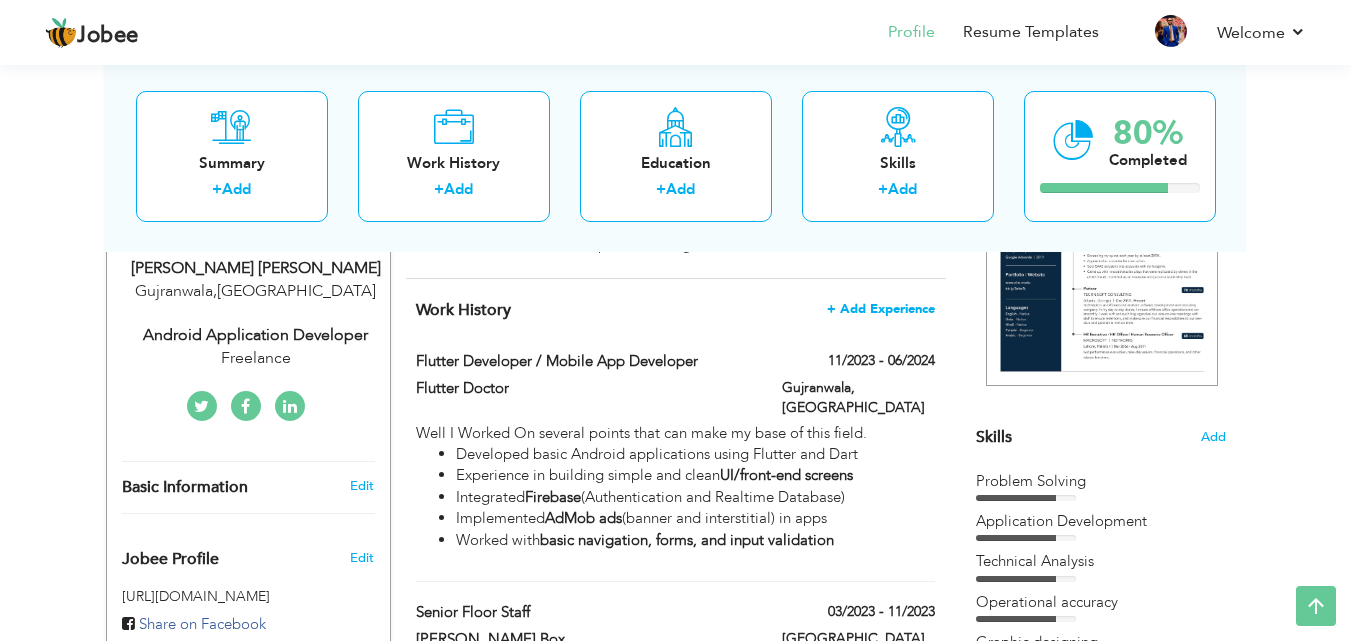 click on "+ Add Experience" at bounding box center [881, 309] 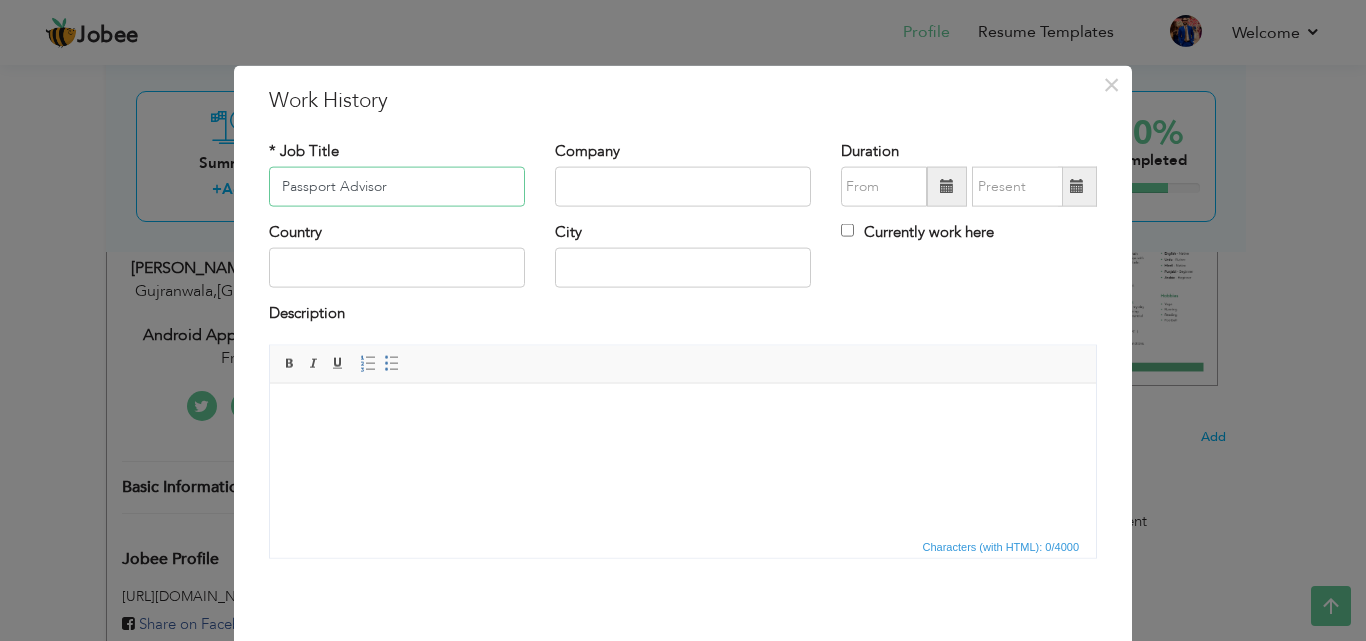 type on "Passport Advisor" 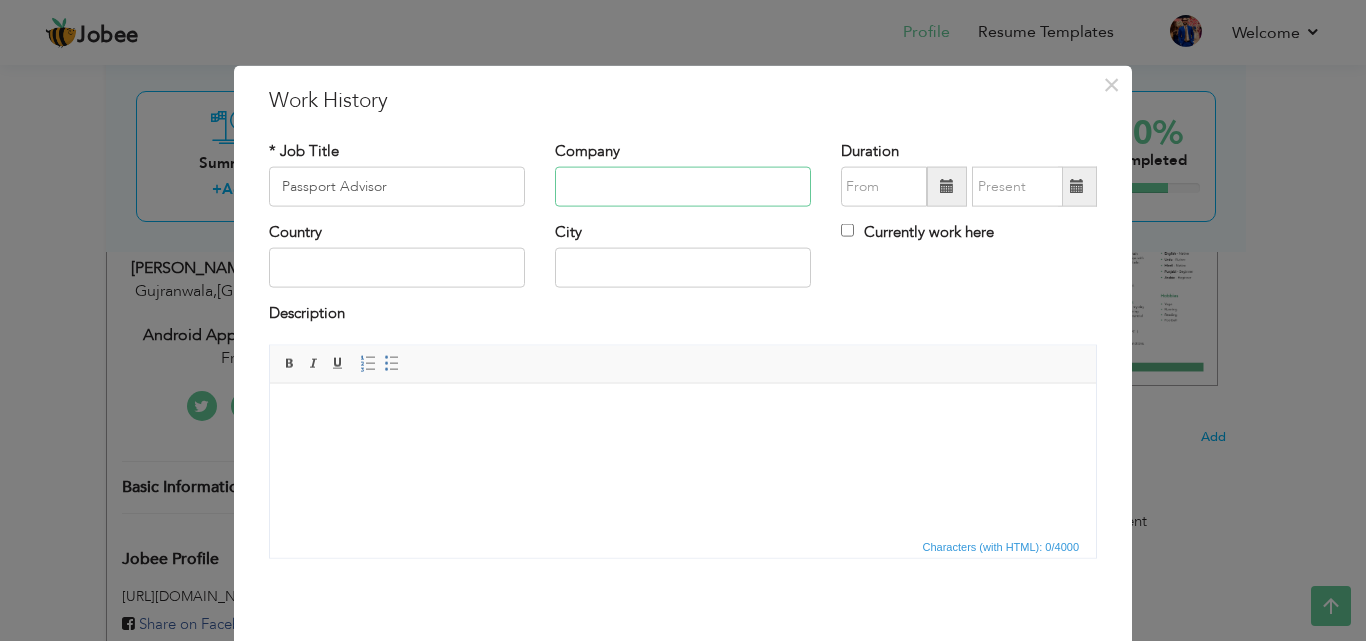 click at bounding box center (683, 187) 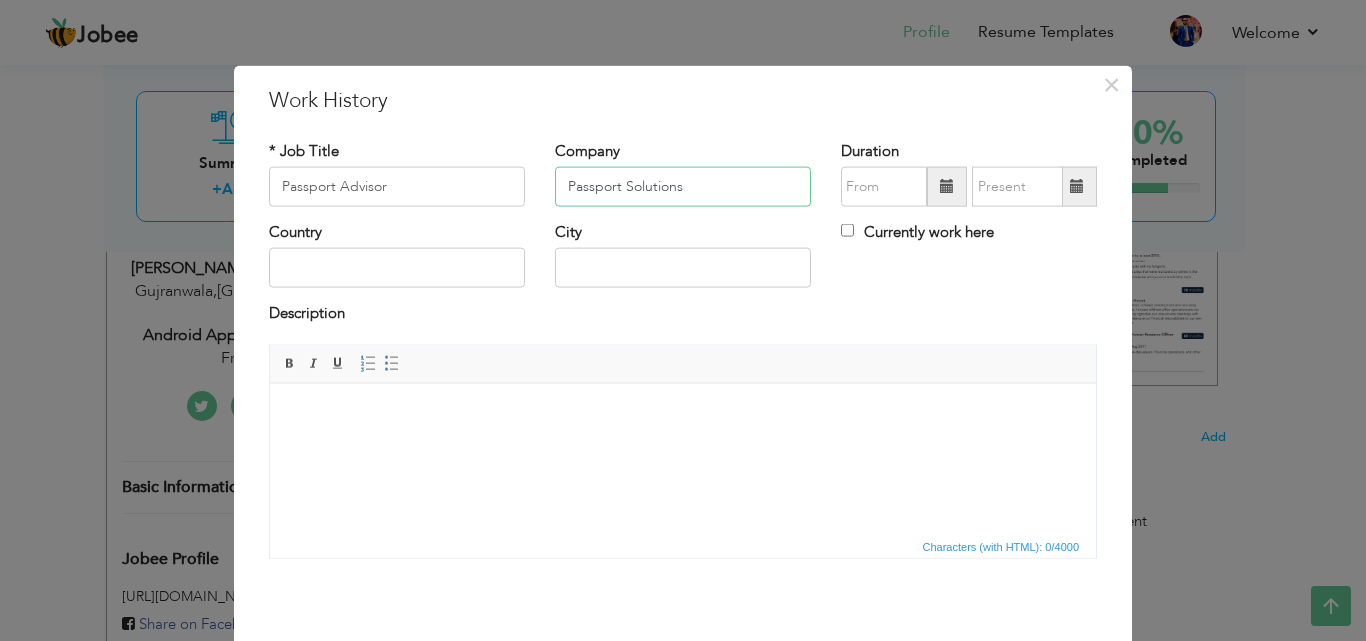 type on "Passport Solutions" 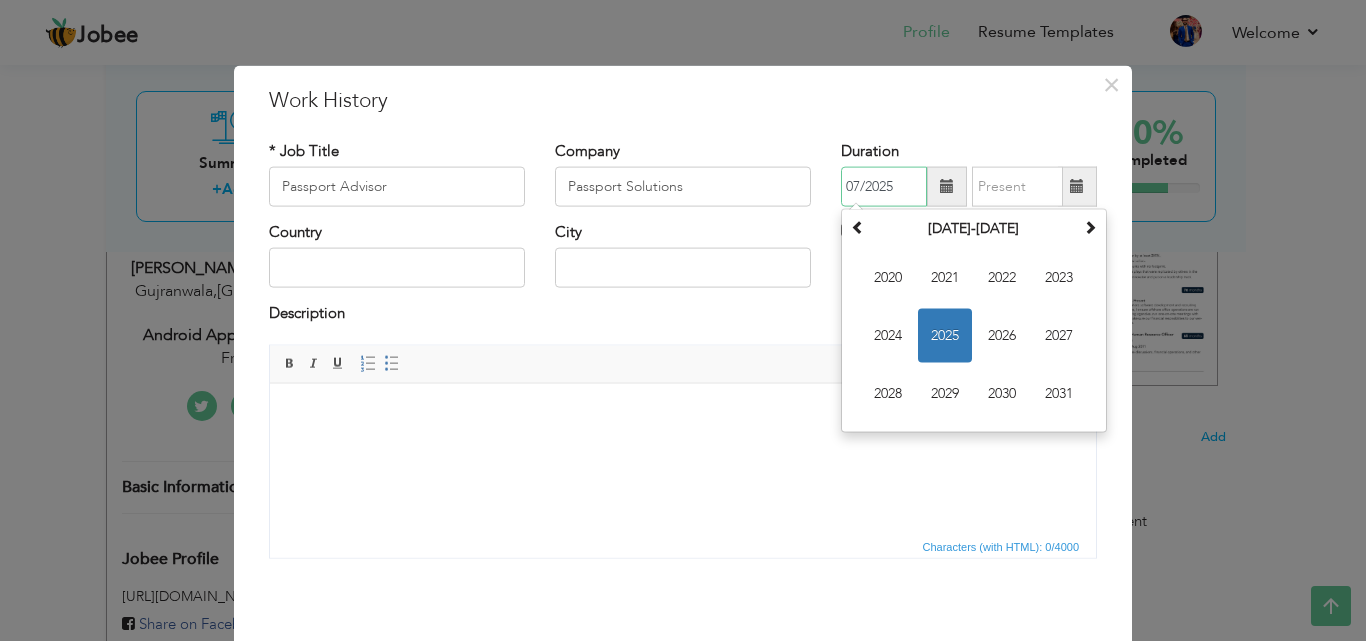 click on "07/2025" at bounding box center [884, 187] 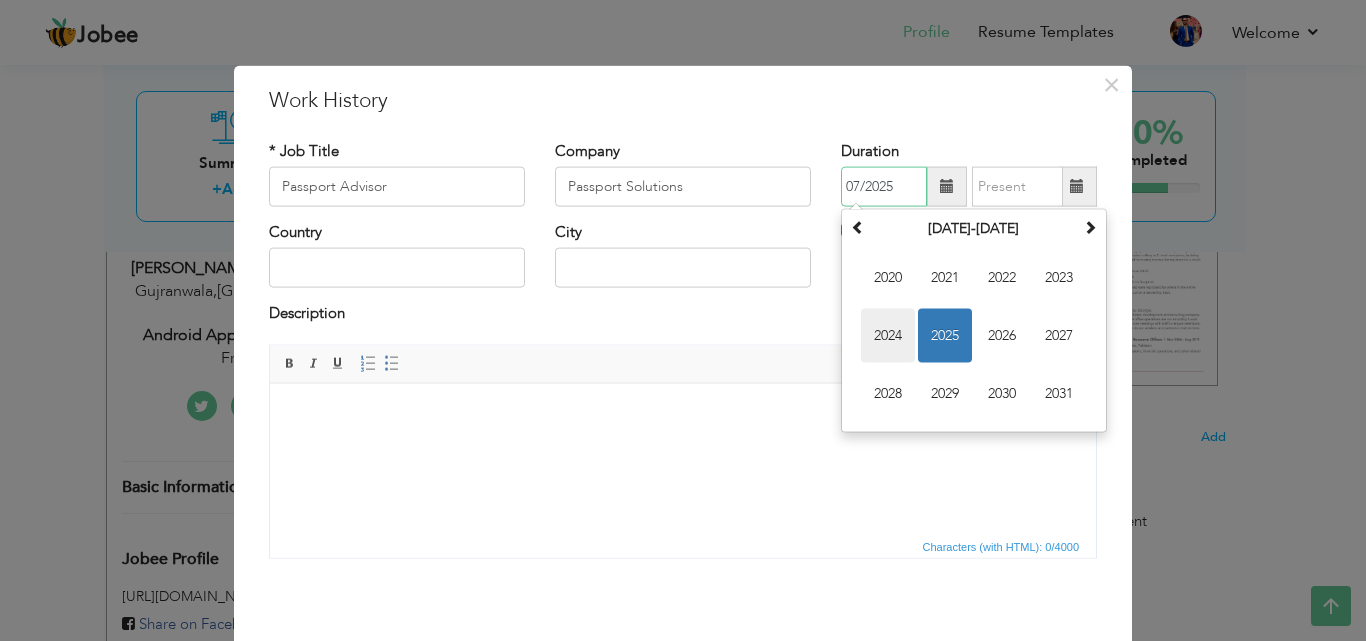 click on "2024" at bounding box center [888, 336] 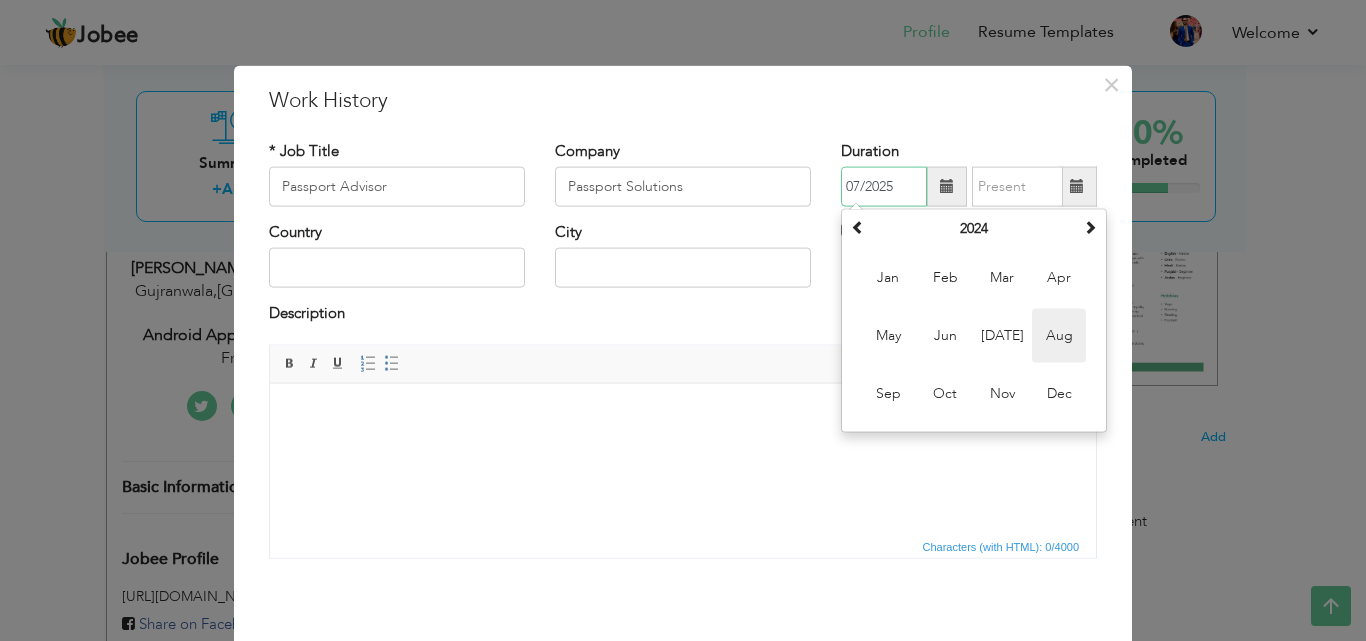 click on "Aug" at bounding box center (1059, 336) 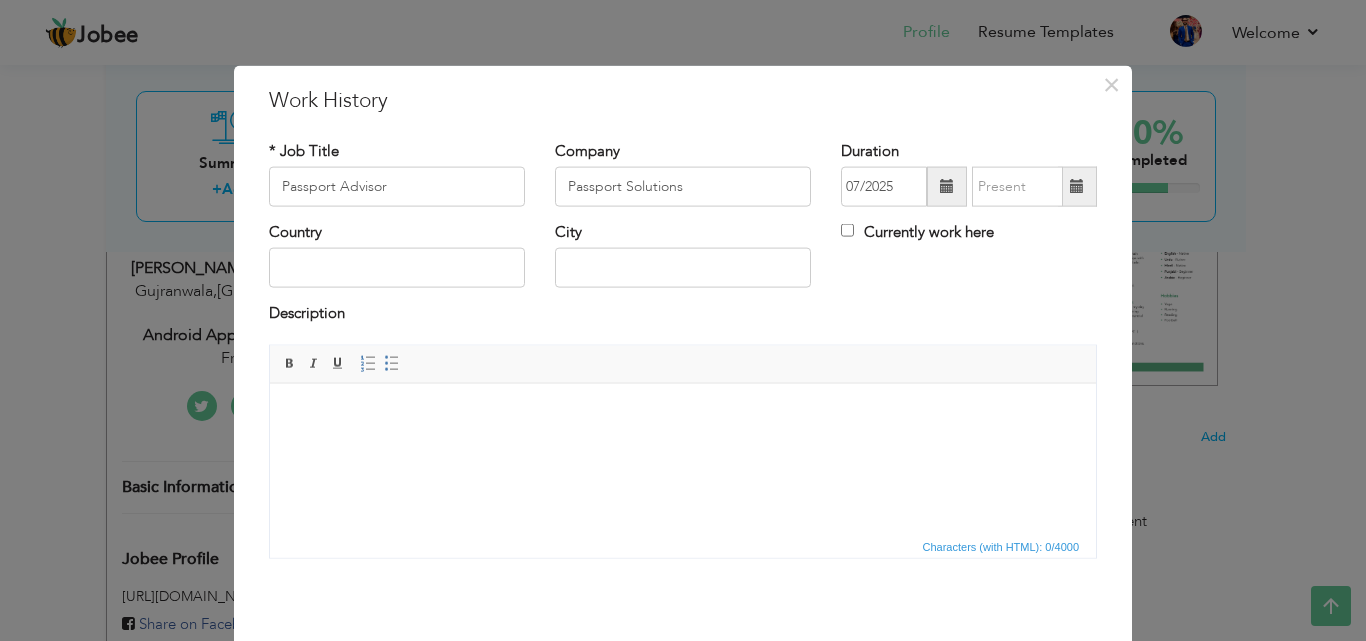 type on "08/2024" 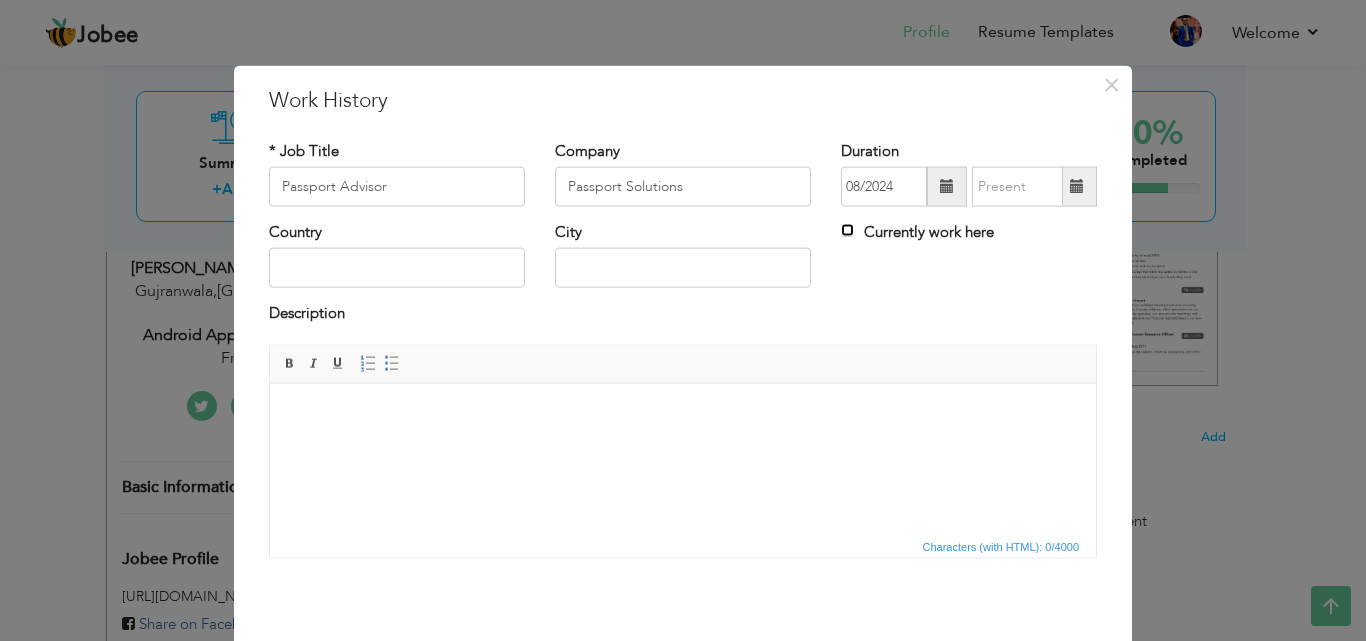 click on "Currently work here" at bounding box center (847, 230) 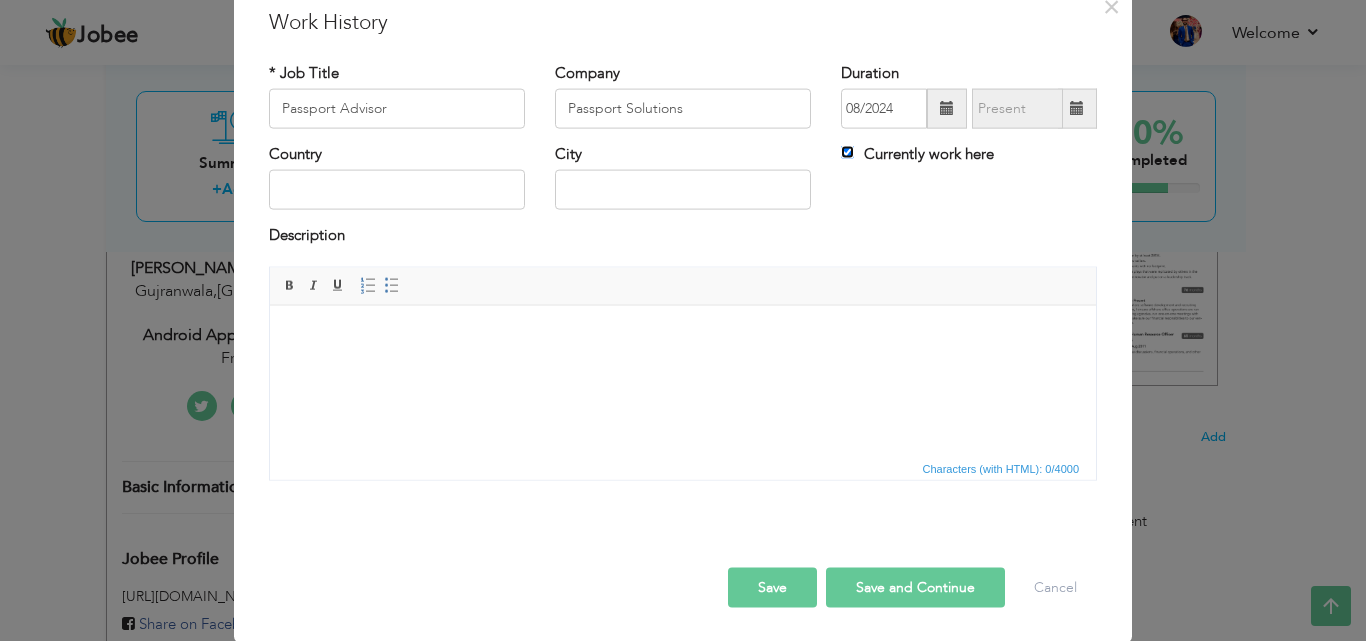 scroll, scrollTop: 79, scrollLeft: 0, axis: vertical 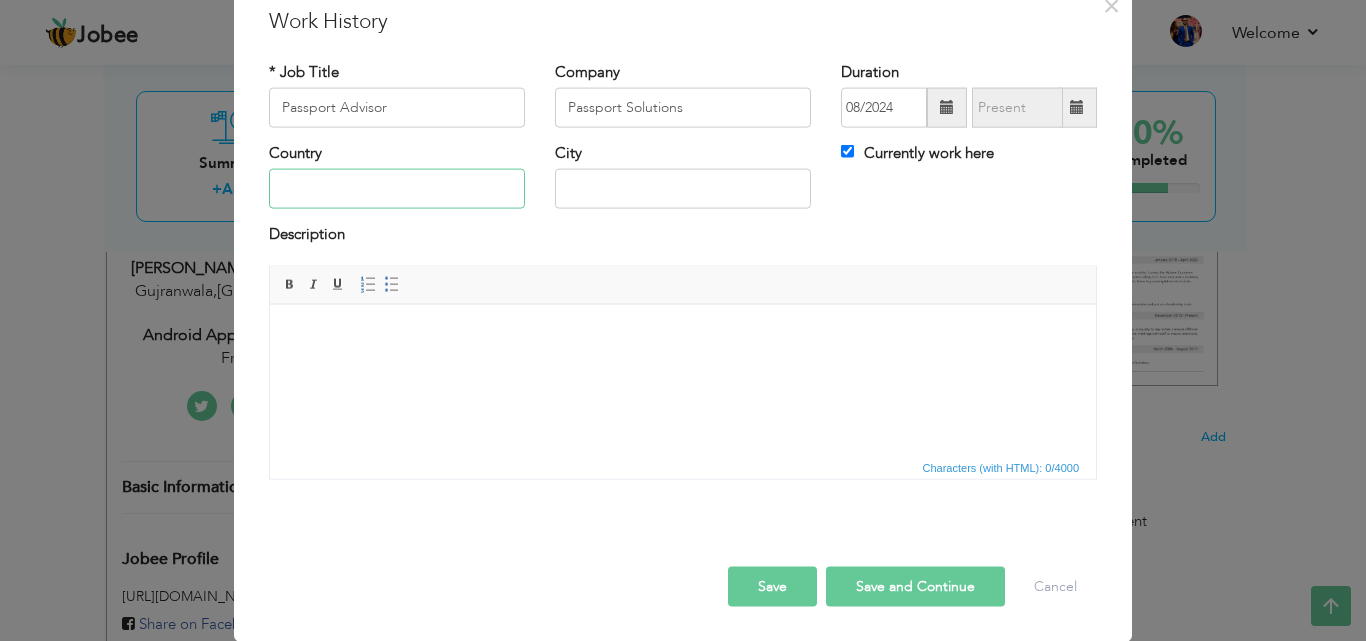 click at bounding box center (397, 189) 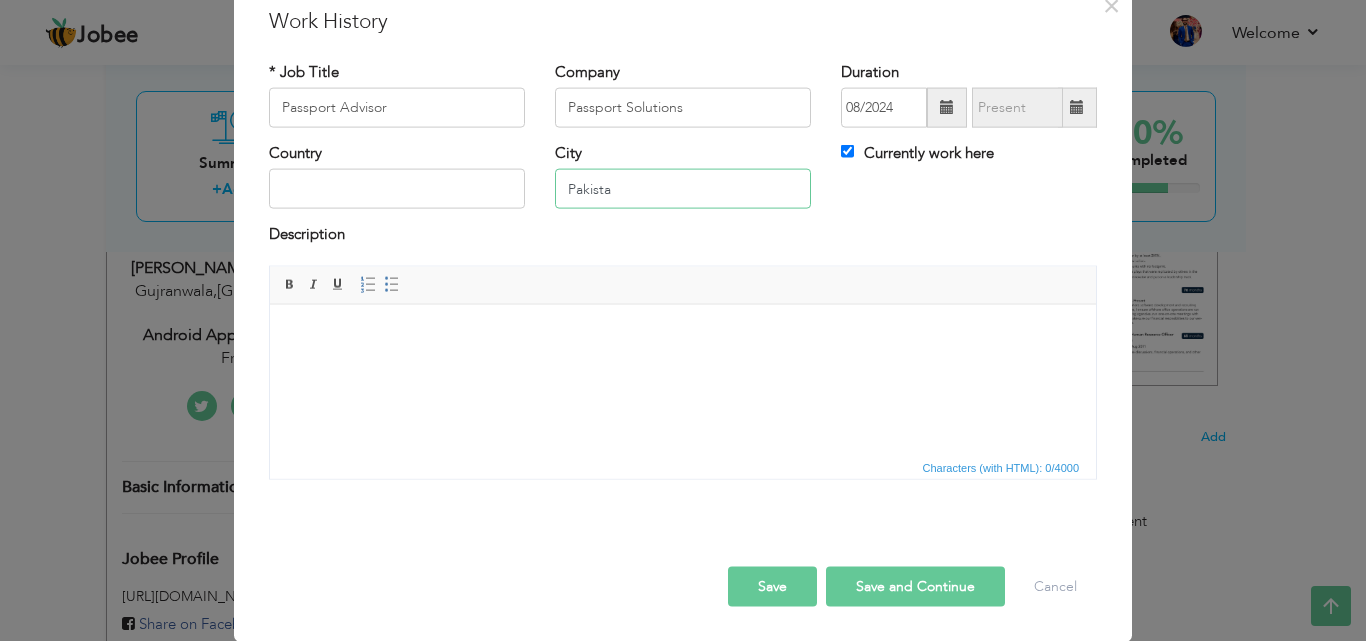 type on "[GEOGRAPHIC_DATA]" 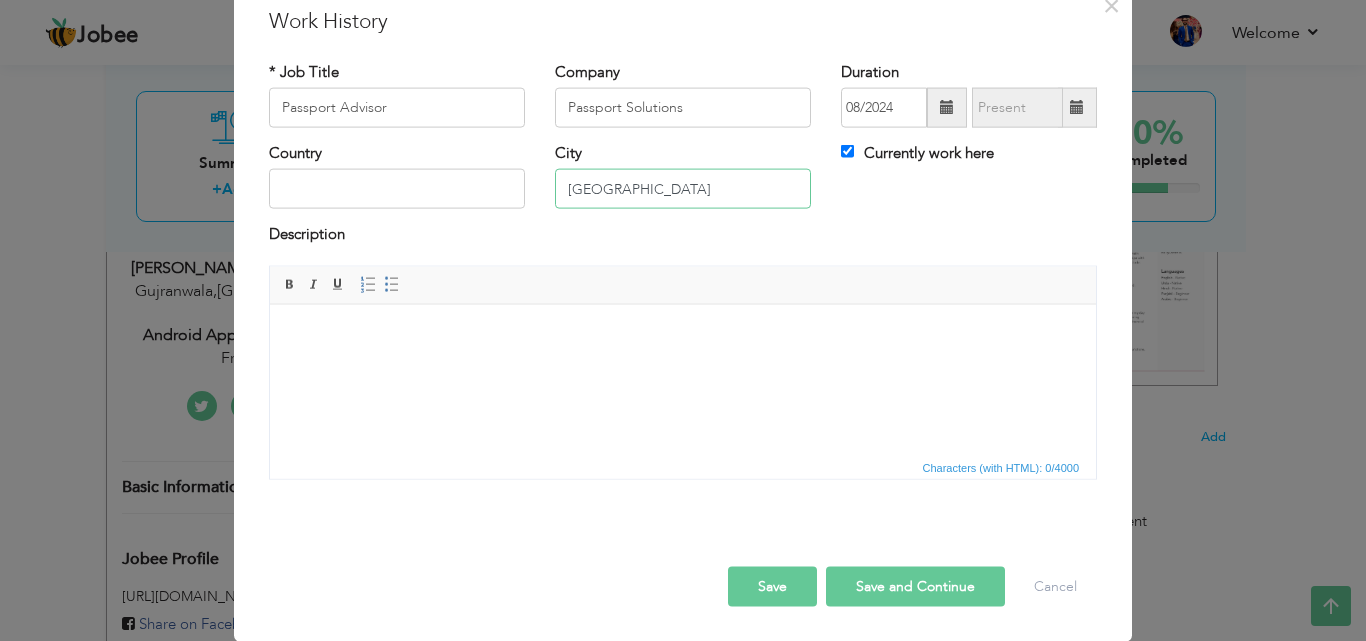 click on "[GEOGRAPHIC_DATA]" at bounding box center (683, 189) 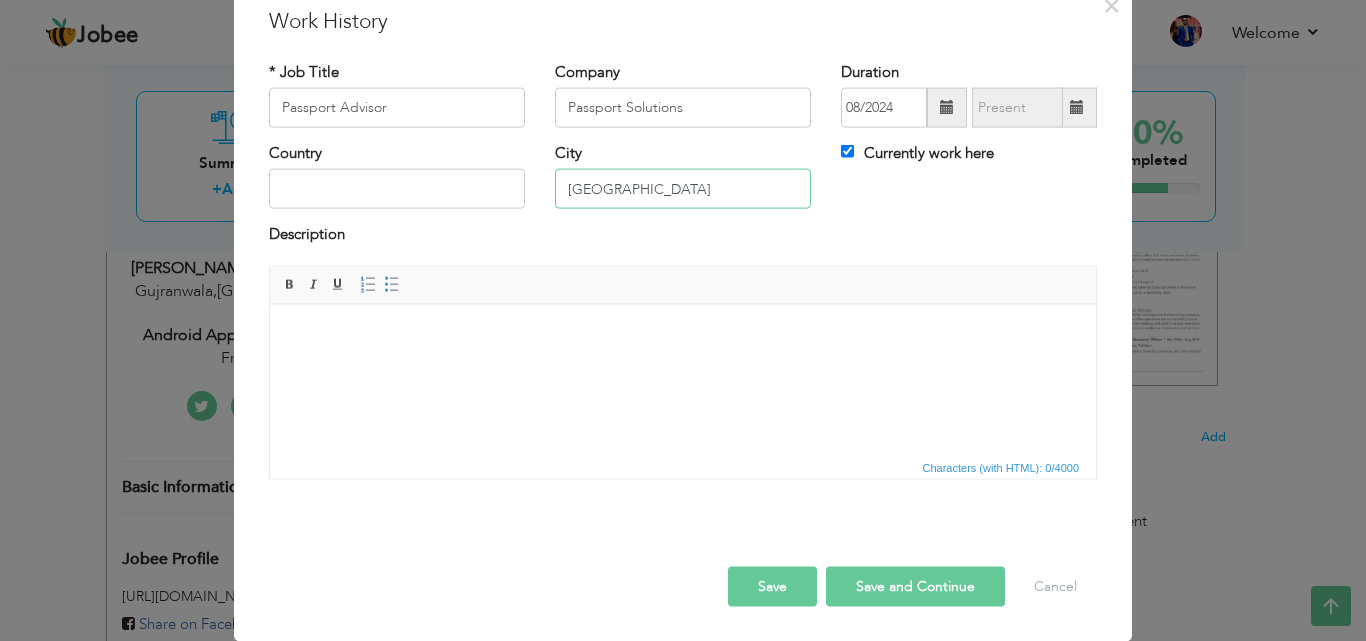 drag, startPoint x: 638, startPoint y: 225, endPoint x: 577, endPoint y: 199, distance: 66.309875 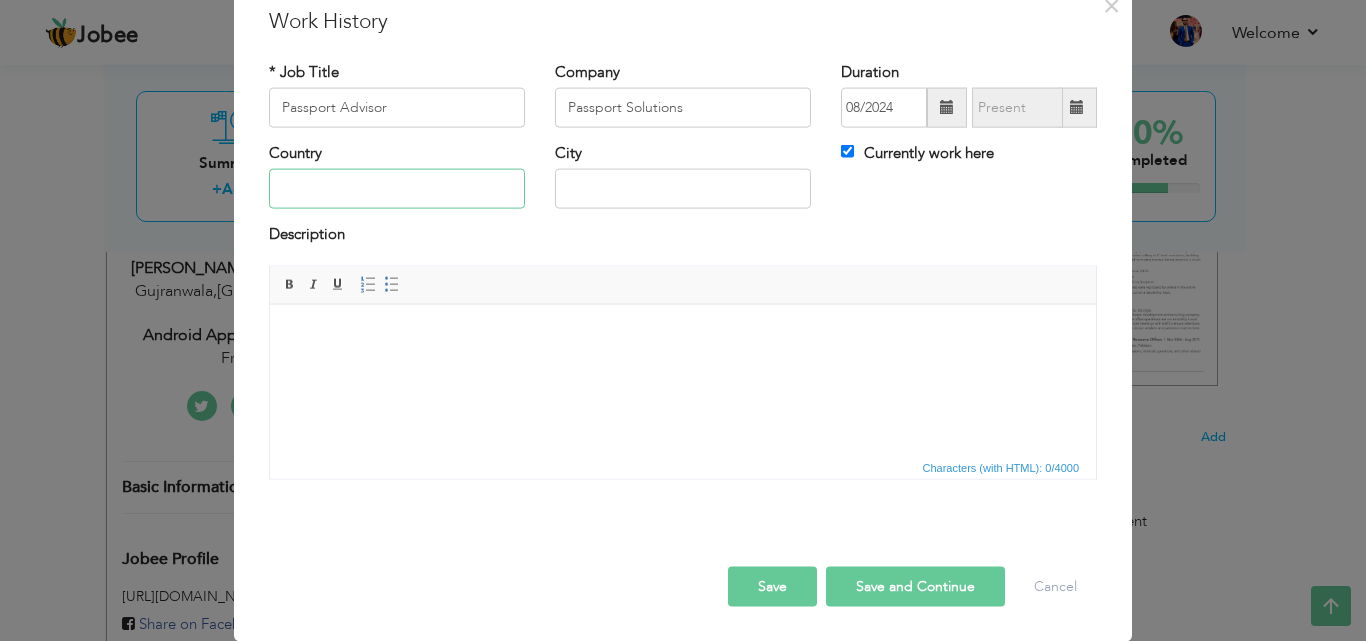 click at bounding box center (397, 189) 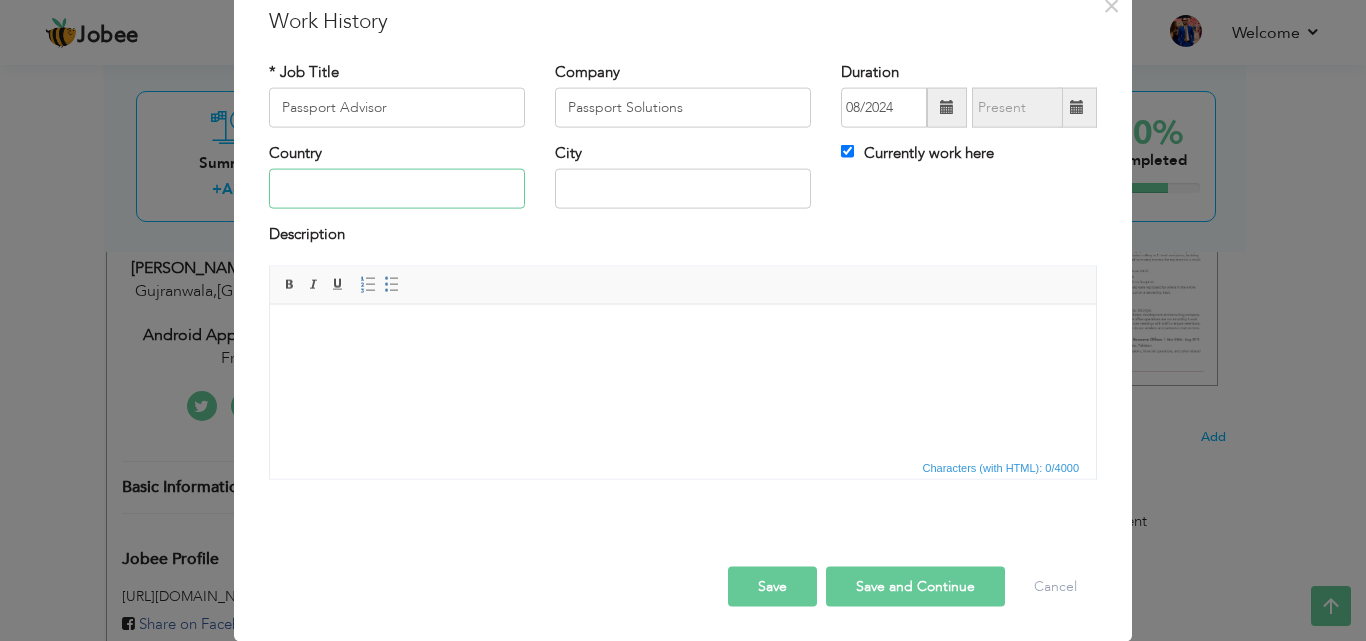 click at bounding box center (397, 189) 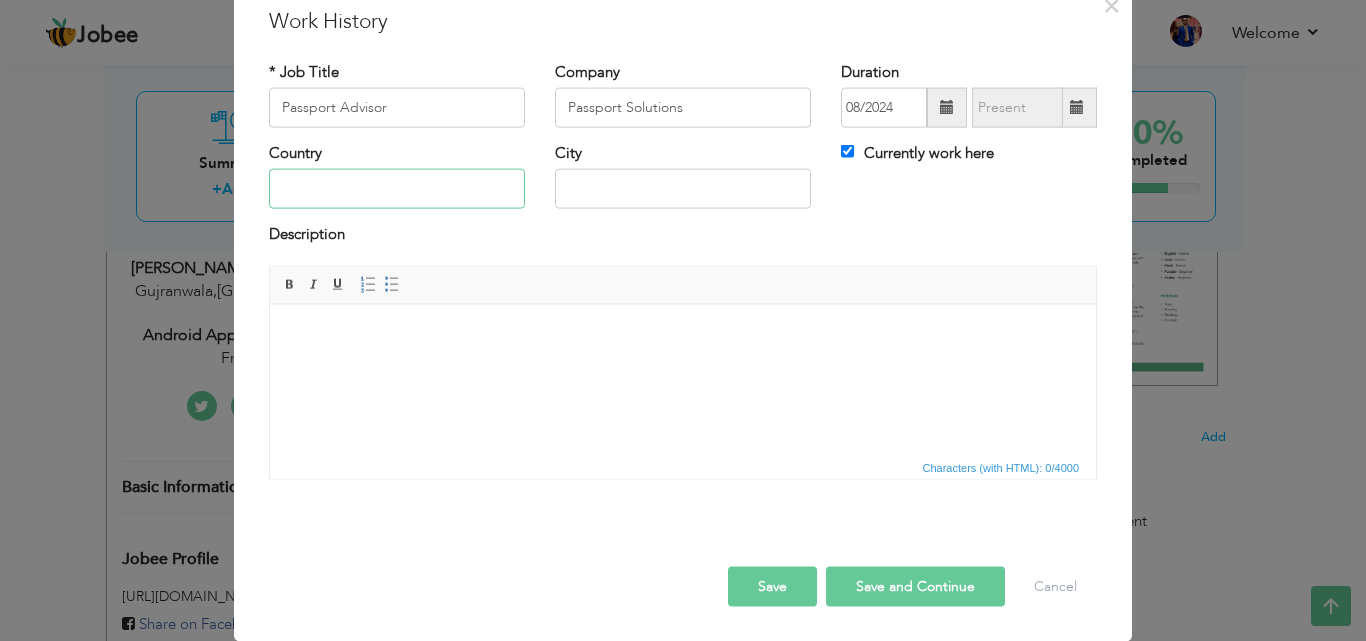 paste on "[GEOGRAPHIC_DATA]" 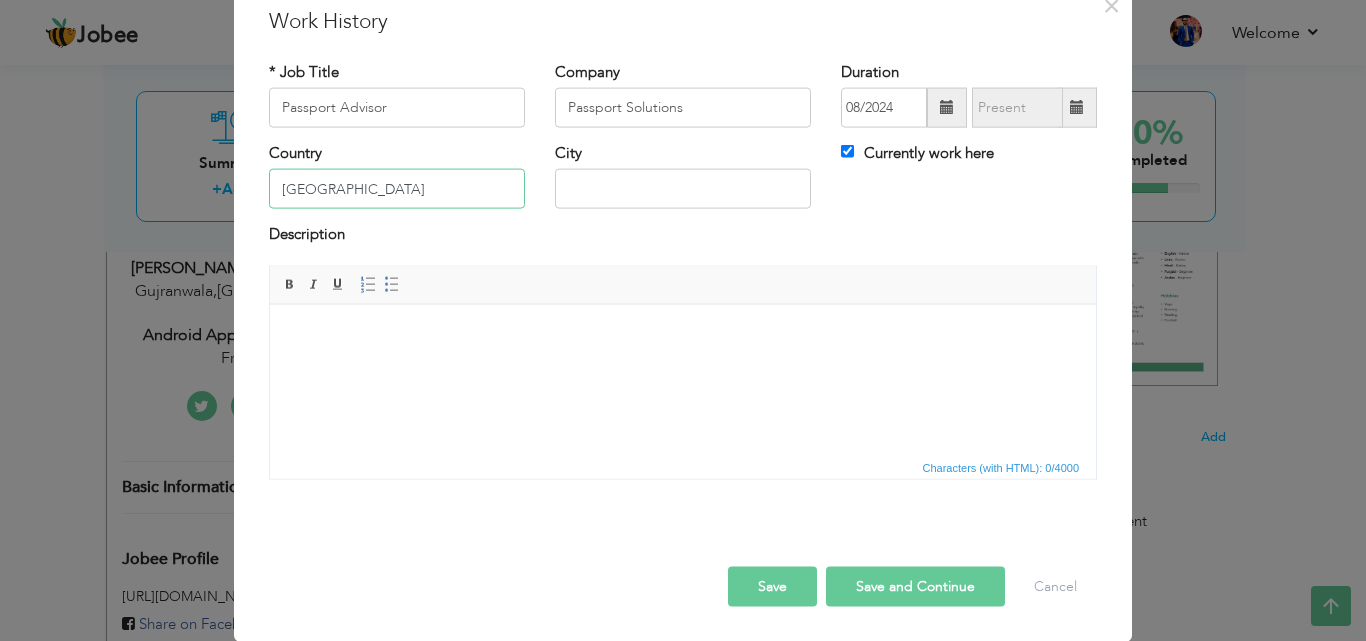 type on "[GEOGRAPHIC_DATA]" 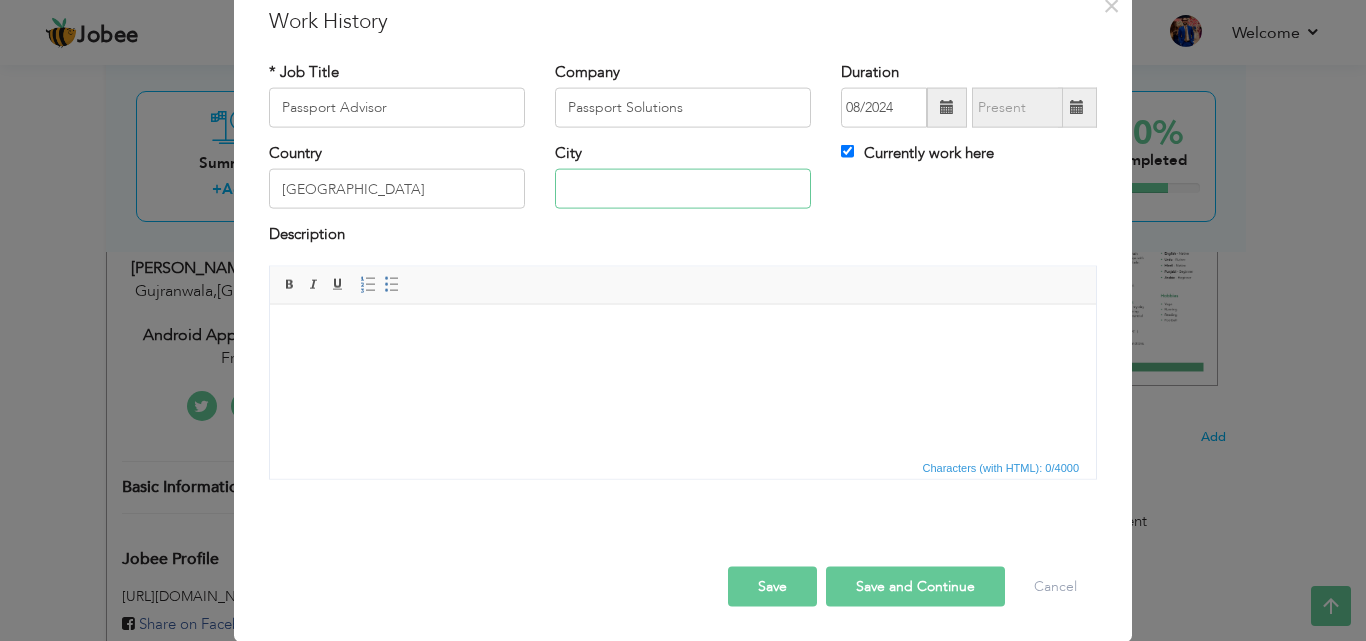 click at bounding box center (683, 189) 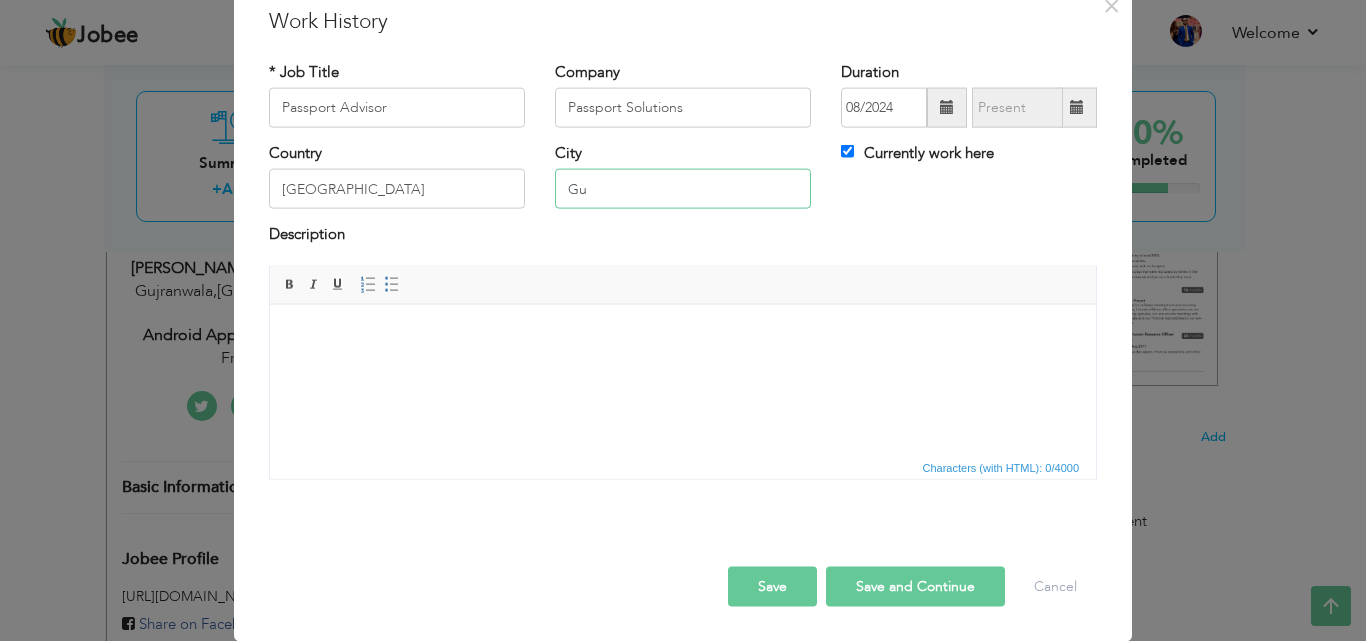 type on "G" 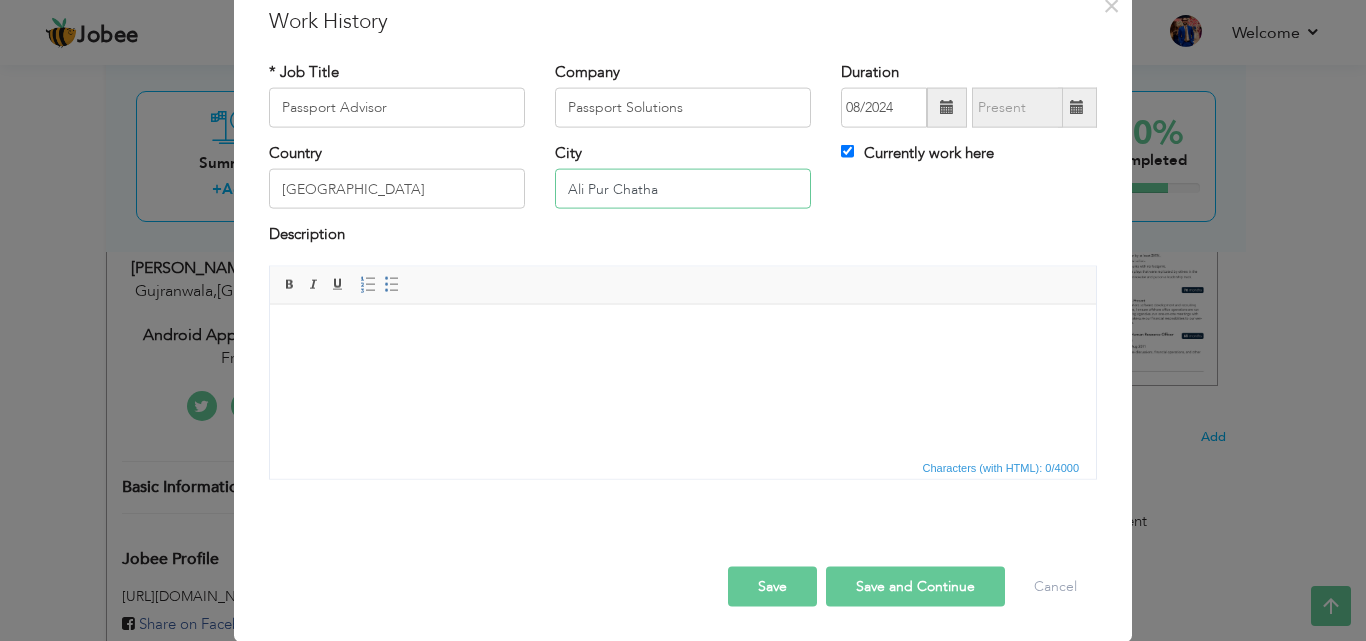 type on "Ali Pur Chatha" 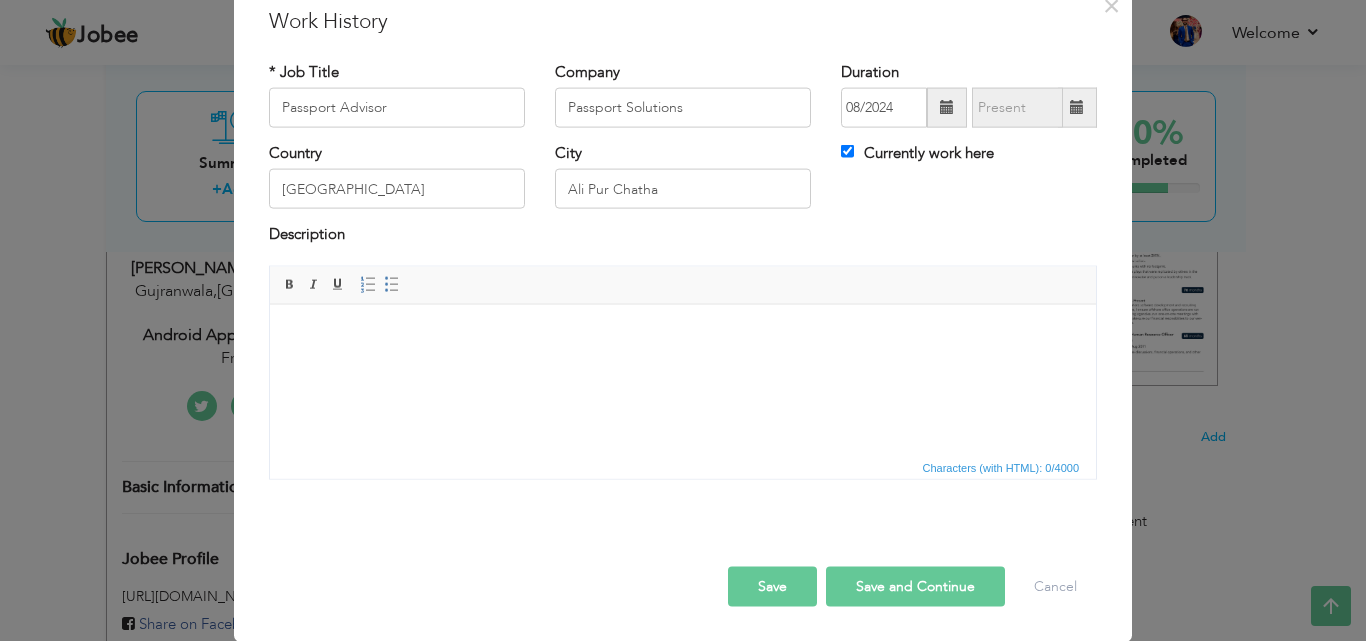 click at bounding box center (683, 334) 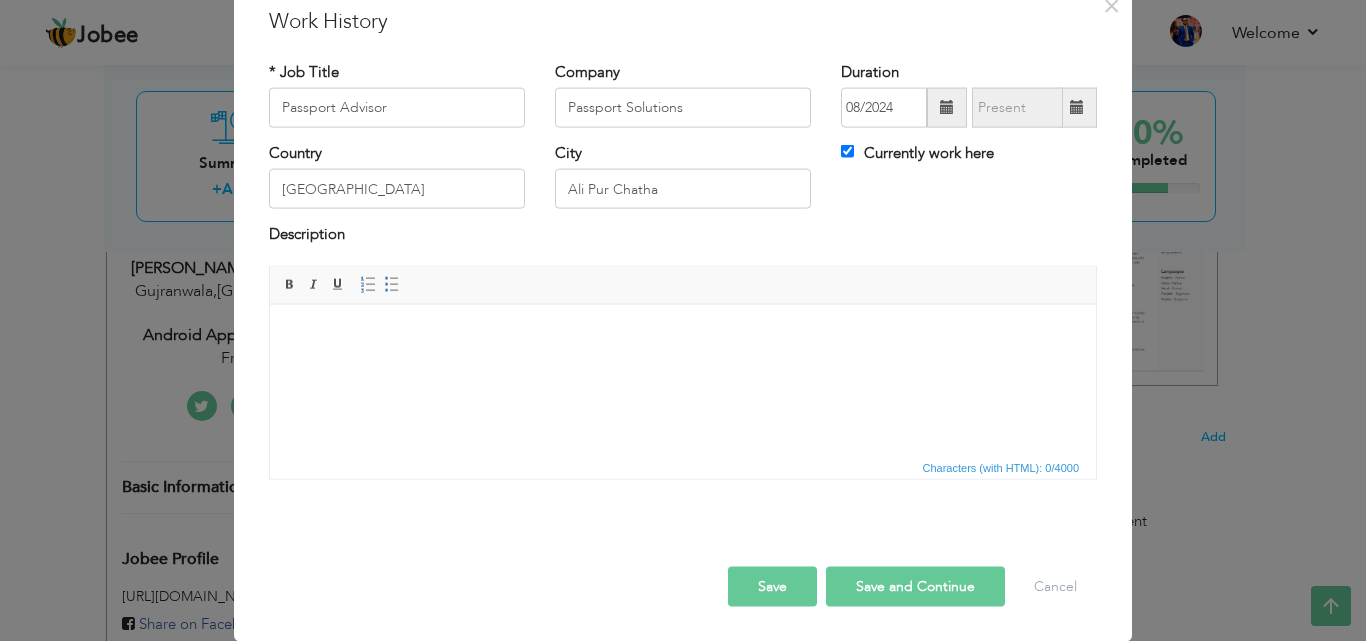 type 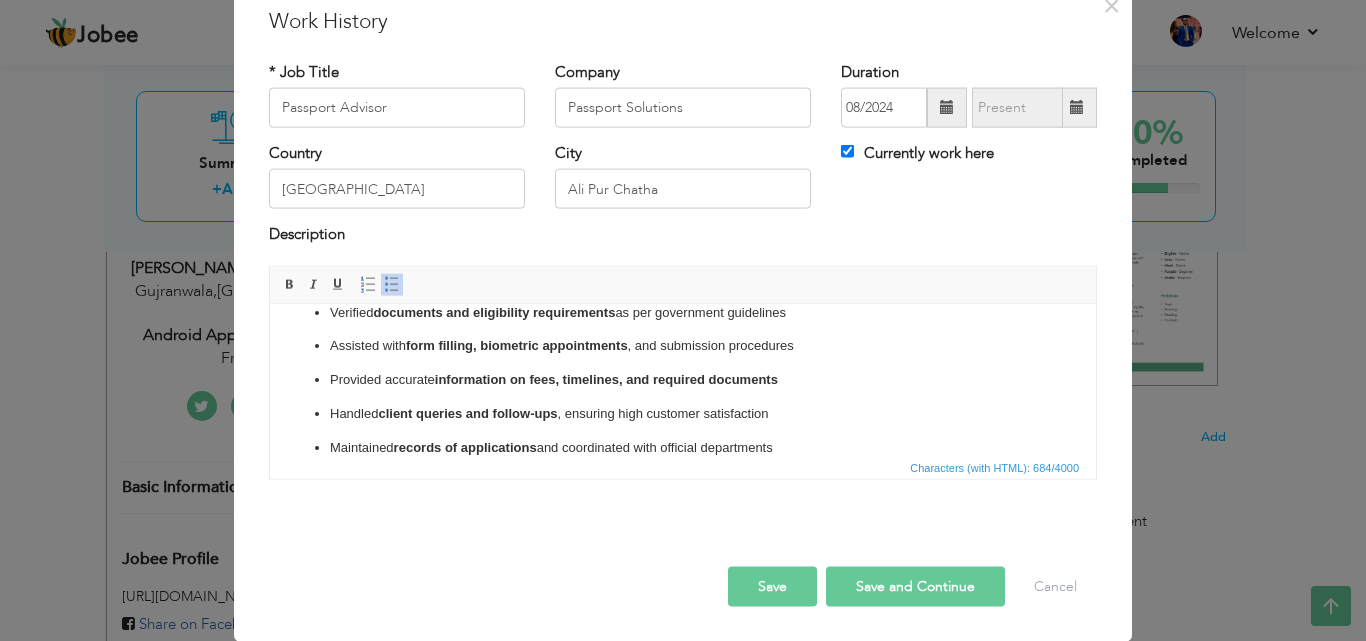 scroll, scrollTop: 0, scrollLeft: 0, axis: both 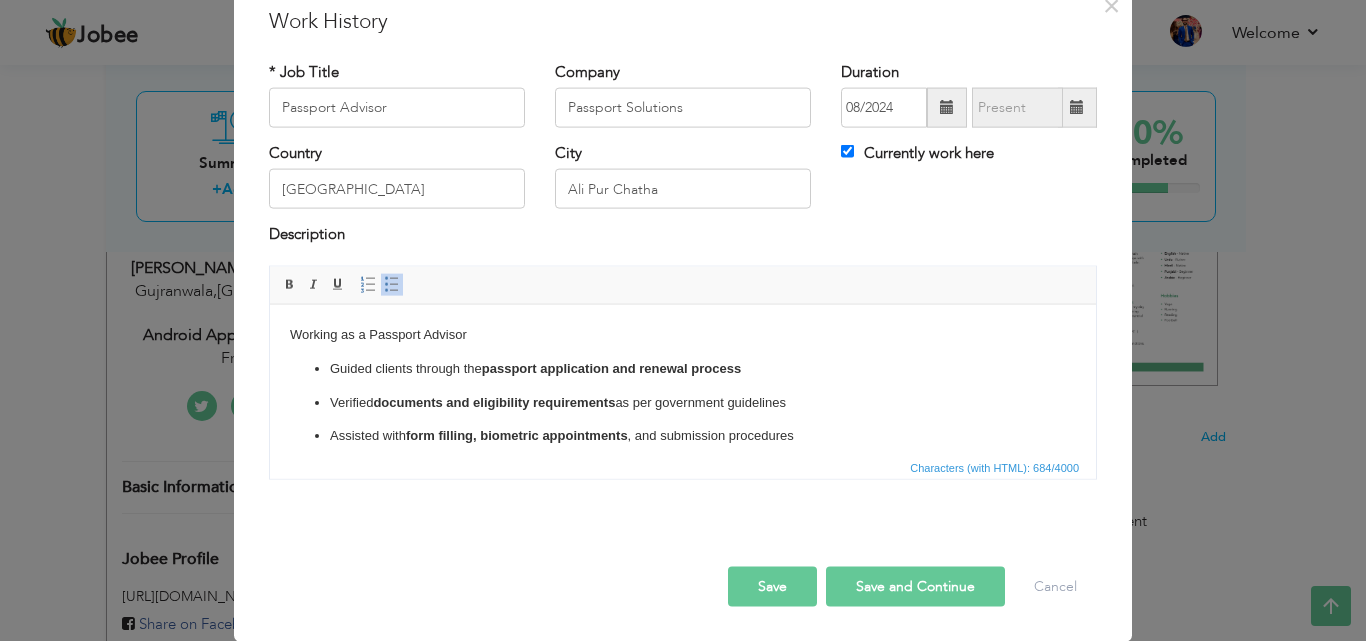 click on "Working as a Passport Advisor  Guided clients through the  passport application and renewal process Verified  documents and eligibility requirements  as per government guidelines Assisted with  form filling, biometric appointments , and submission procedures Provided accurate  information on fees, timelines, and required documents Handled  client queries and follow-ups , ensuring high customer satisfaction Maintained  records of applications  and coordinated with official departments" at bounding box center [683, 452] 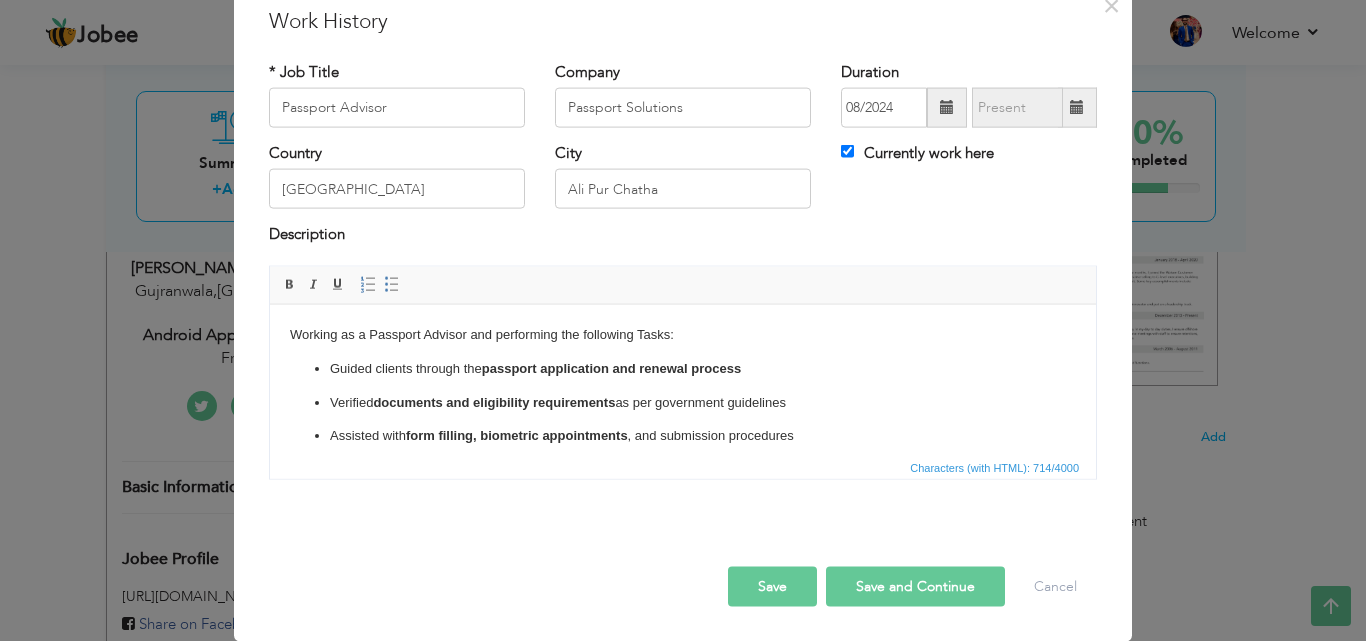scroll, scrollTop: 147, scrollLeft: 0, axis: vertical 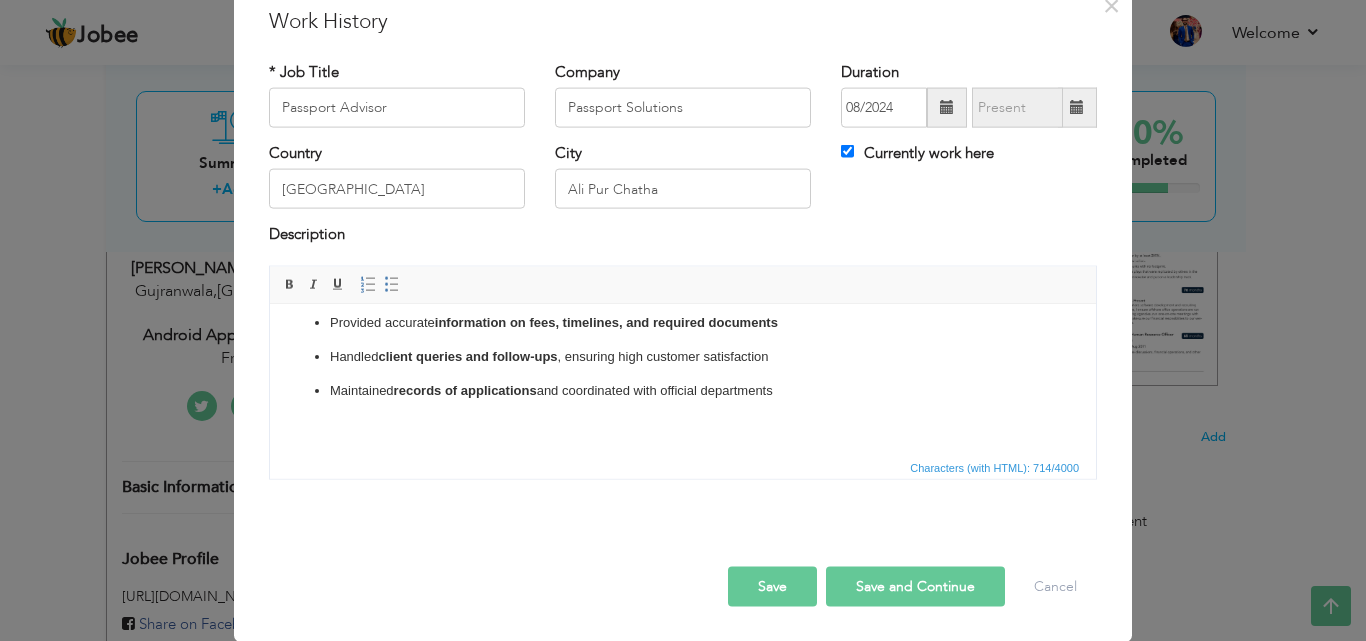 click on "Maintained  records of applications  and coordinated with official departments" at bounding box center (683, 390) 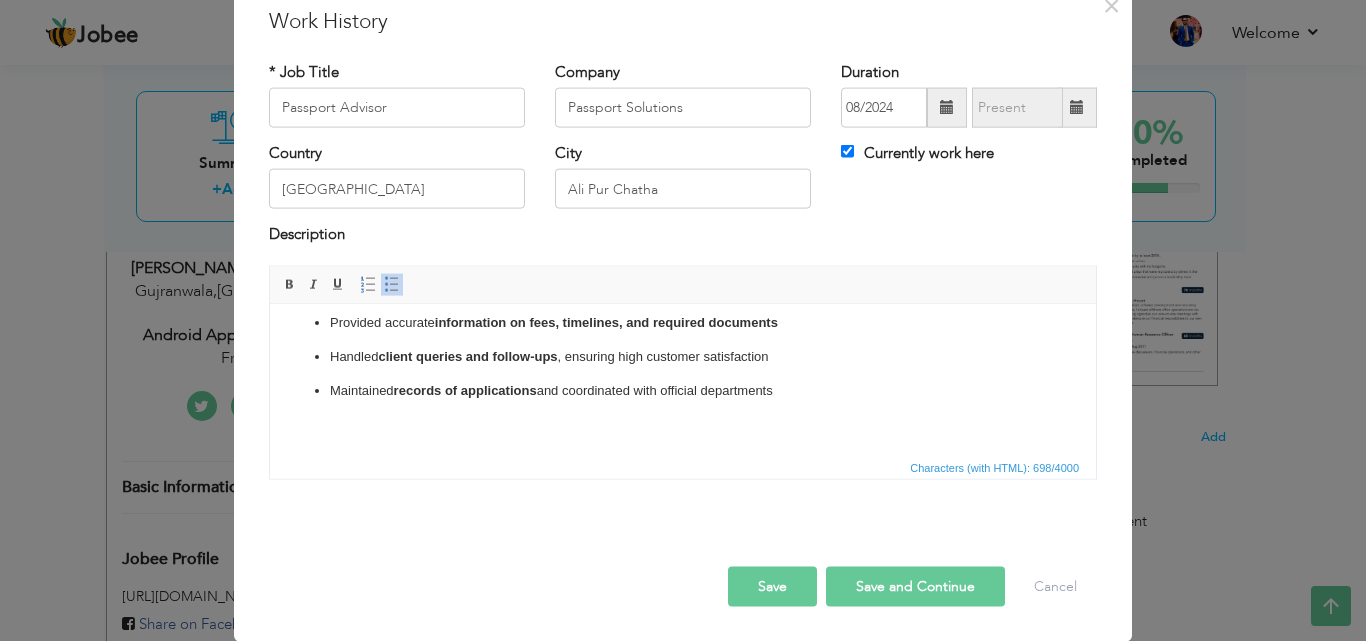 scroll, scrollTop: 134, scrollLeft: 0, axis: vertical 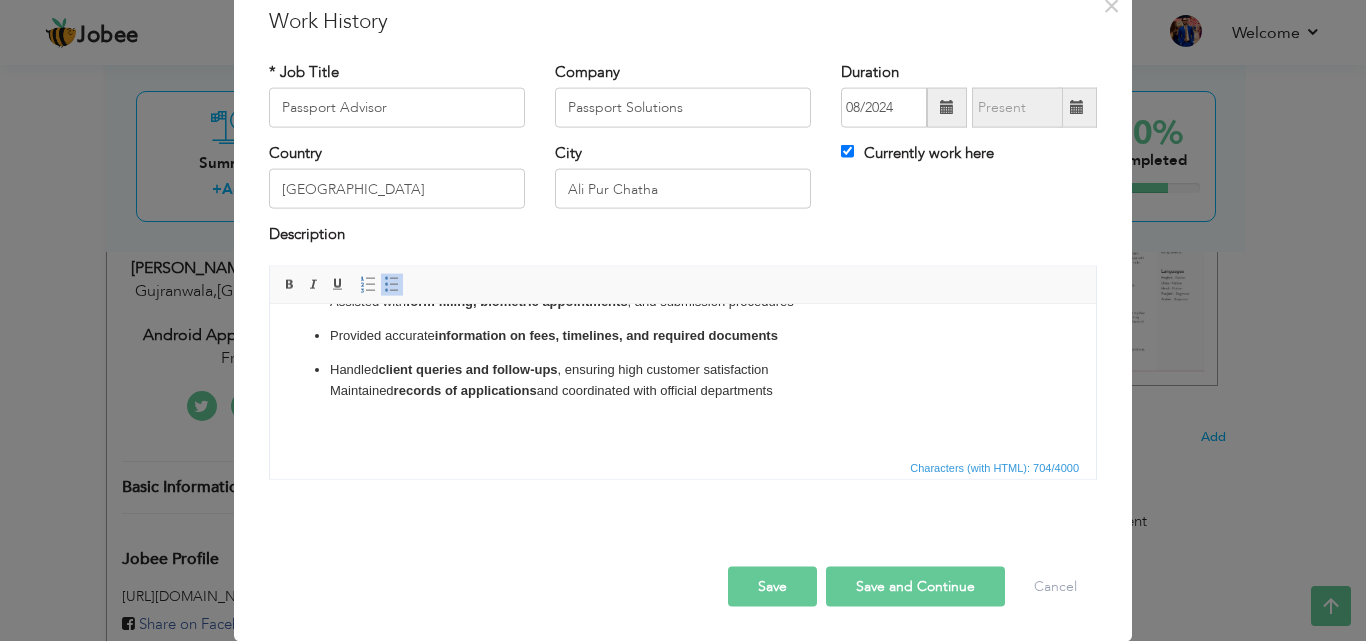 click on "Guided clients through the  passport application and renewal process Verified  documents and eligibility requirements  as per government guidelines Assisted with  form filling, biometric appointments , and submission procedures Provided accurate  information on fees, timelines, and required documents Handled  client queries and follow-ups , ensuring high customer satisfaction ​​​​​​​ Maintained  records of applications  and coordinated with official departments" 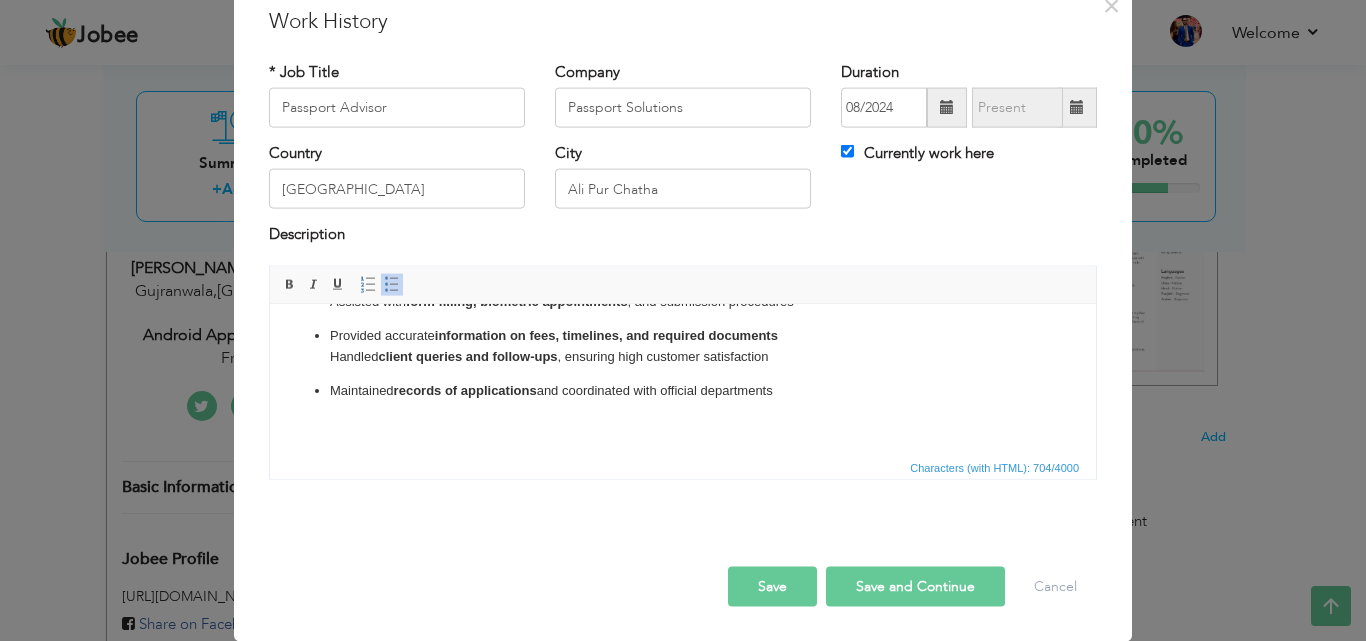 click on "Guided clients through the  passport application and renewal process Verified  documents and eligibility requirements  as per government guidelines Assisted with  form filling, biometric appointments , and submission procedures Provided accurate  information on fees, timelines, and required documents ​​​​​​​ Handled  client queries and follow-ups , ensuring high customer satisfaction Maintained  records of applications  and coordinated with official departments" 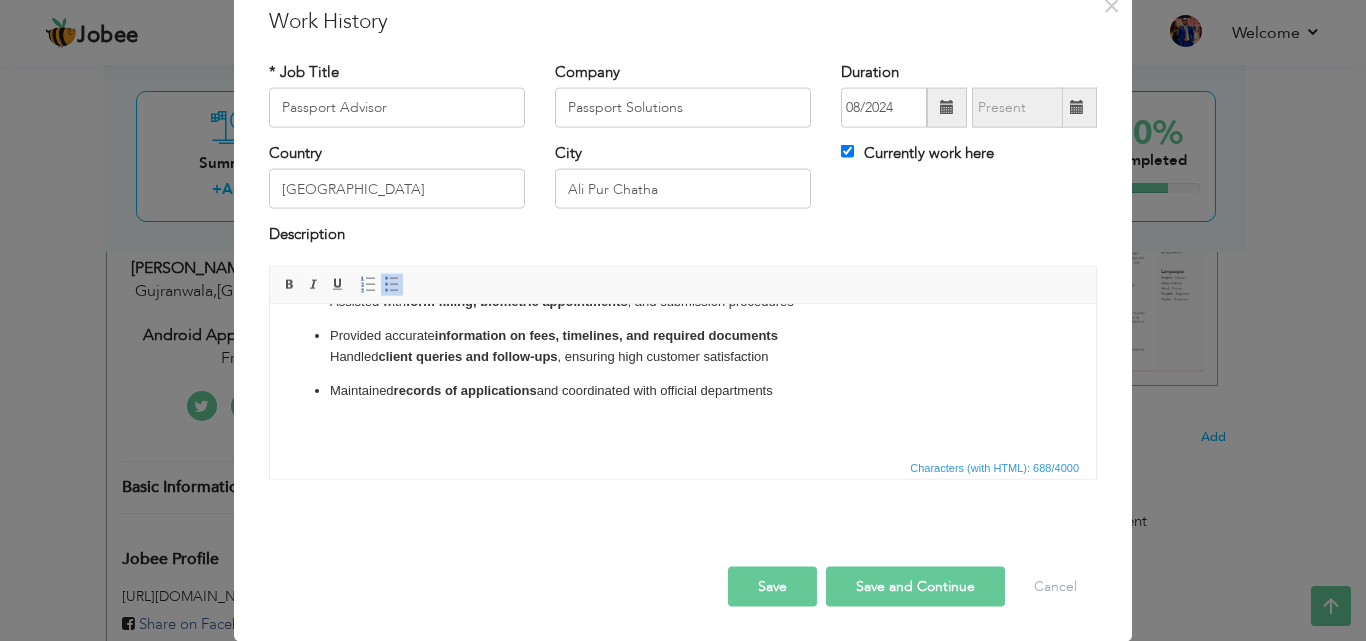 scroll, scrollTop: 121, scrollLeft: 0, axis: vertical 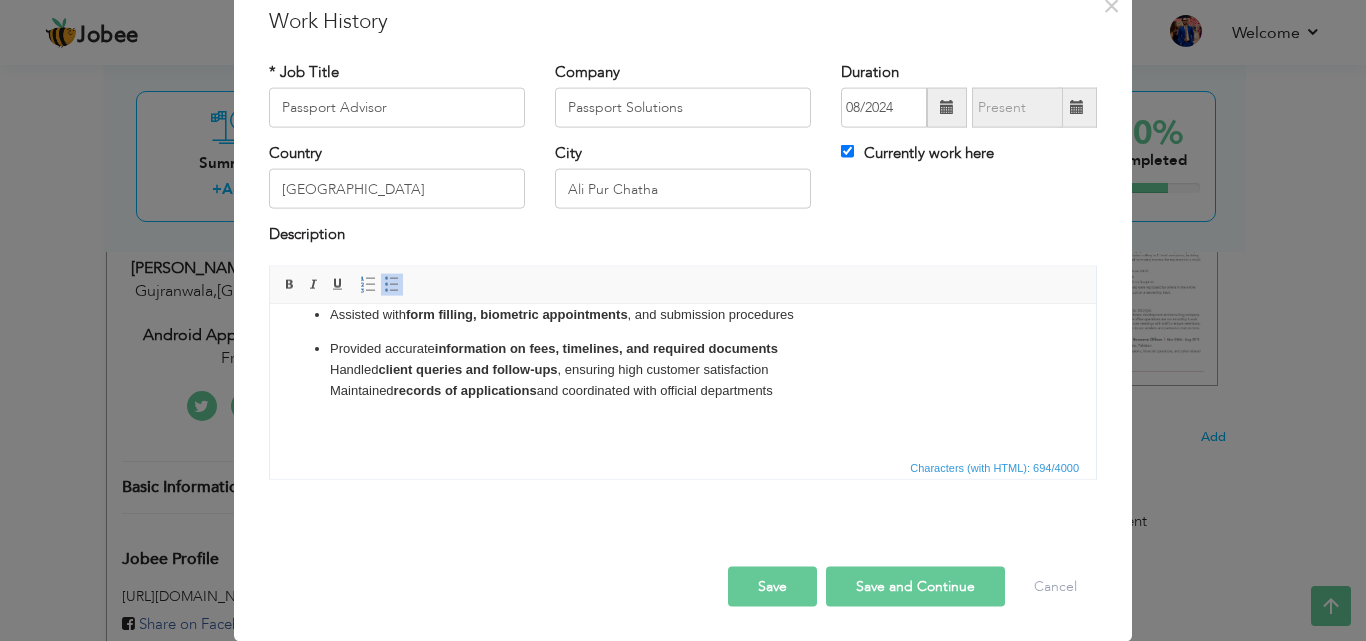 click on "Provided accurate  information on fees, timelines, and required documents Handled  client queries and follow-ups , ensuring high customer satisfaction ​​​​​​​ Maintained  records of applications  and coordinated with official departments" at bounding box center [683, 369] 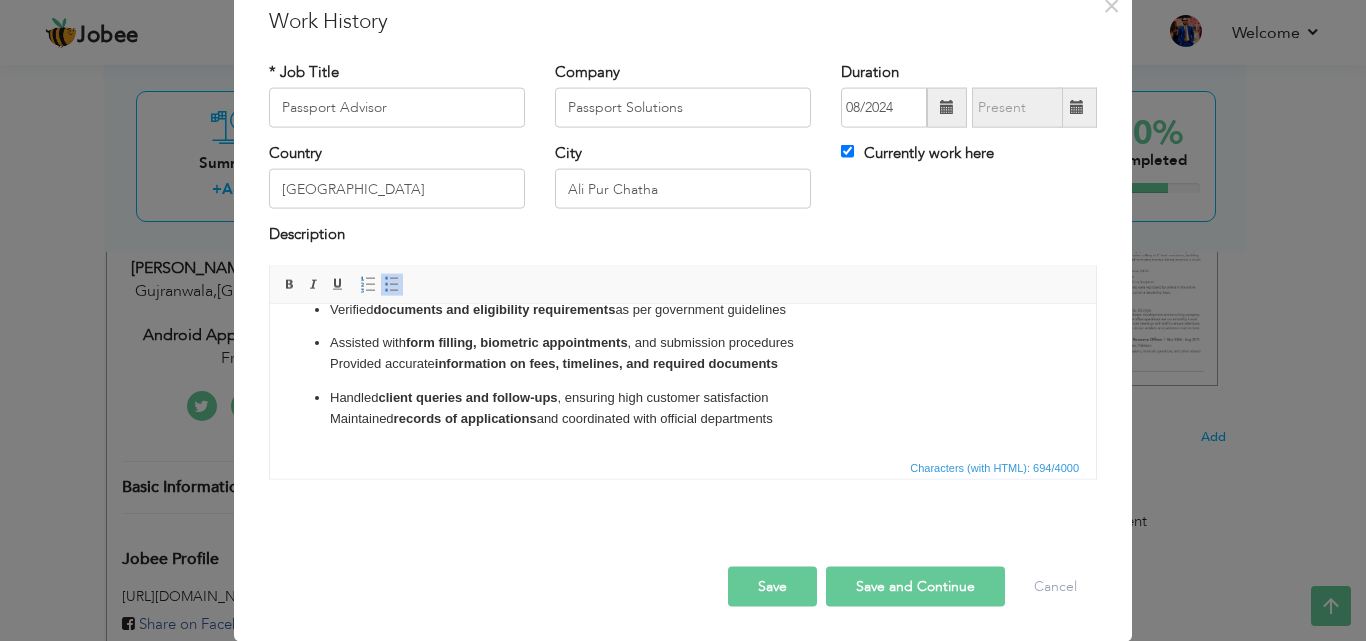 scroll, scrollTop: 88, scrollLeft: 0, axis: vertical 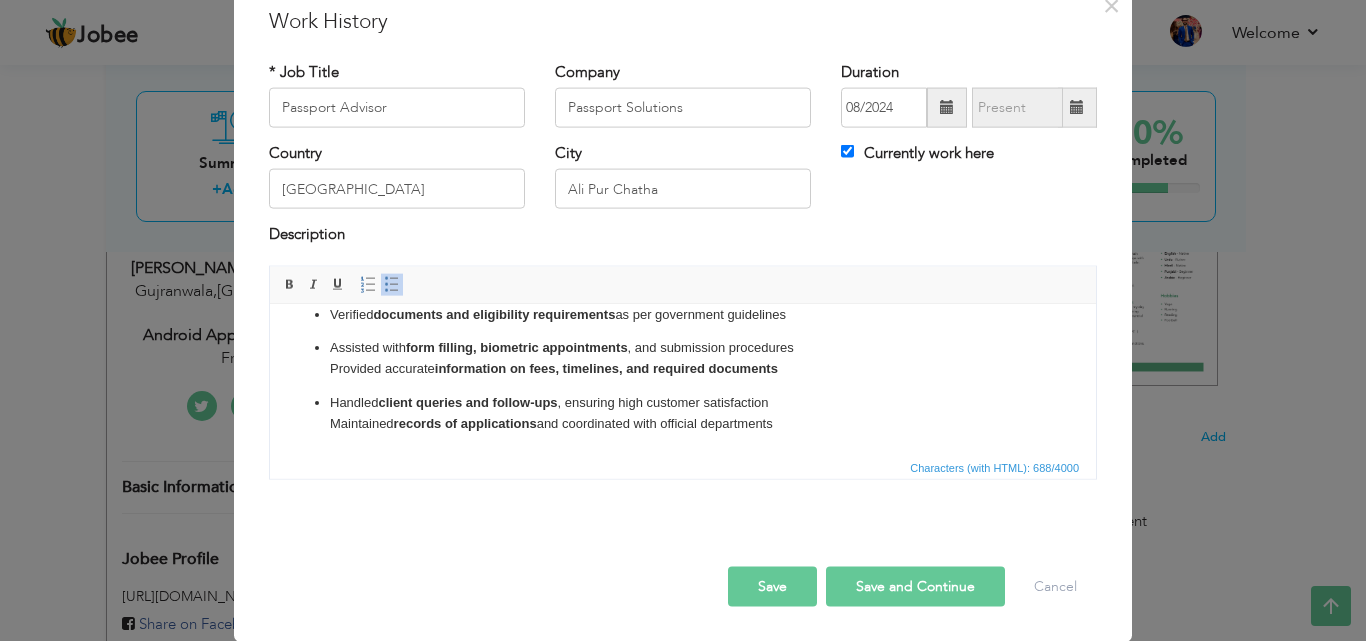 click on "Guided clients through the  passport application and renewal process Verified  documents and eligibility requirements  as per government guidelines Assisted with  form filling, biometric appointments , and submission procedures ​​​​​​​ Provided accurate  information on fees, timelines, and required documents Handled  client queries and follow-ups , ensuring high customer satisfaction Maintained  records of applications  and coordinated with official departments" 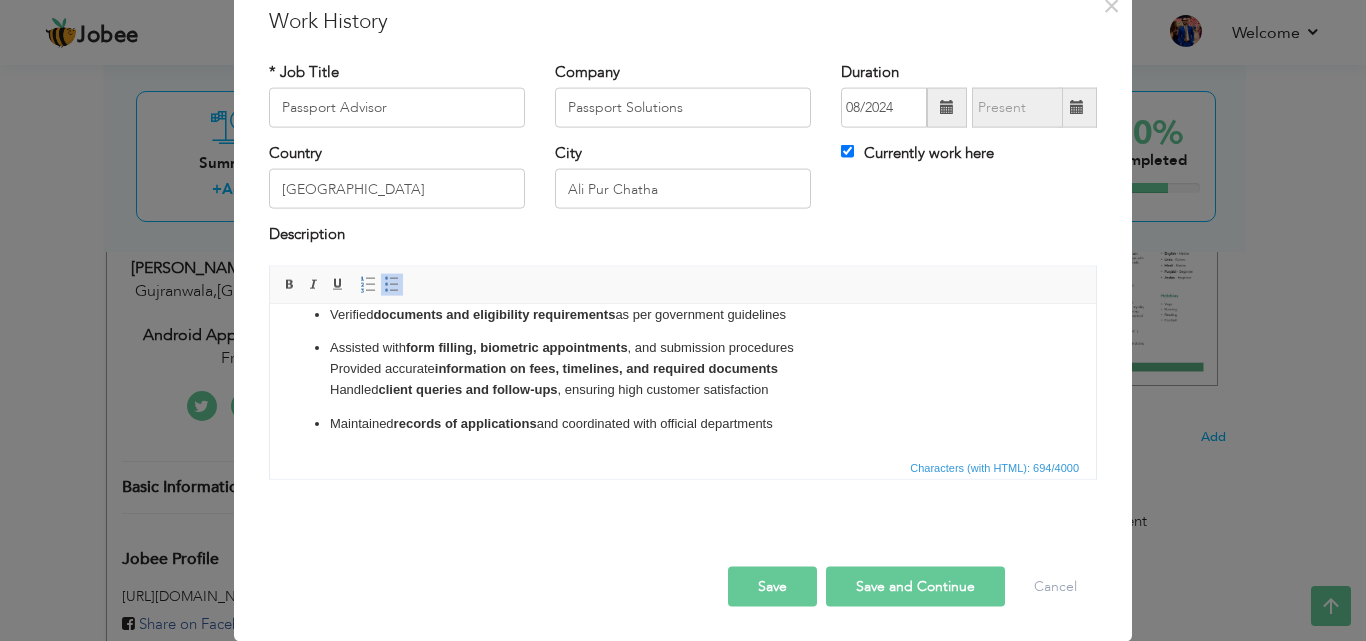 click on "Maintained  records of applications  and coordinated with official departments" at bounding box center (683, 423) 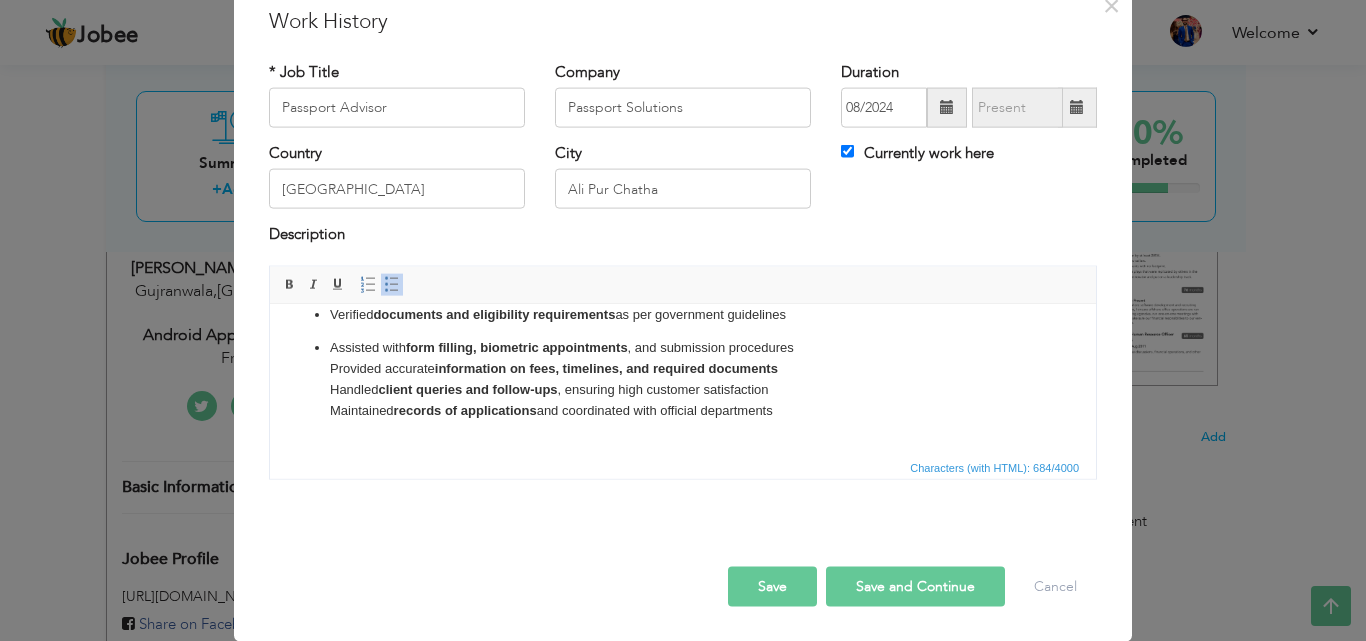click on "Guided clients through the  passport application and renewal process Verified  documents and eligibility requirements  as per government guidelines Assisted with  form filling, biometric appointments , and submission procedures Provided accurate  information on fees, timelines, and required documents Handled  client queries and follow-ups , ensuring high customer satisfaction ​​​​​​​ Maintained  records of applications  and coordinated with official departments" 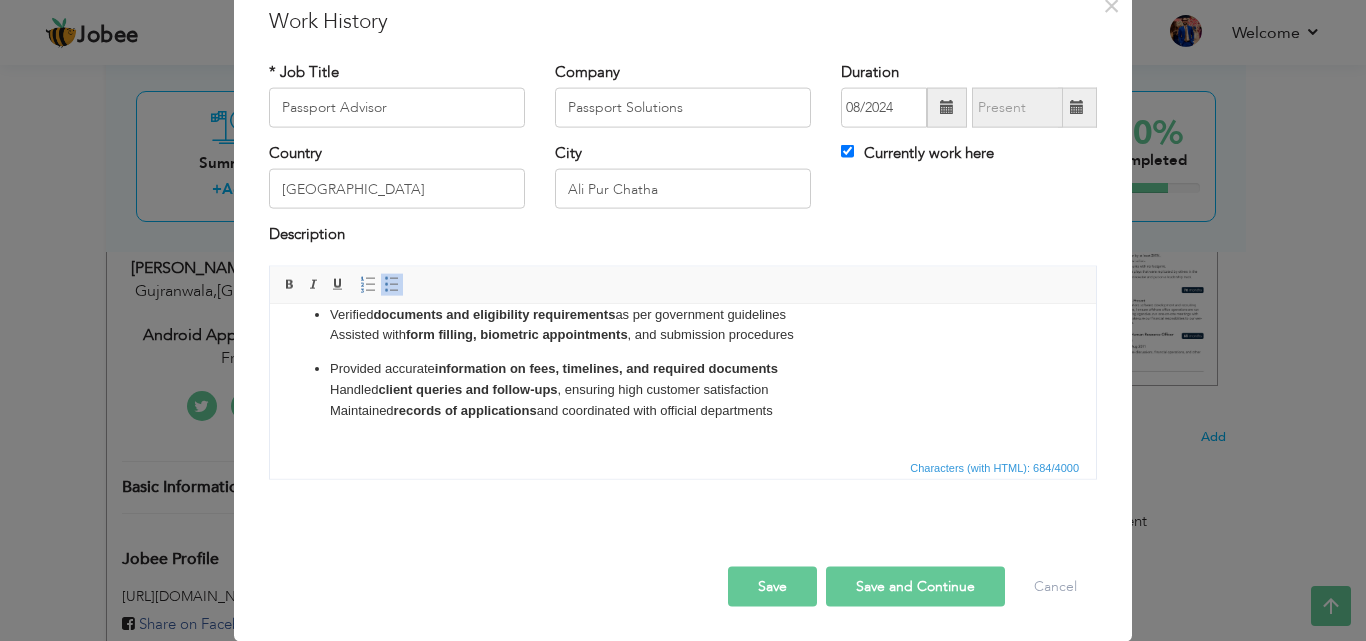 click on "Provided accurate  information on fees, timelines, and required documents Handled  client queries and follow-ups , ensuring high customer satisfaction Maintained  records of applications  and coordinated with official departments" at bounding box center (683, 389) 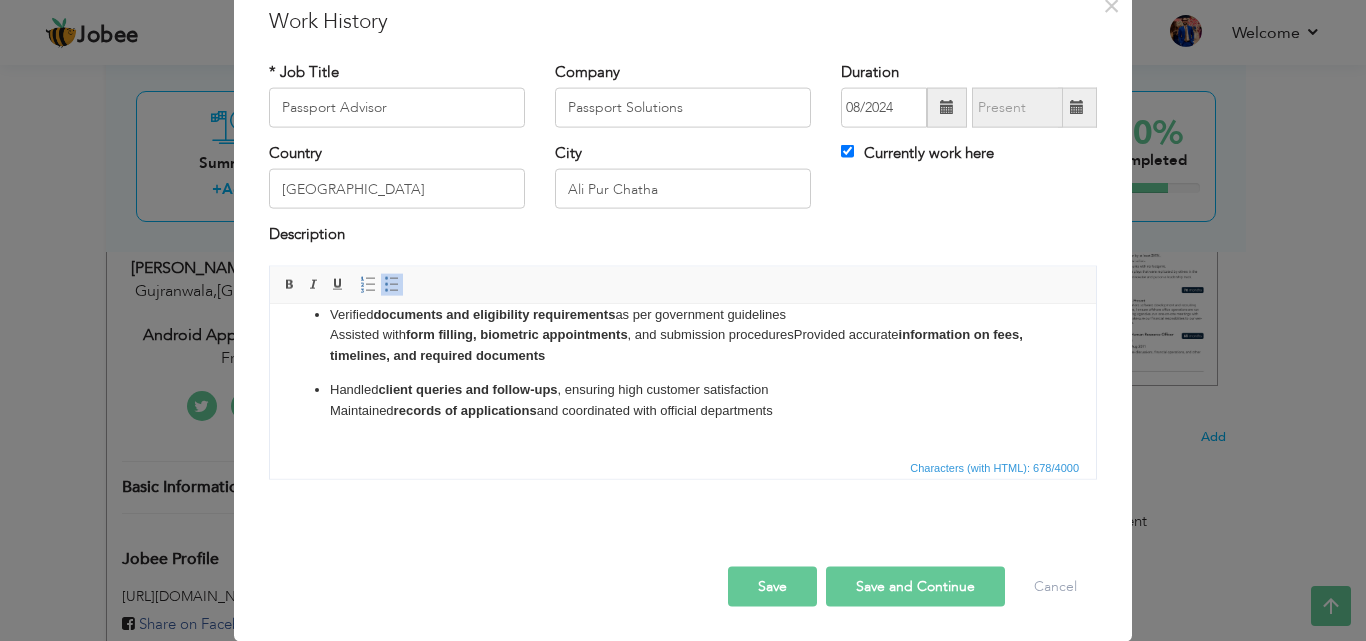 click on "Guided clients through the  passport application and renewal process Verified  documents and eligibility requirements  as per government guidelines Assisted with  form filling, biometric appointments , and submission procedures Provided accurate  information on fees, timelines, and required documents Handled  client queries and follow-ups , ensuring high customer satisfaction Maintained  records of applications  and coordinated with official departments" 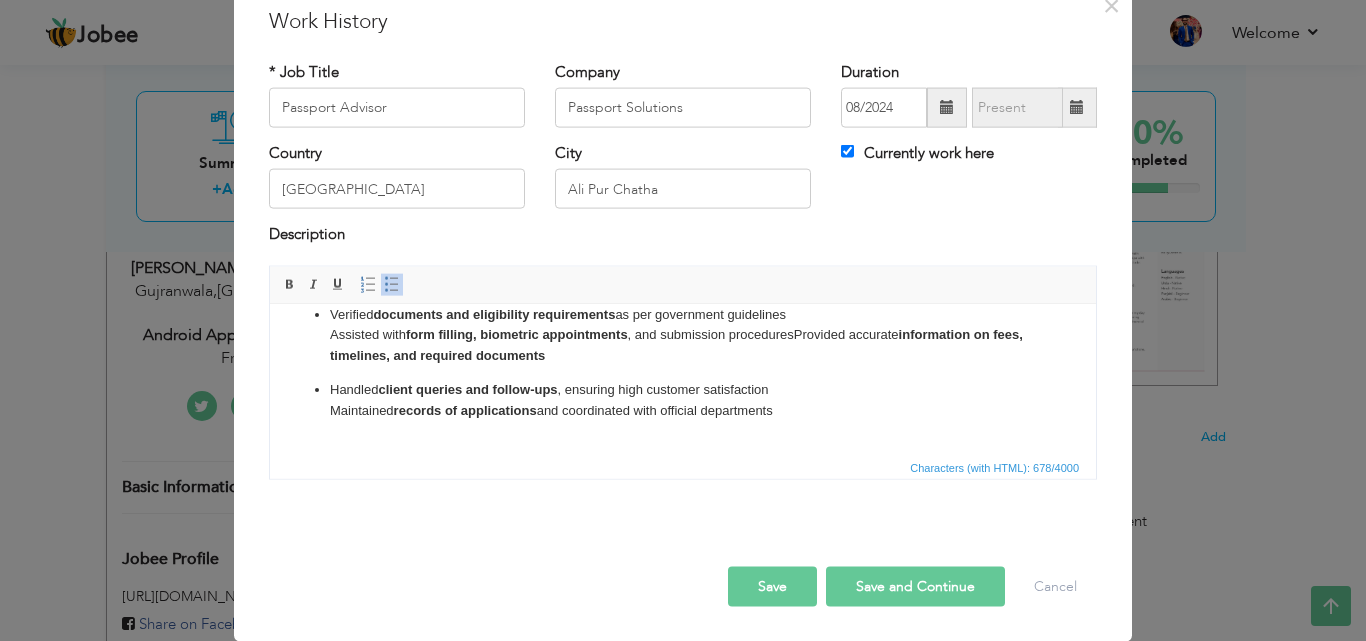 click on "Verified  documents and eligibility requirements  as per government guidelines Assisted with  form filling, biometric appointments , and submission procedures Provided accurate  information on fees, timelines, and required documents" at bounding box center (683, 335) 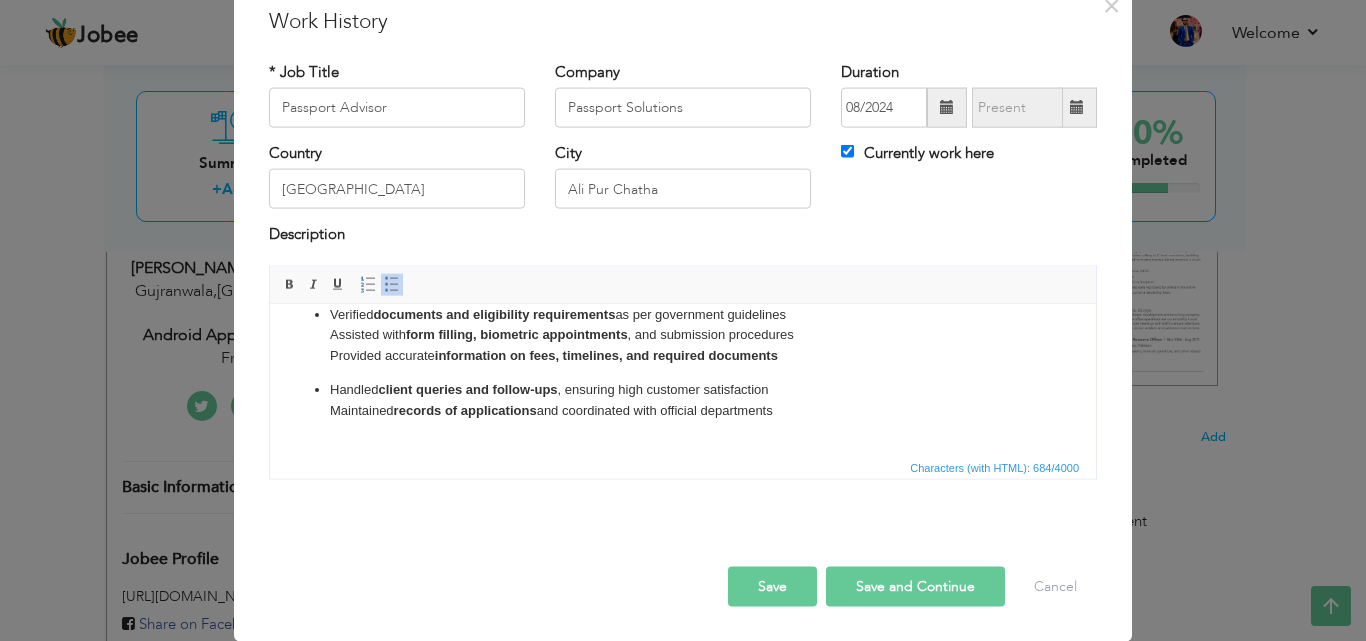click on "Guided clients through the  passport application and renewal process Verified  documents and eligibility requirements  as per government guidelines Assisted with  form filling, biometric appointments , and submission procedures ​​​​​​​ Provided accurate  information on fees, timelines, and required documents Handled  client queries and follow-ups , ensuring high customer satisfaction Maintained  records of applications  and coordinated with official departments" 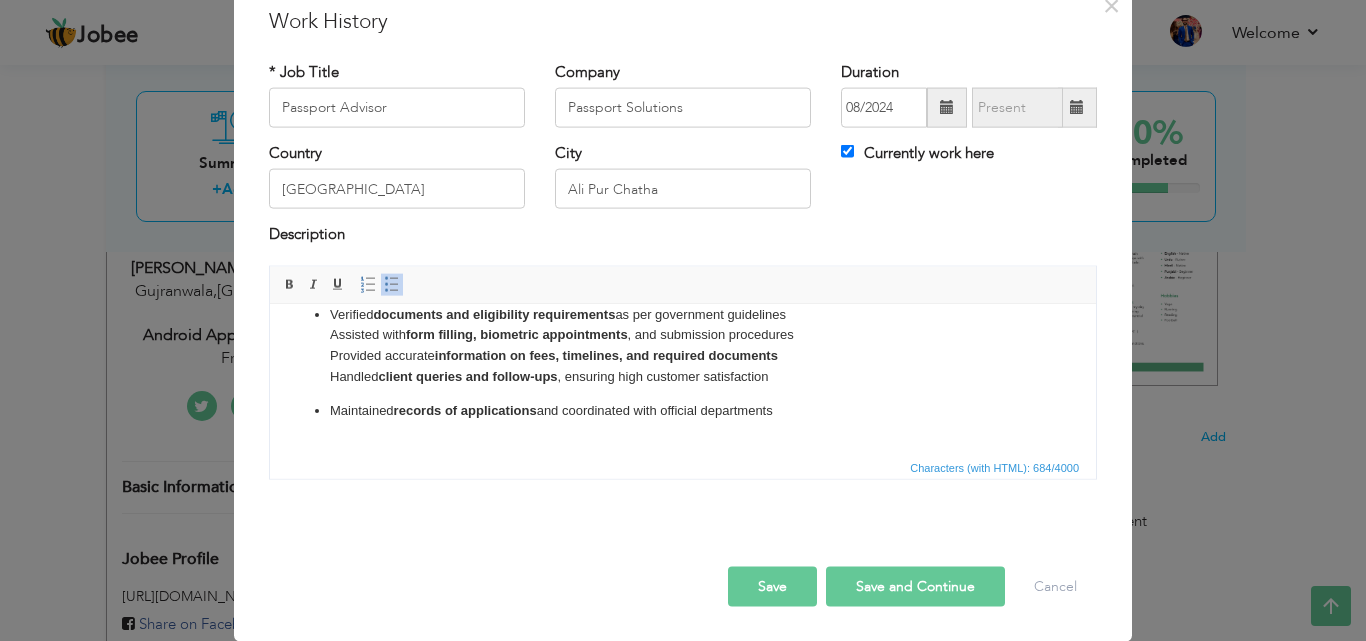 click on "Working as a Passport Advisor and performing the following Tasks: Guided clients through the  passport application and renewal process Verified  documents and eligibility requirements  as per government guidelines Assisted with  form filling, biometric appointments , and submission procedures Provided accurate  information on fees, timelines, and required documents ​​​​​​​ Handled  client queries and follow-ups , ensuring high customer satisfaction Maintained  records of applications  and coordinated with official departments" at bounding box center (683, 345) 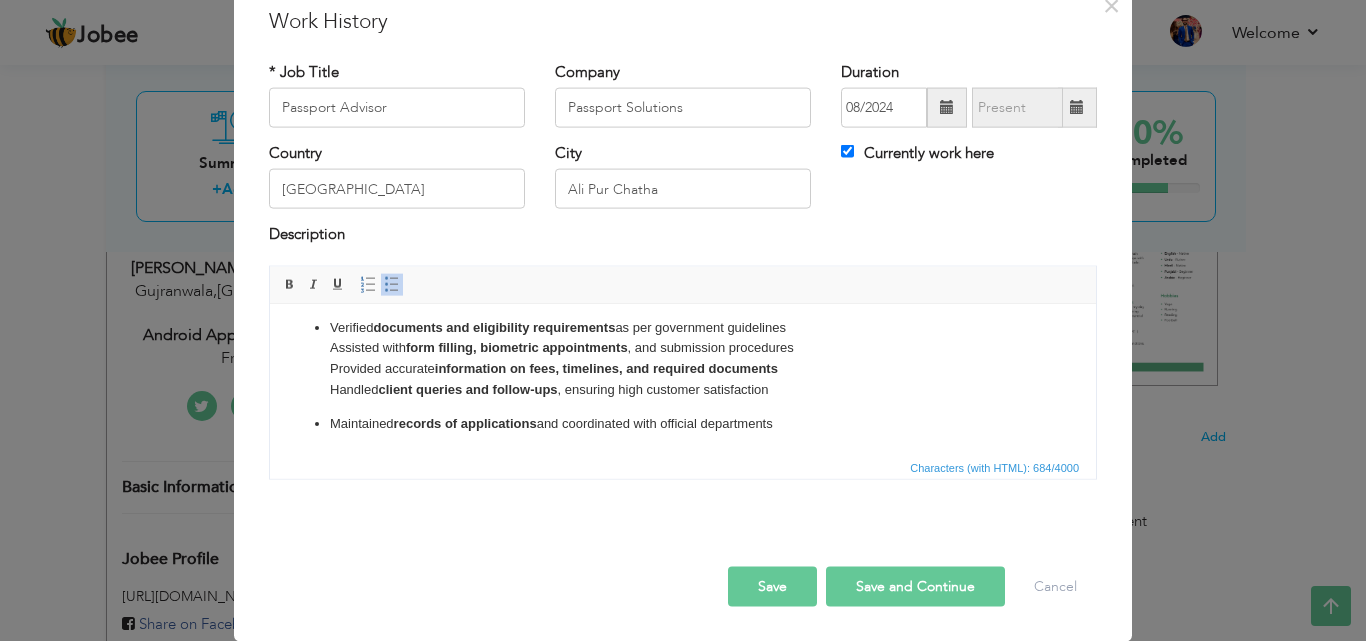 click on "Maintained  records of applications  and coordinated with official departments" at bounding box center [683, 423] 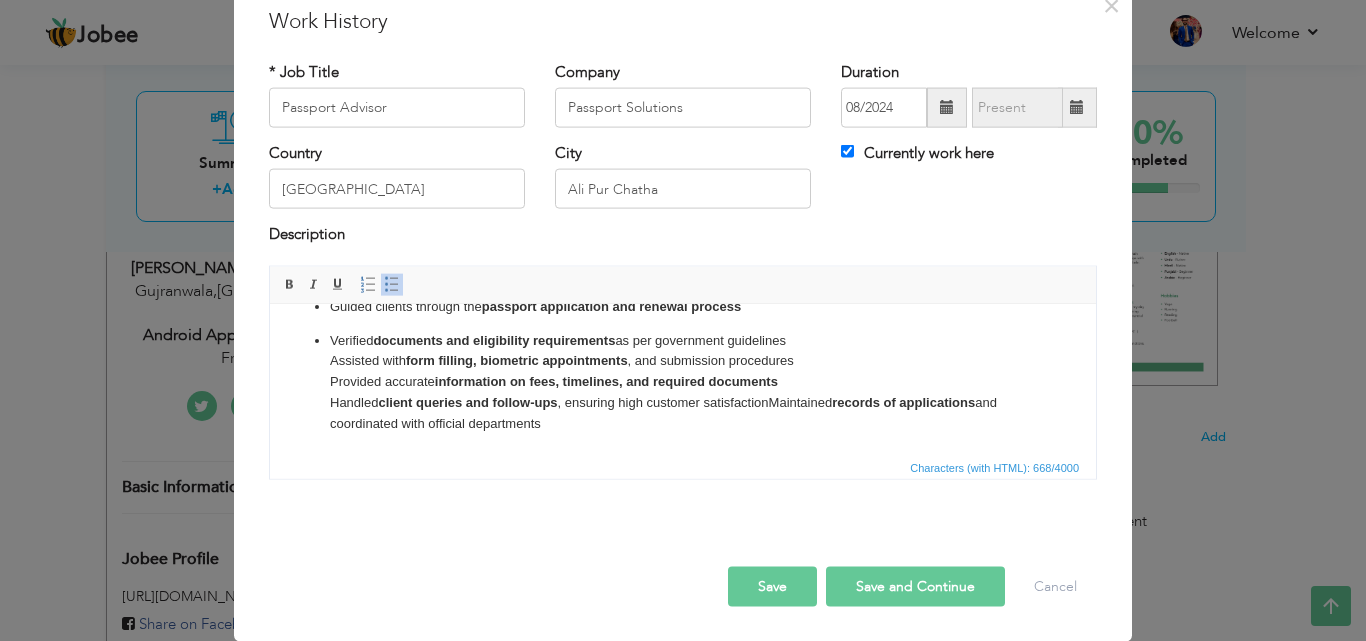 scroll, scrollTop: 62, scrollLeft: 0, axis: vertical 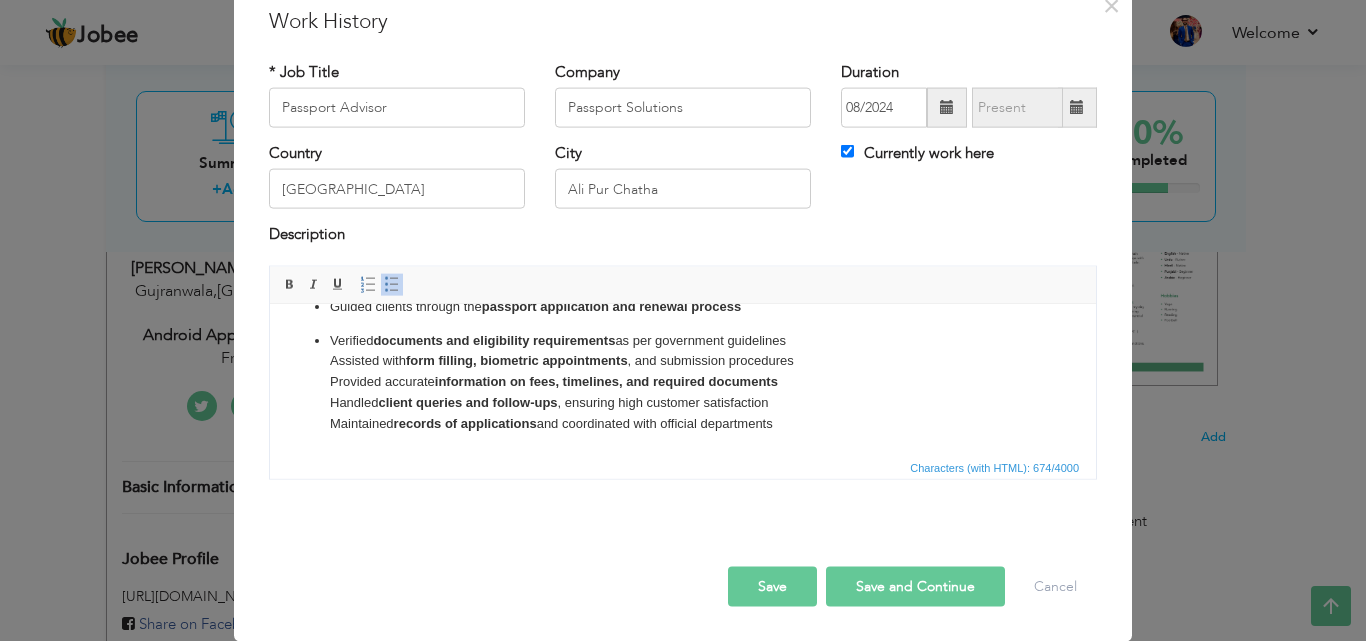 click on "Guided clients through the  passport application and renewal process Verified  documents and eligibility requirements  as per government guidelines Assisted with  form filling, biometric appointments , and submission procedures Provided accurate  information on fees, timelines, and required documents Handled  client queries and follow-ups , ensuring high customer satisfaction ​​​​​​​ Maintained  records of applications  and coordinated with official departments" 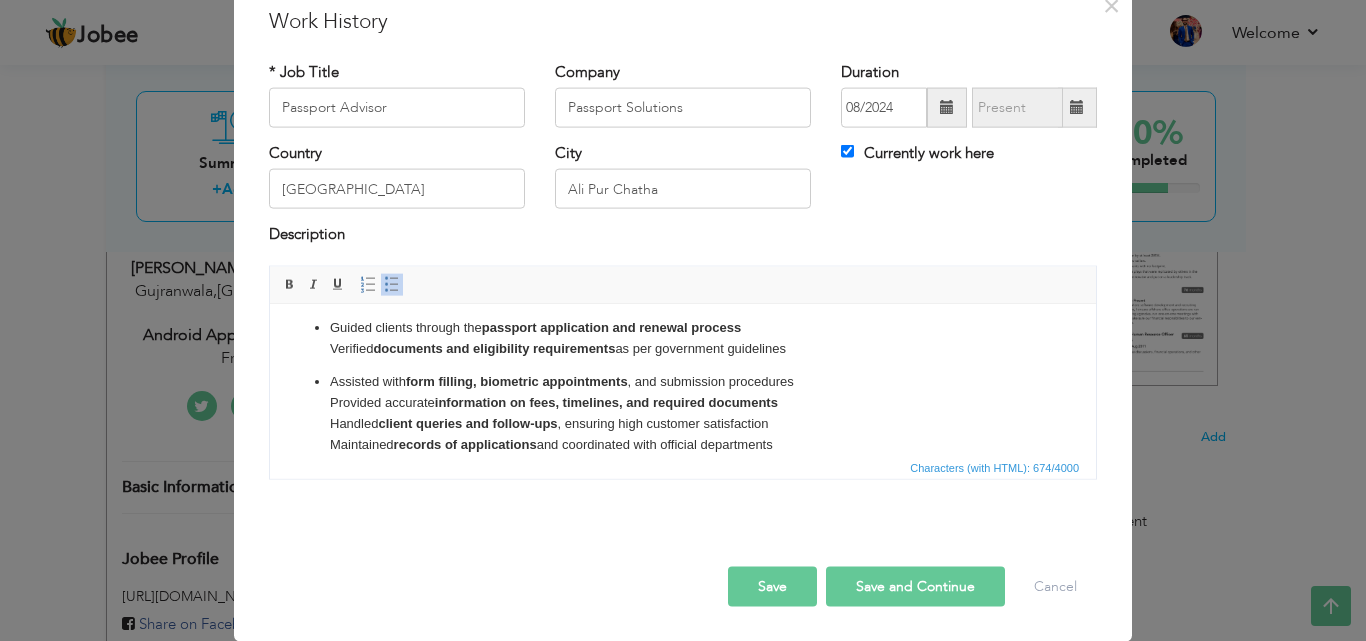 scroll, scrollTop: 40, scrollLeft: 0, axis: vertical 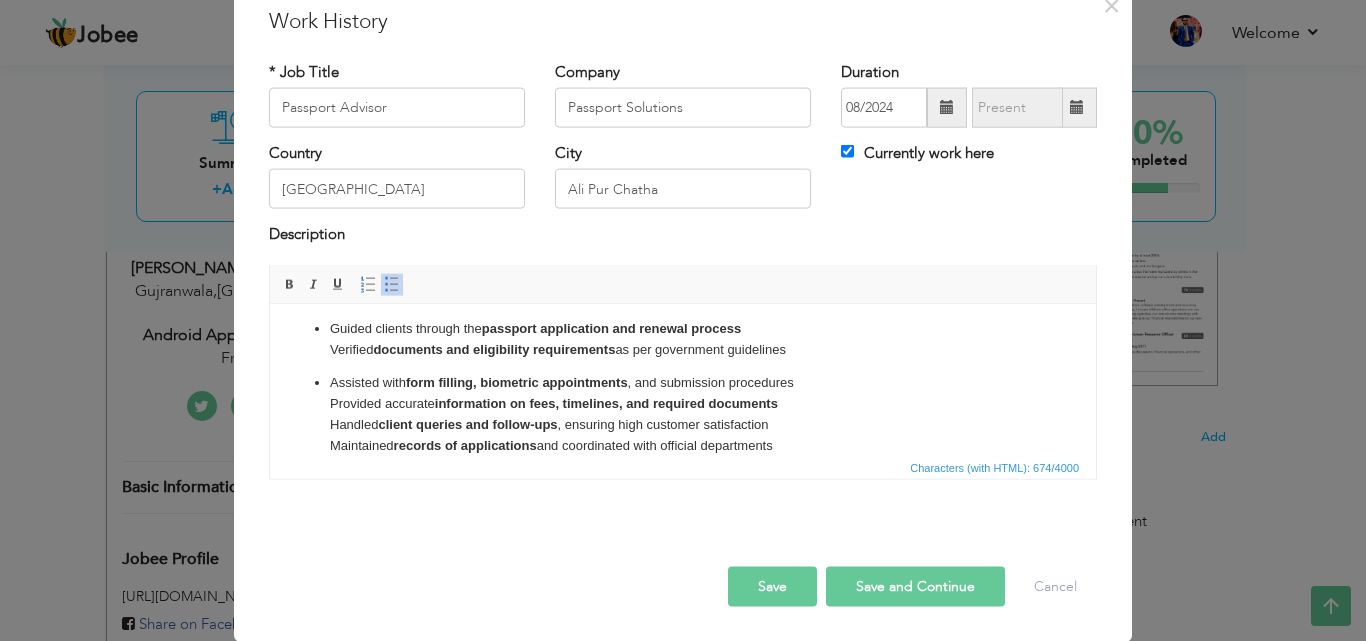 click on "Guided clients through the  passport application and renewal process ​​​​​​​ Verified  documents and eligibility requirements  as per government guidelines Assisted with  form filling, biometric appointments , and submission procedures Provided accurate  information on fees, timelines, and required documents Handled  client queries and follow-ups , ensuring high customer satisfaction Maintained  records of applications  and coordinated with official departments" 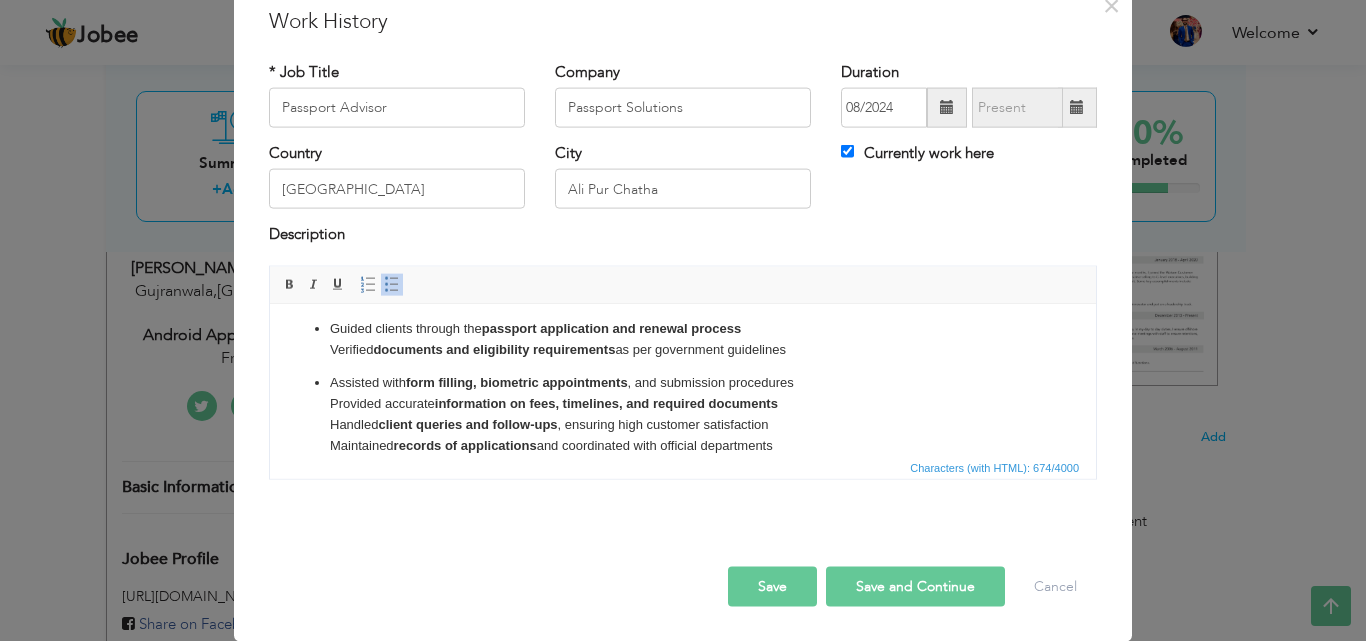 click at bounding box center (392, 284) 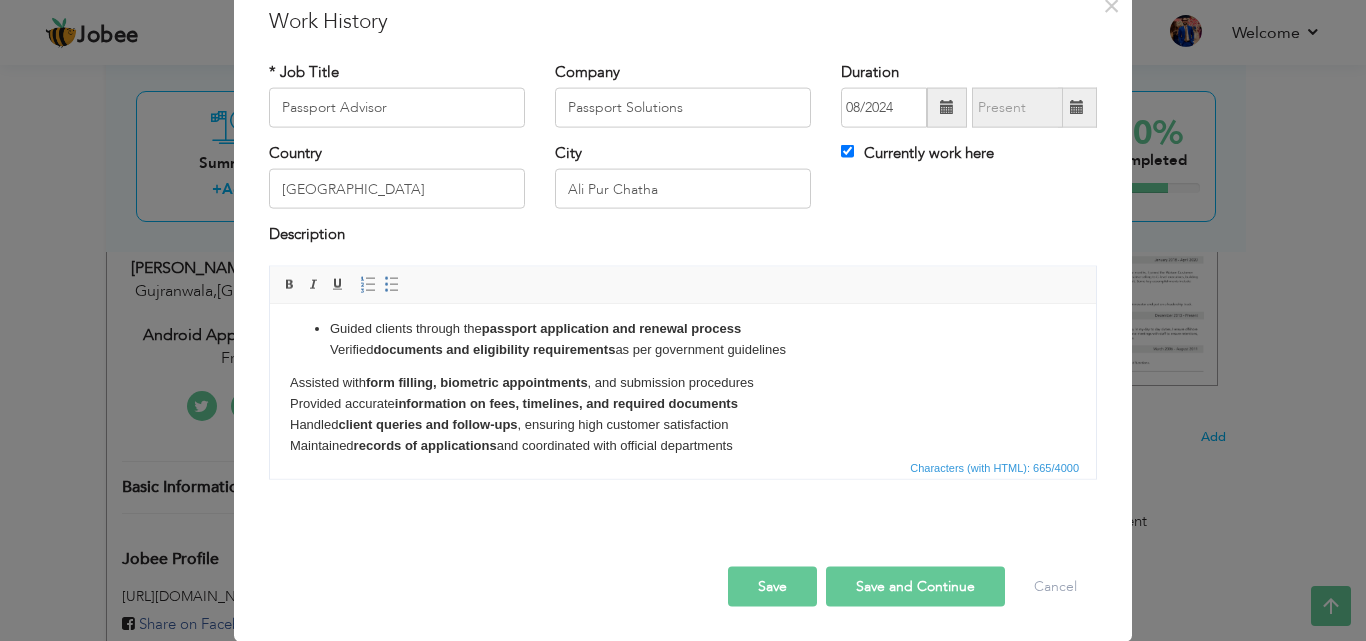 click on "Guided clients through the  passport application and renewal process ​​​​​​​ Verified  documents and eligibility requirements  as per government guidelines" 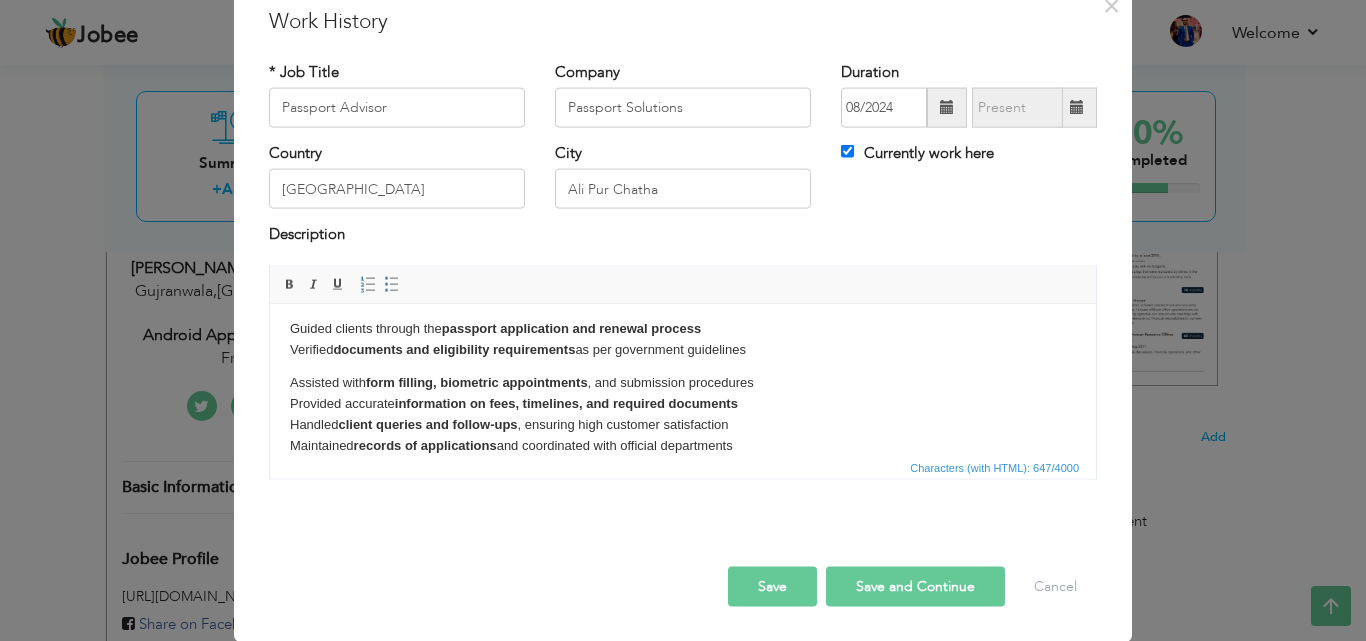 click on "Assisted with  form filling, biometric appointments , and submission procedures Provided accurate  information on fees, timelines, and required documents Handled  client queries and follow-ups , ensuring high customer satisfaction Maintained  records of applications  and coordinated with official departments" 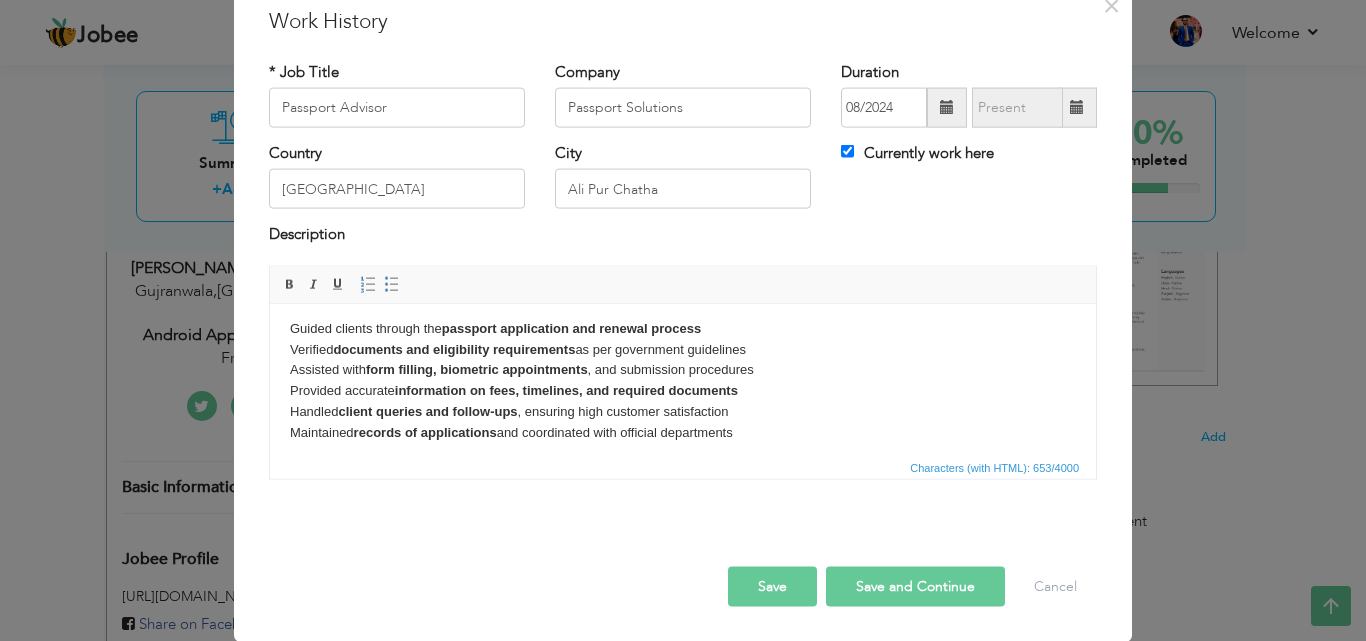 scroll, scrollTop: 0, scrollLeft: 0, axis: both 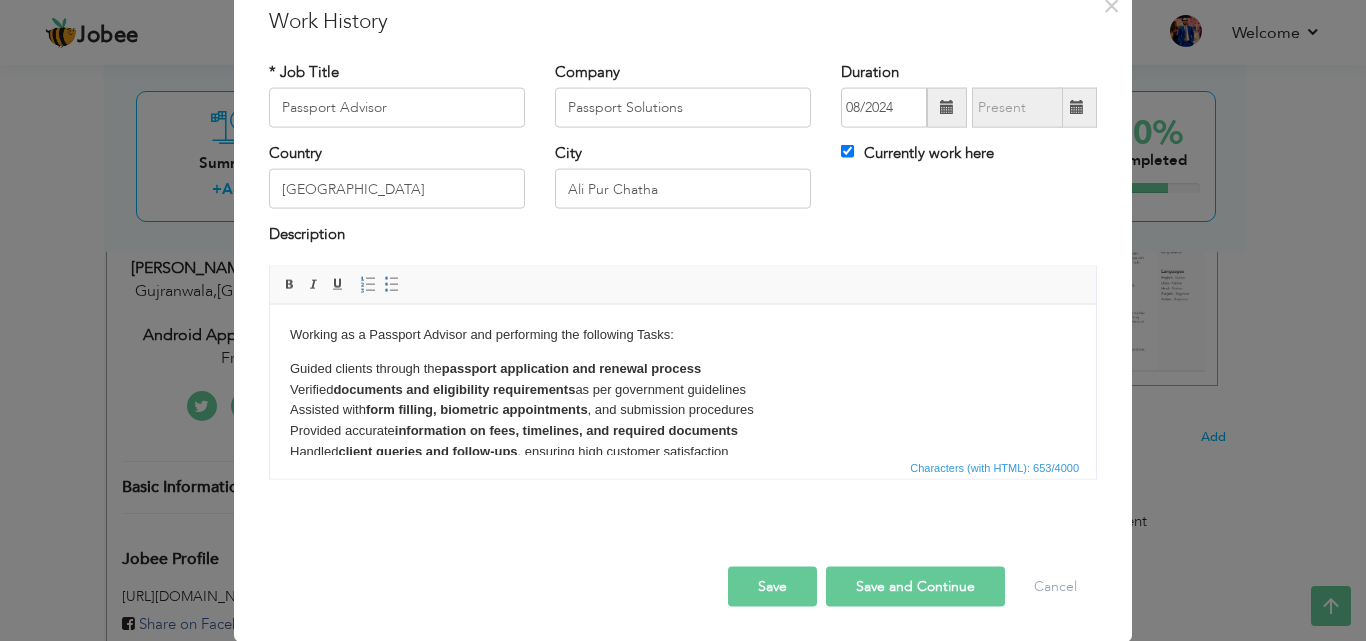 click on "Working as a Passport Advisor and performing the following Tasks: Guided clients through the  passport application and renewal process ​​​​​​​ Verified  documents and eligibility requirements  as per government guidelines ​​​​​​​ Assisted with  form filling, biometric appointments , and submission procedures Provided accurate  information on fees, timelines, and required documents Handled  client queries and follow-ups , ensuring high customer satisfaction Maintained  records of applications  and coordinated with official departments" at bounding box center [683, 403] 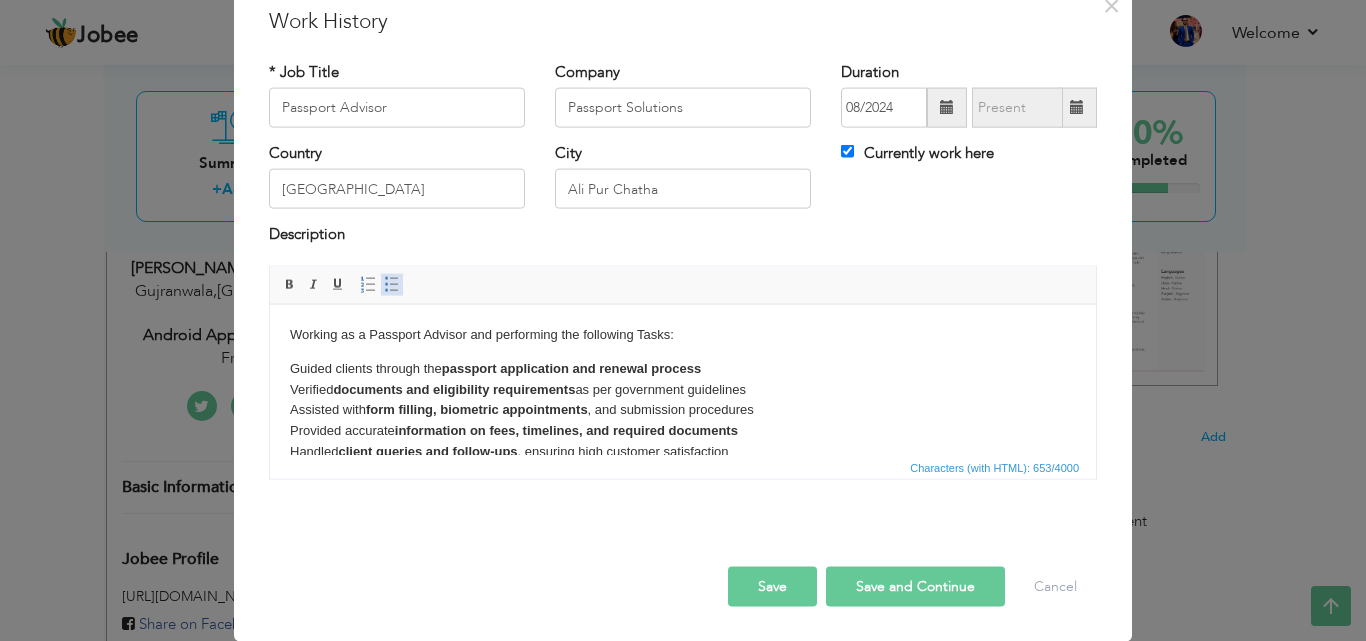 click on "Insert/Remove Bulleted List" at bounding box center (392, 284) 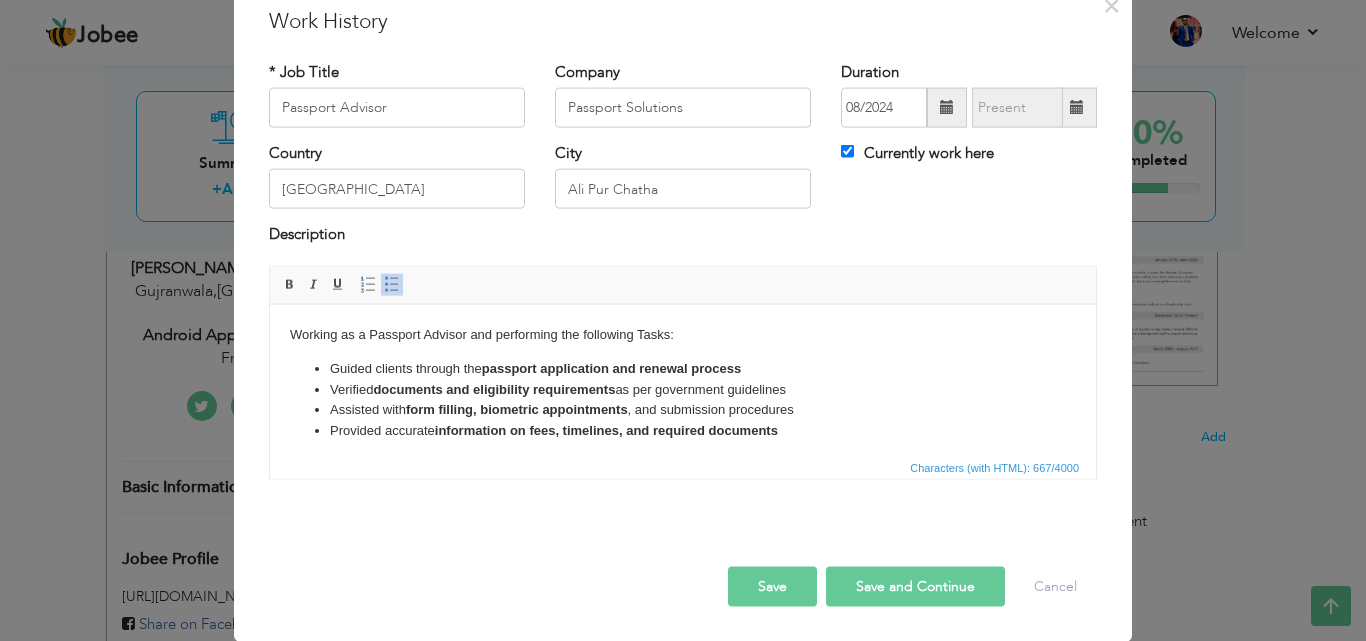 scroll, scrollTop: 62, scrollLeft: 0, axis: vertical 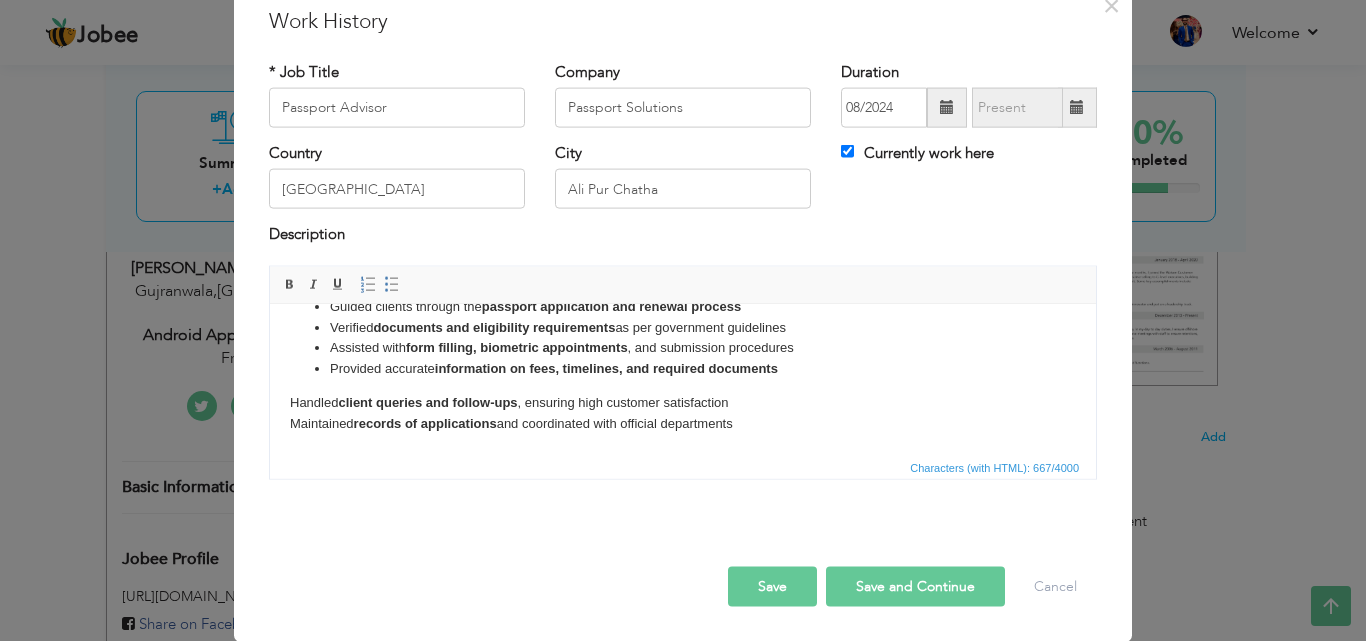 click on "Working as a Passport Advisor and performing the following Tasks: Guided clients through the  passport application and renewal process ​​​​​​​ Verified  documents and eligibility requirements  as per government guidelines Assisted with  form filling, biometric appointments , and submission procedures Provided accurate  information on fees, timelines, and required documents Handled  client queries and follow-ups , ensuring high customer satisfaction Maintained  records of applications  and coordinated with official departments" at bounding box center [683, 348] 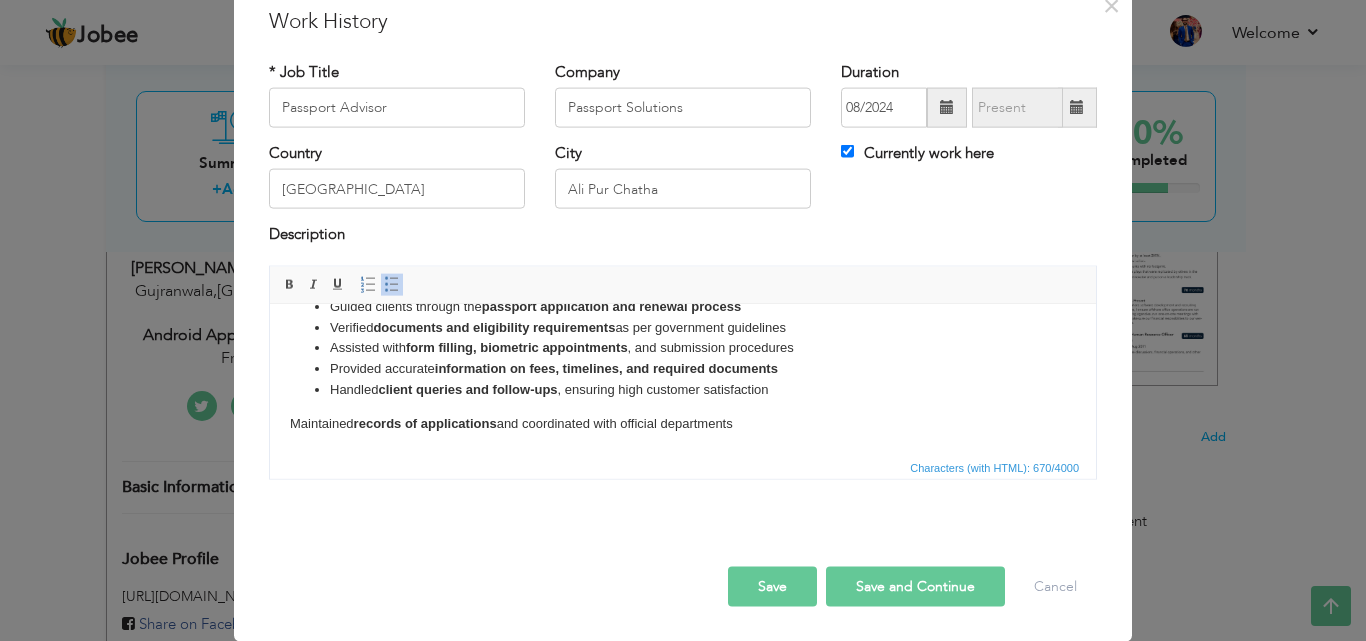 click on "Maintained  records of applications  and coordinated with official departments" 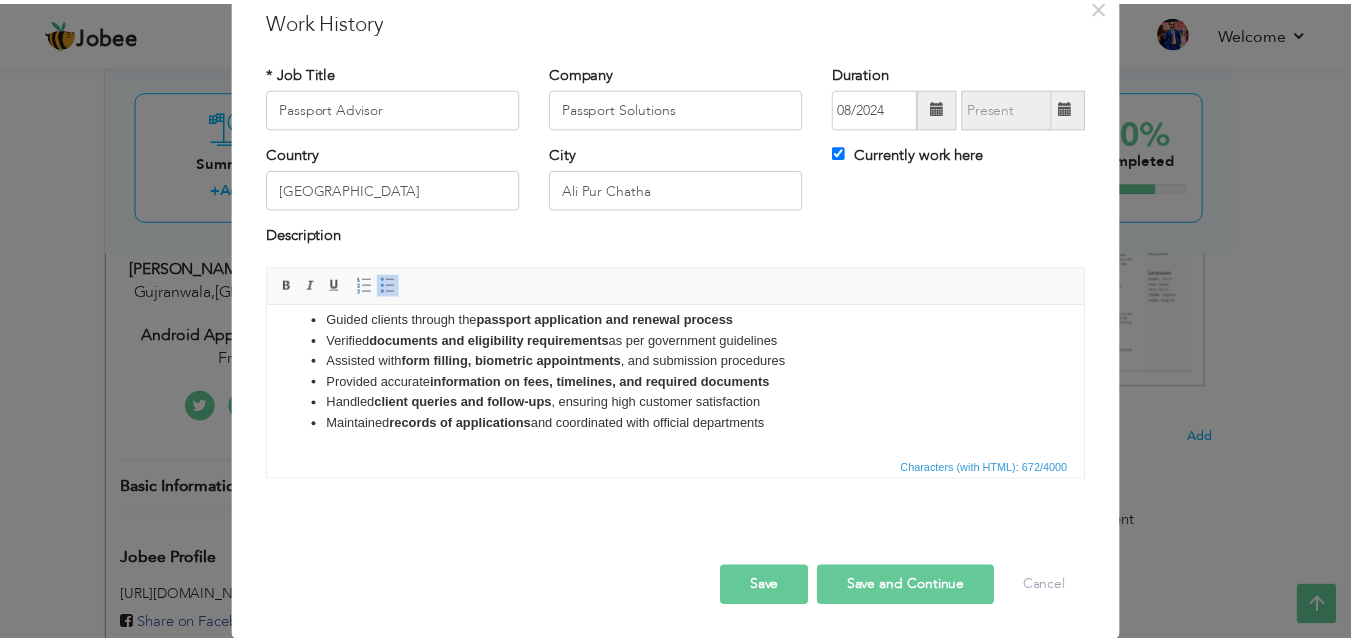 scroll, scrollTop: 0, scrollLeft: 0, axis: both 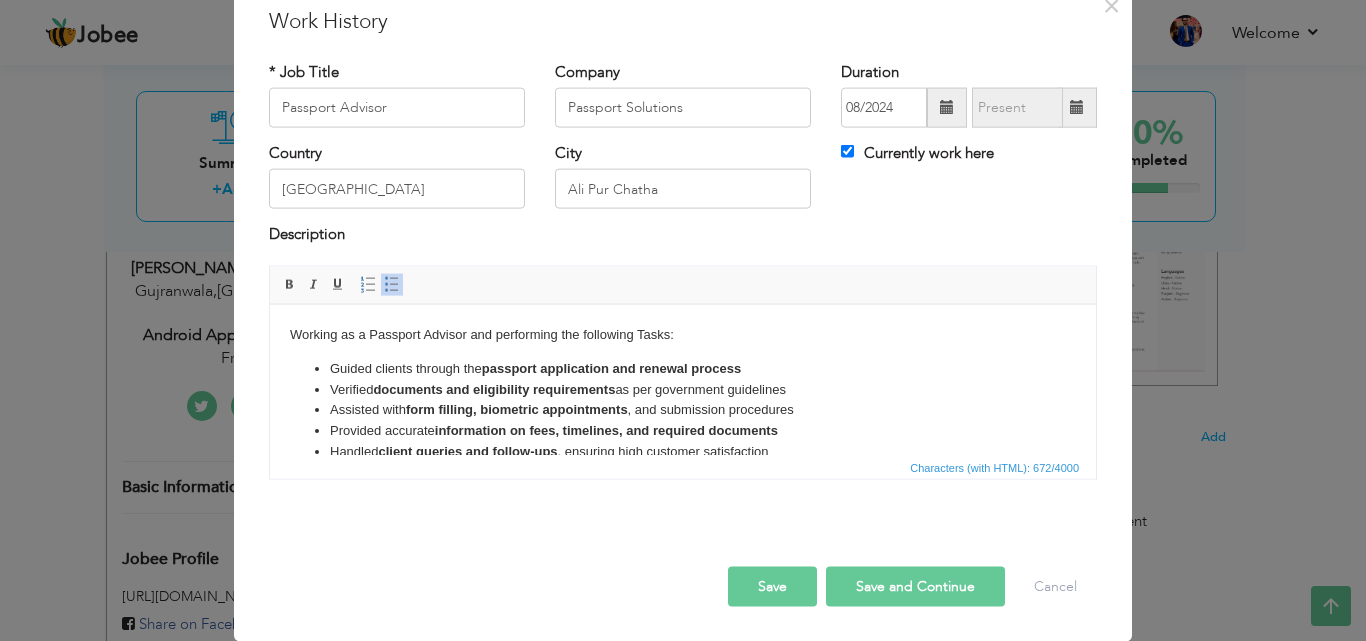click on "Save" at bounding box center [772, 586] 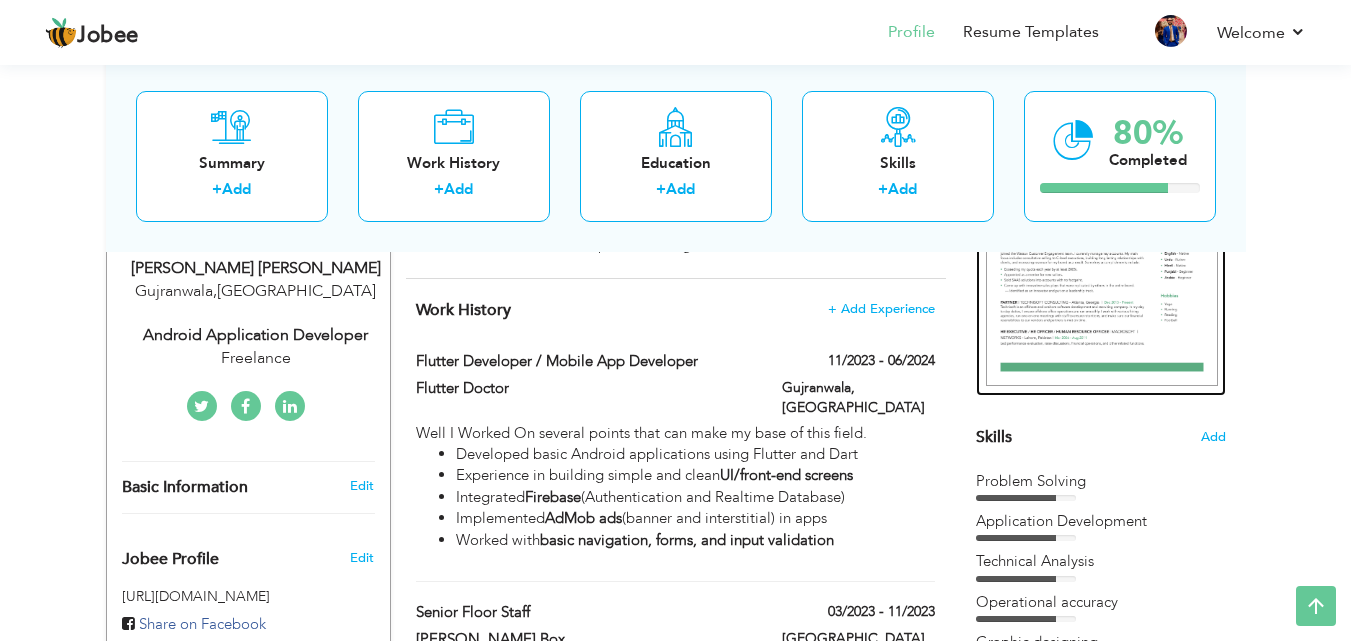drag, startPoint x: 1186, startPoint y: 319, endPoint x: 1135, endPoint y: -87, distance: 409.19067 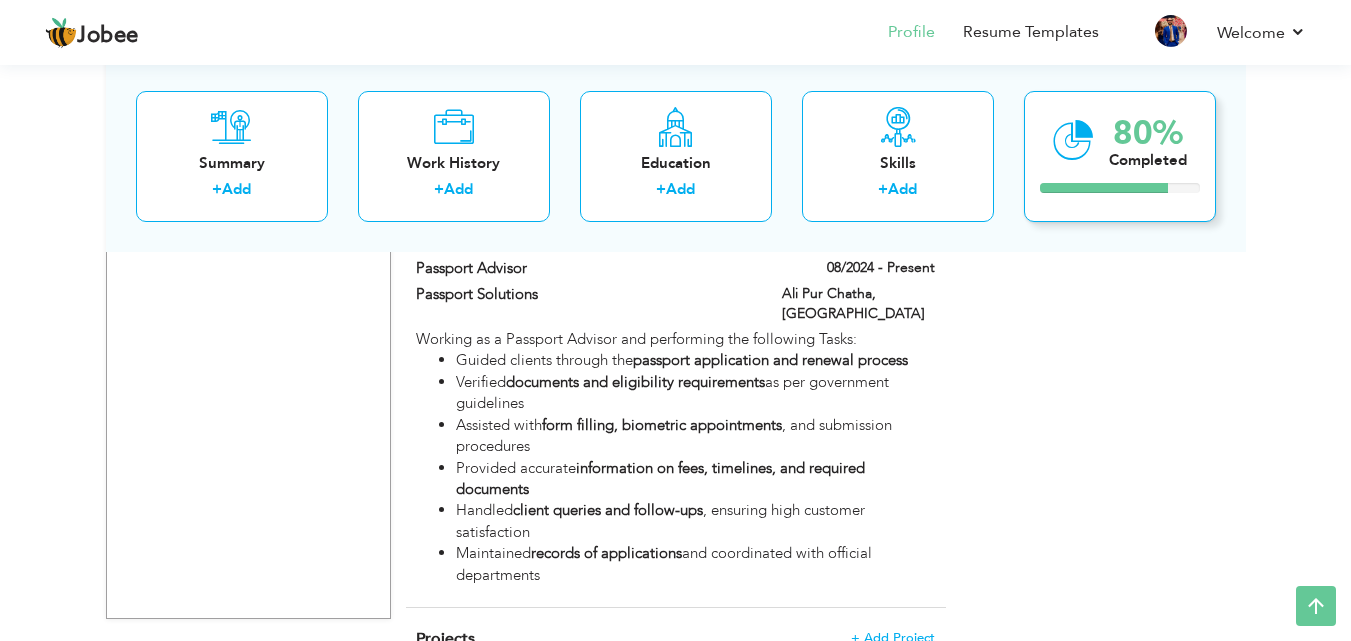 scroll, scrollTop: 1960, scrollLeft: 0, axis: vertical 